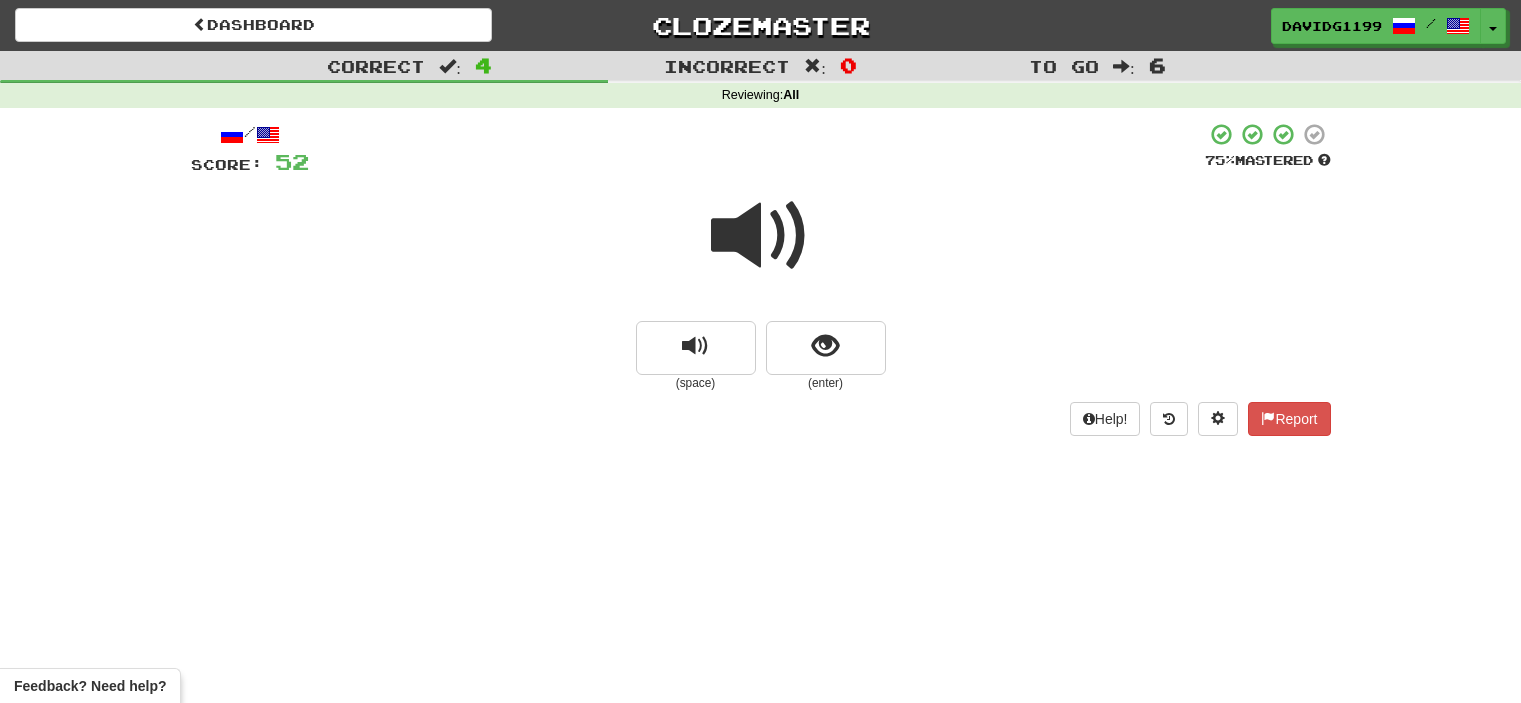 scroll, scrollTop: 0, scrollLeft: 0, axis: both 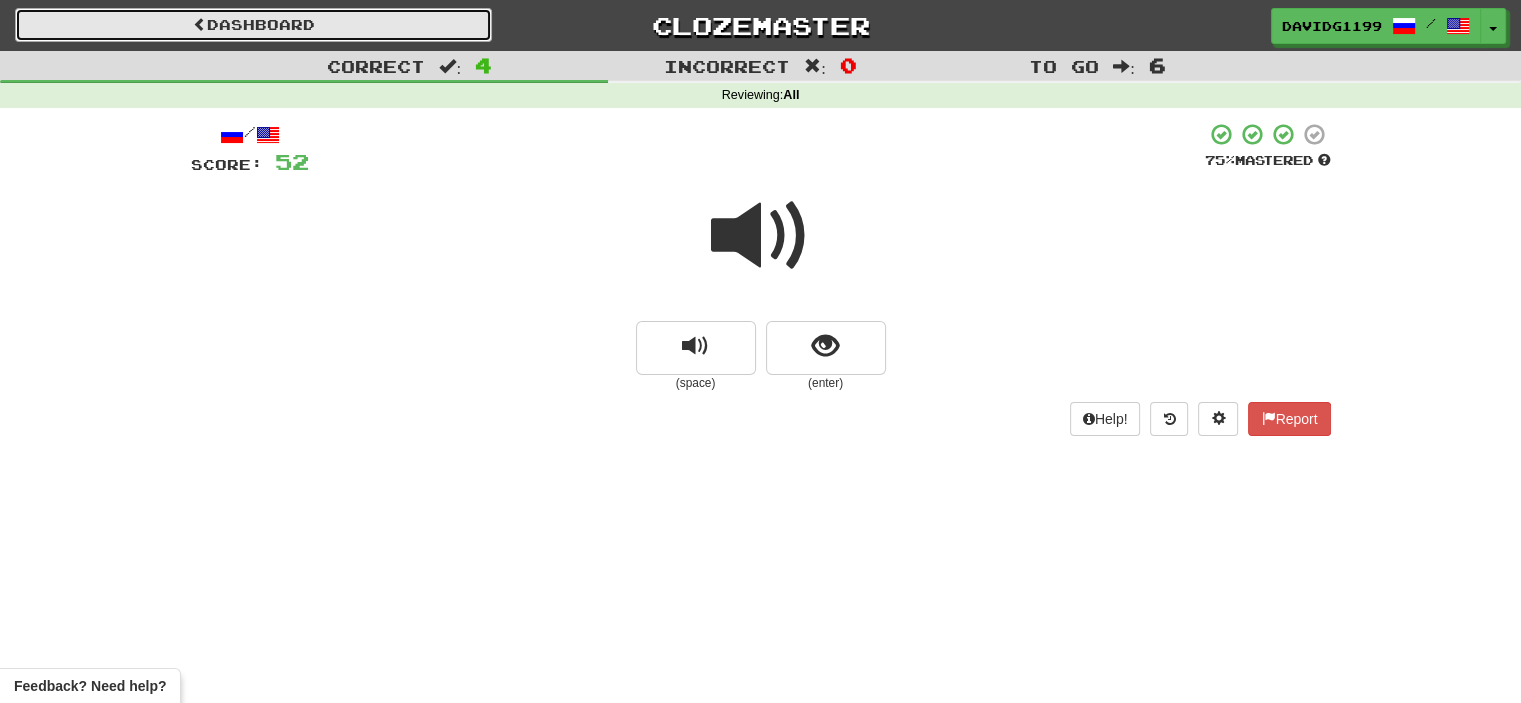 click on "Dashboard" at bounding box center [253, 25] 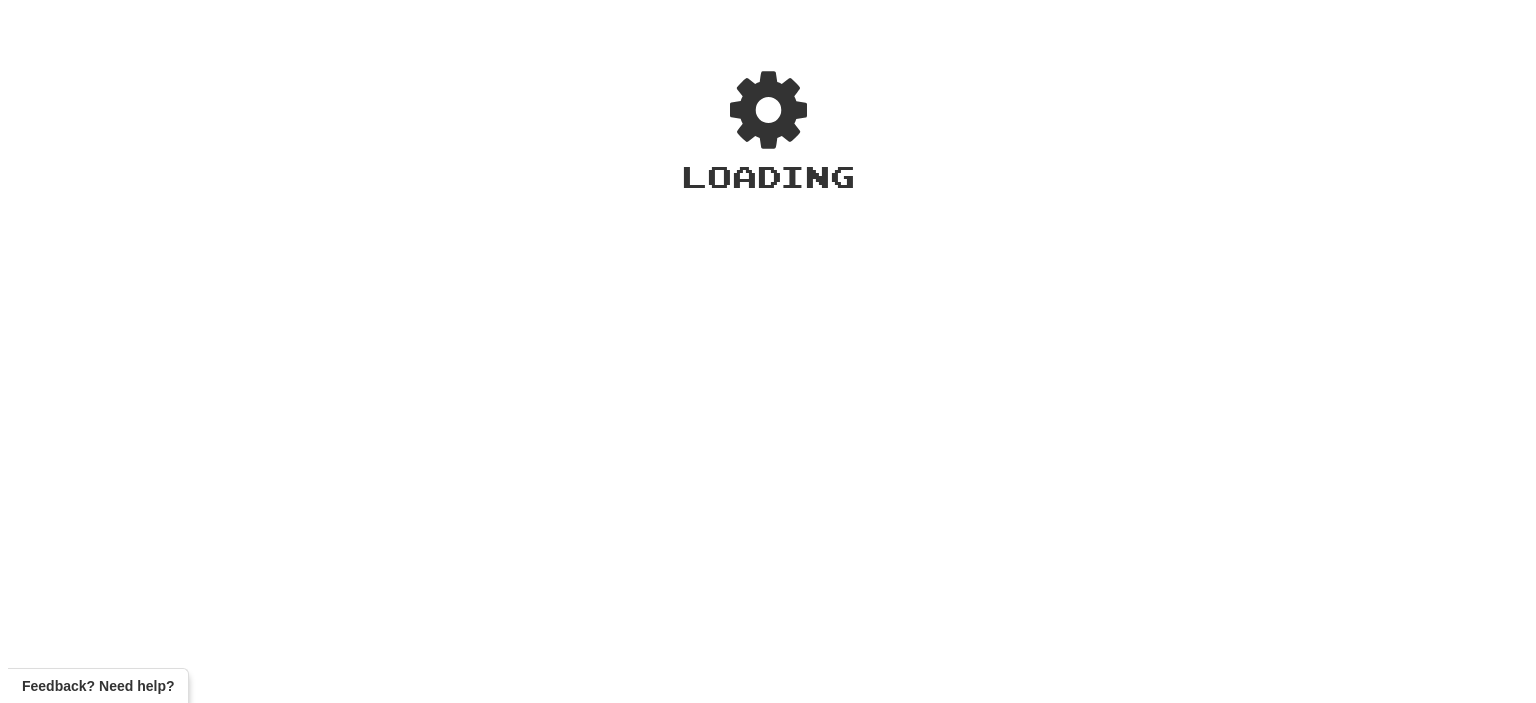 scroll, scrollTop: 0, scrollLeft: 0, axis: both 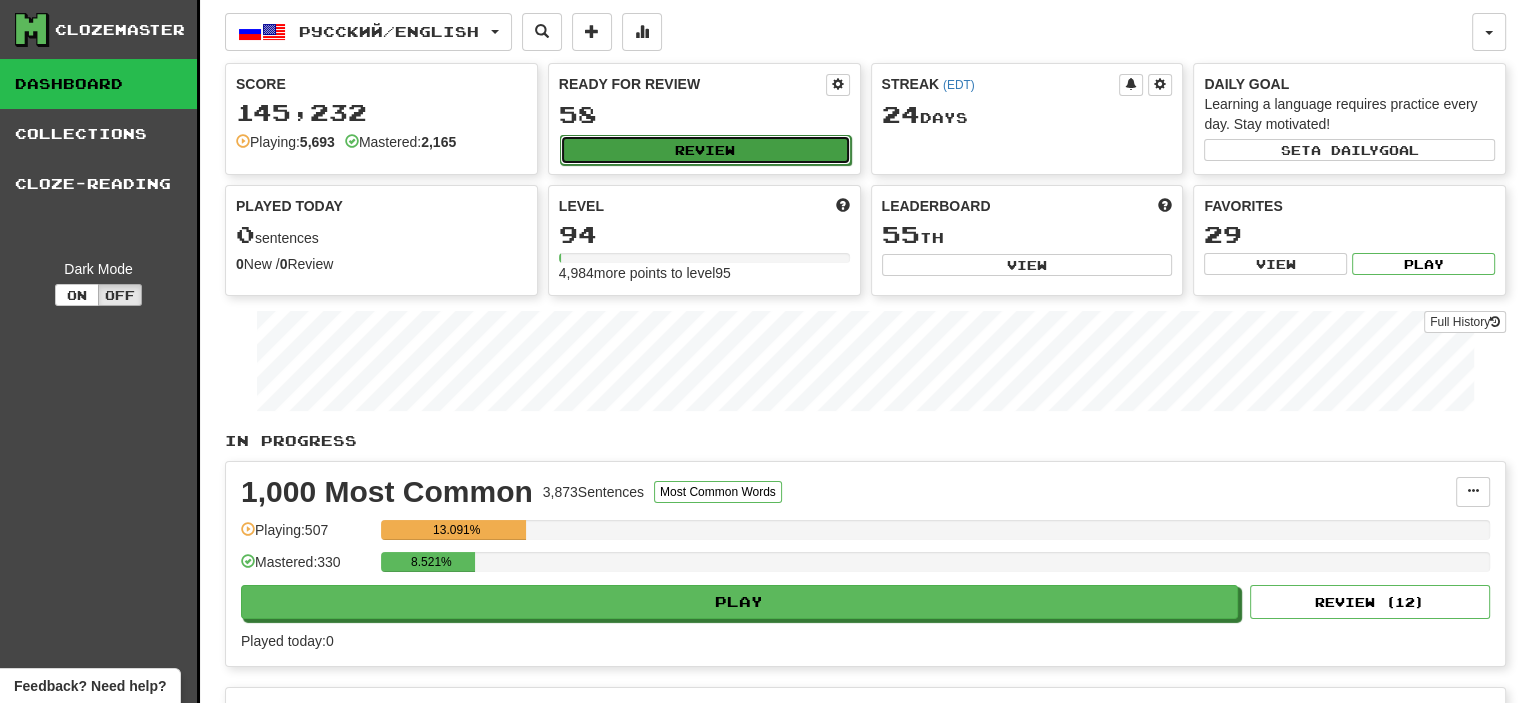 click on "Review" at bounding box center [705, 150] 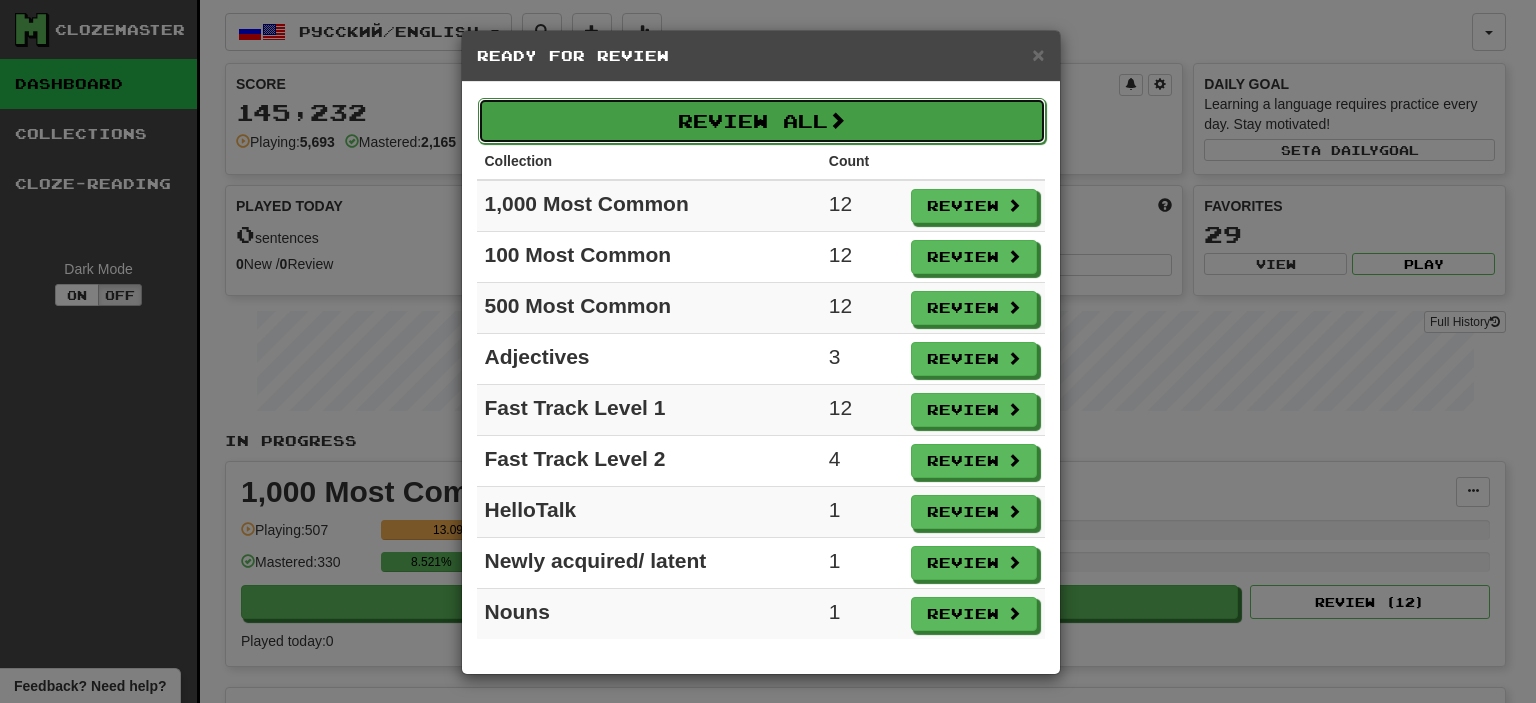 click on "Review All" at bounding box center [762, 121] 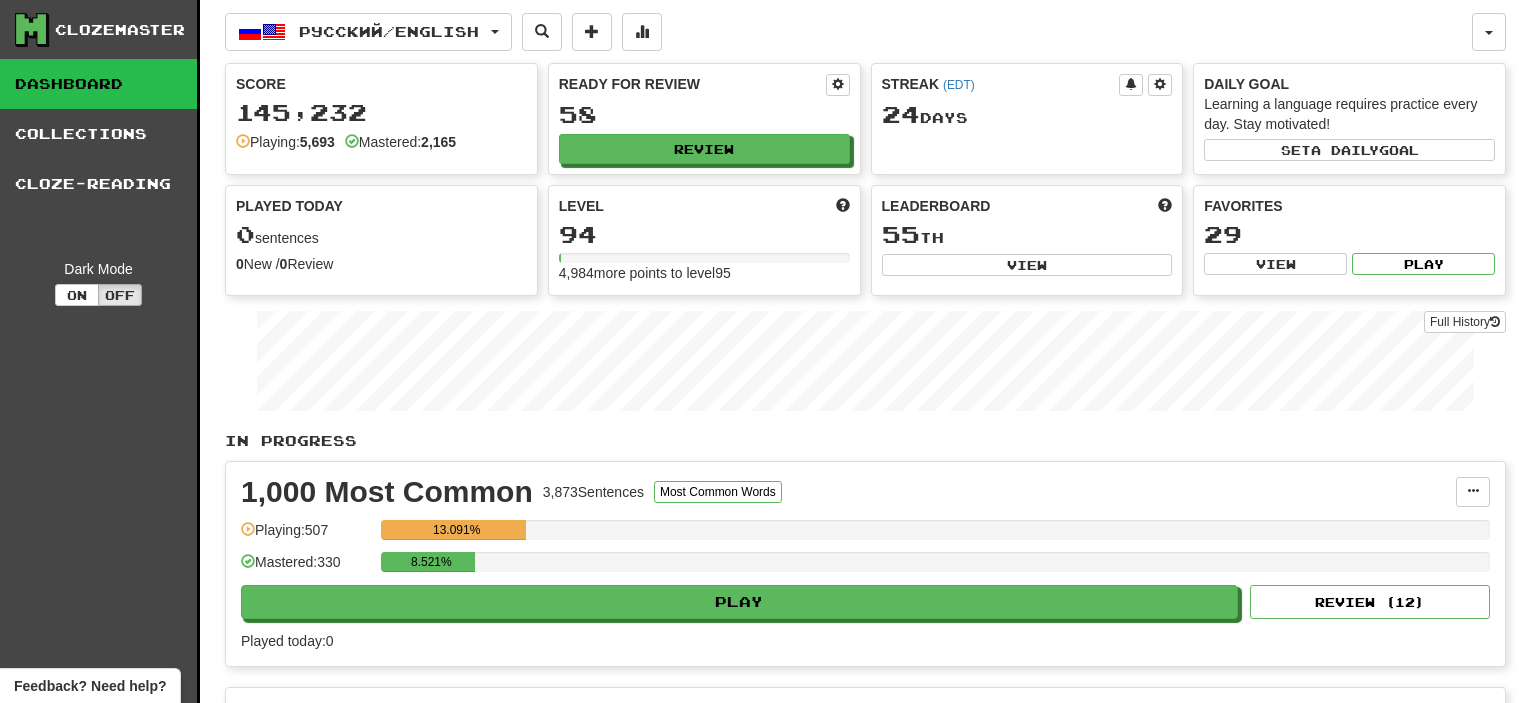 select on "**" 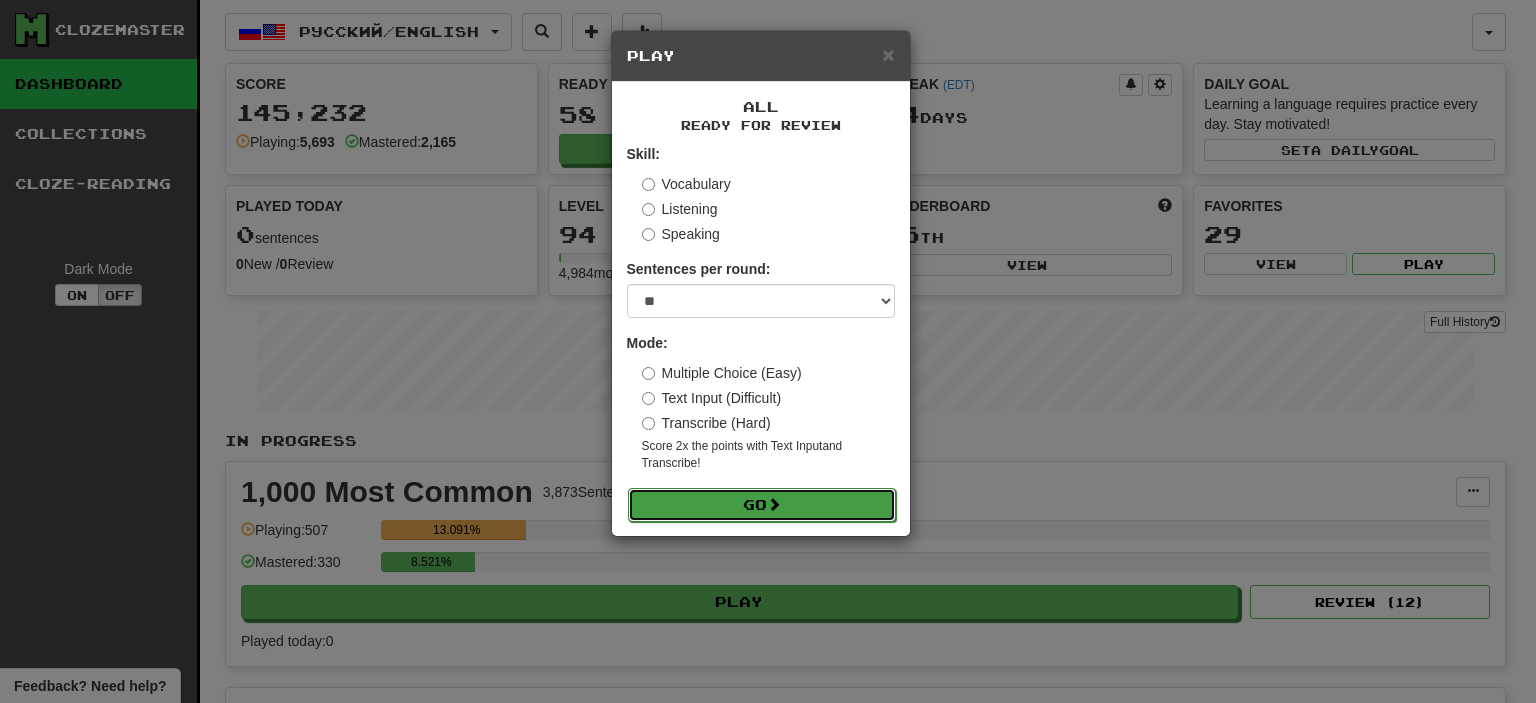 click on "Go" at bounding box center [762, 505] 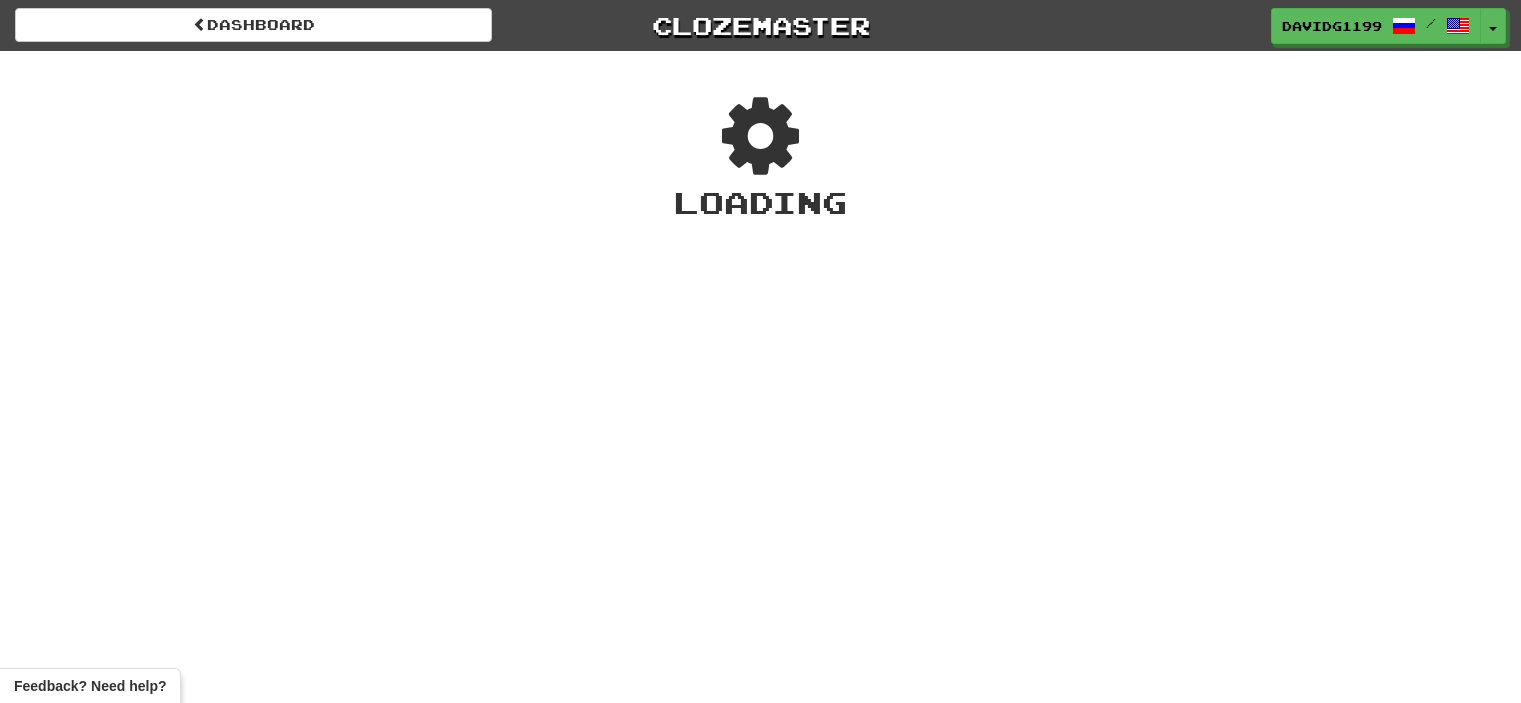 scroll, scrollTop: 0, scrollLeft: 0, axis: both 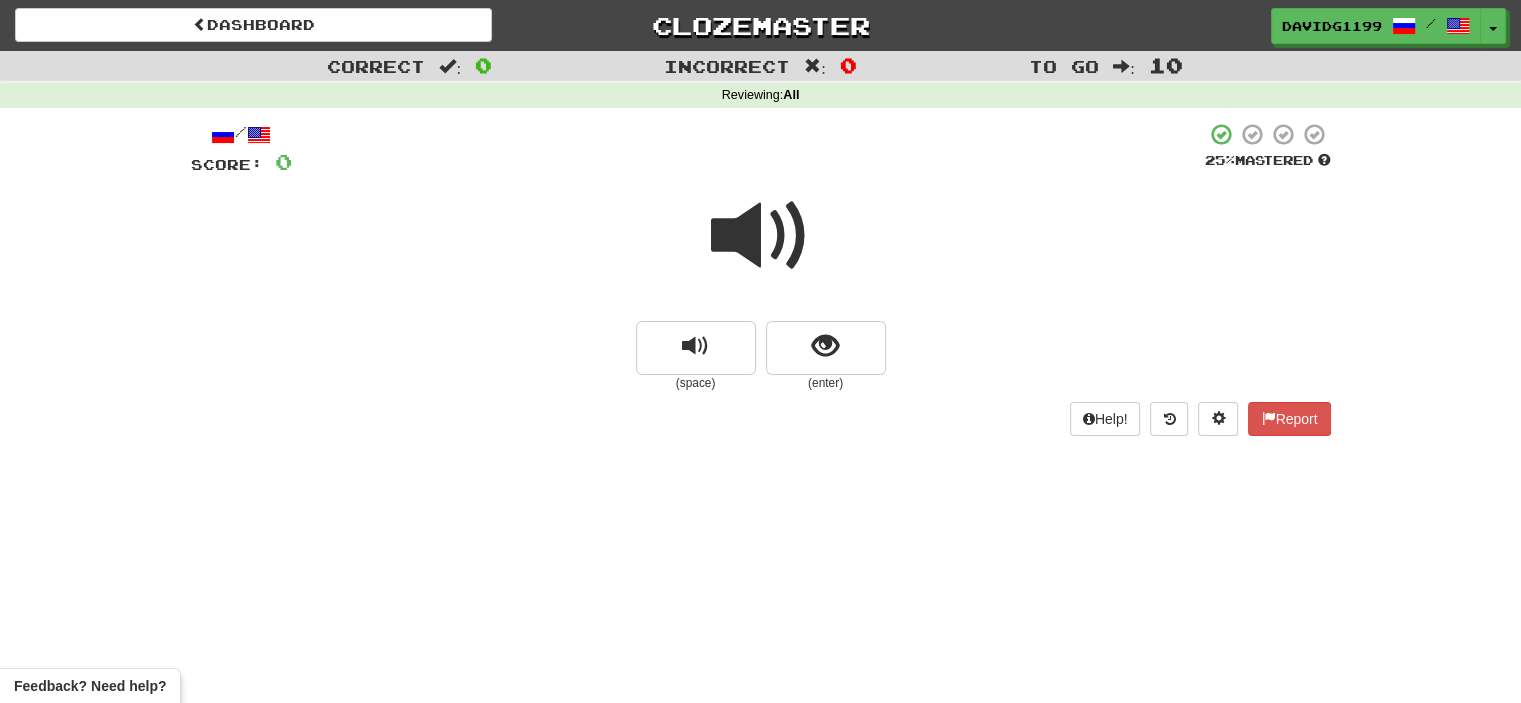 click at bounding box center (761, 236) 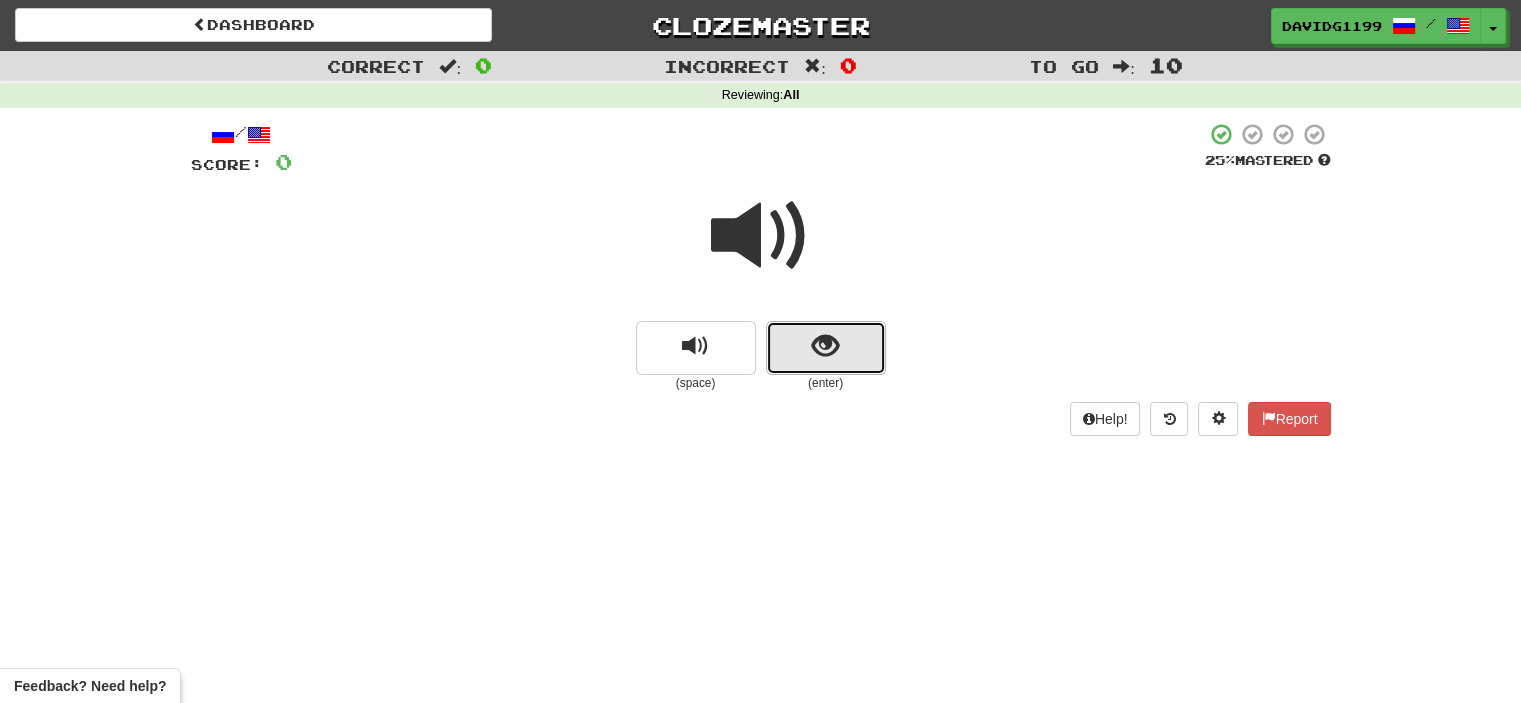 click at bounding box center [826, 348] 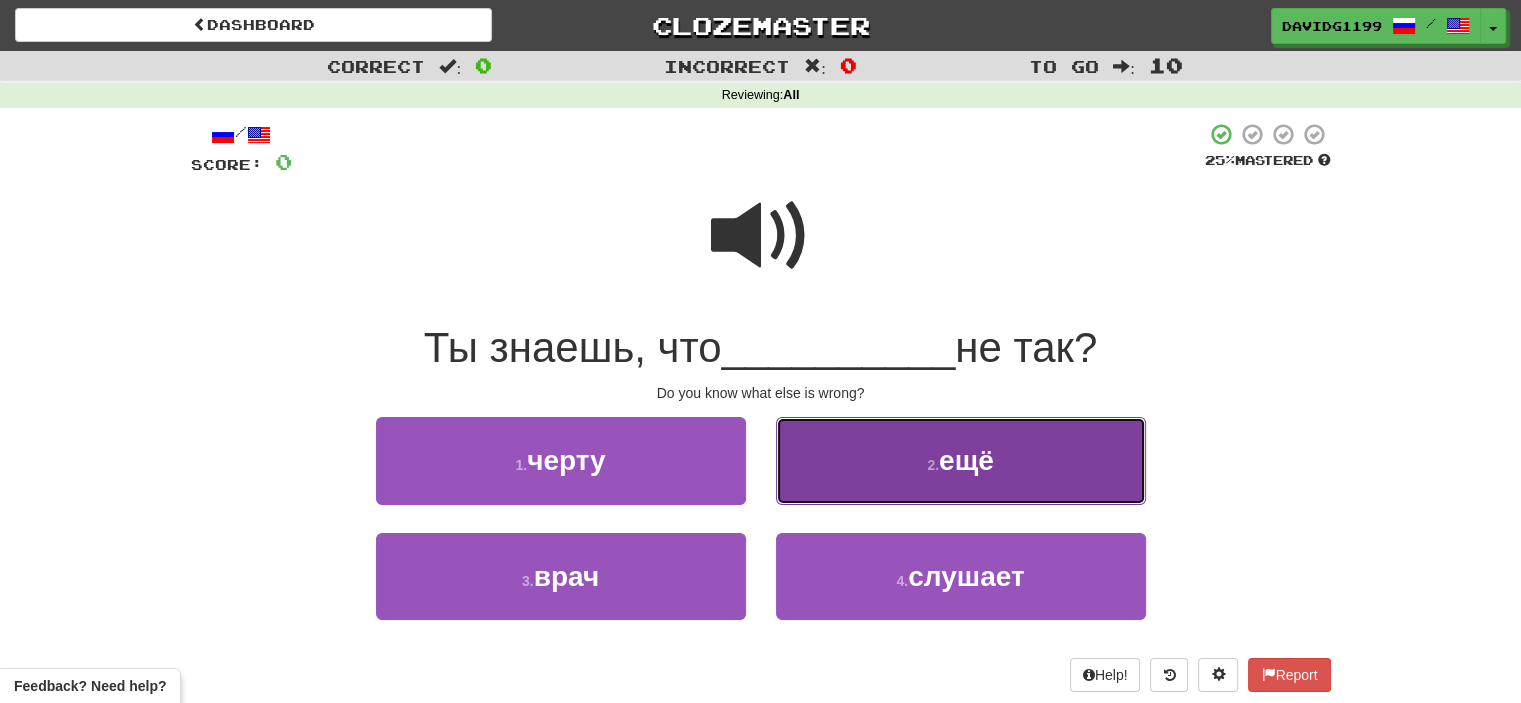 click on "2 ." at bounding box center [933, 465] 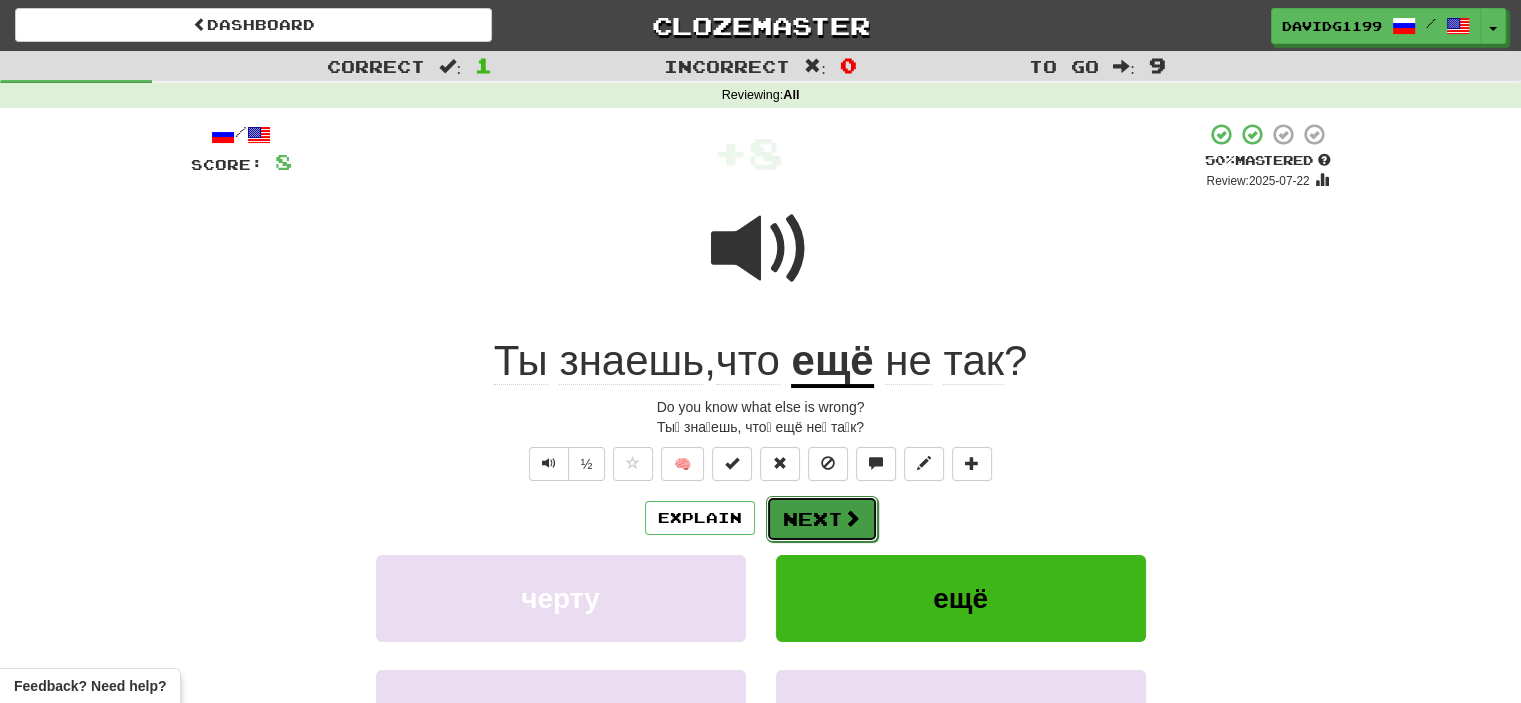 click at bounding box center [852, 518] 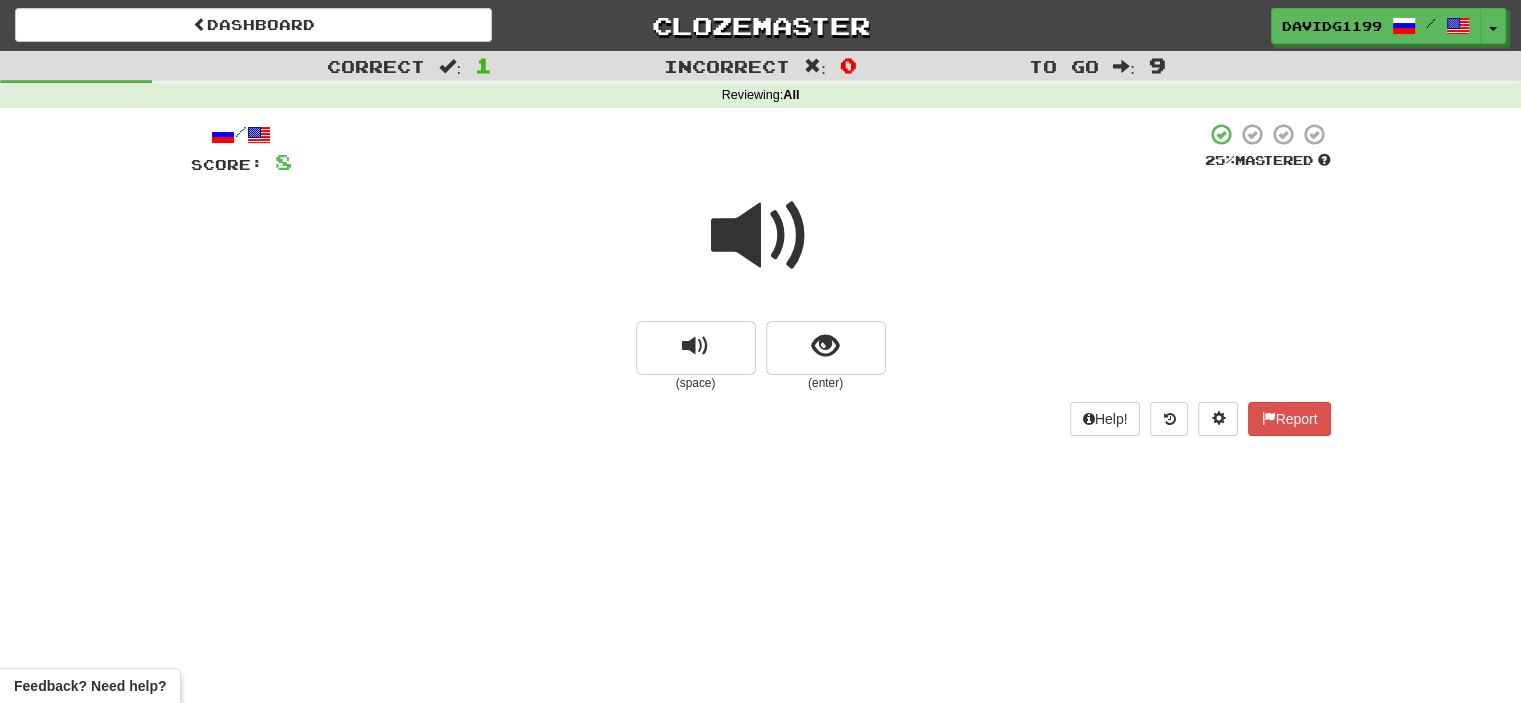 click at bounding box center [761, 236] 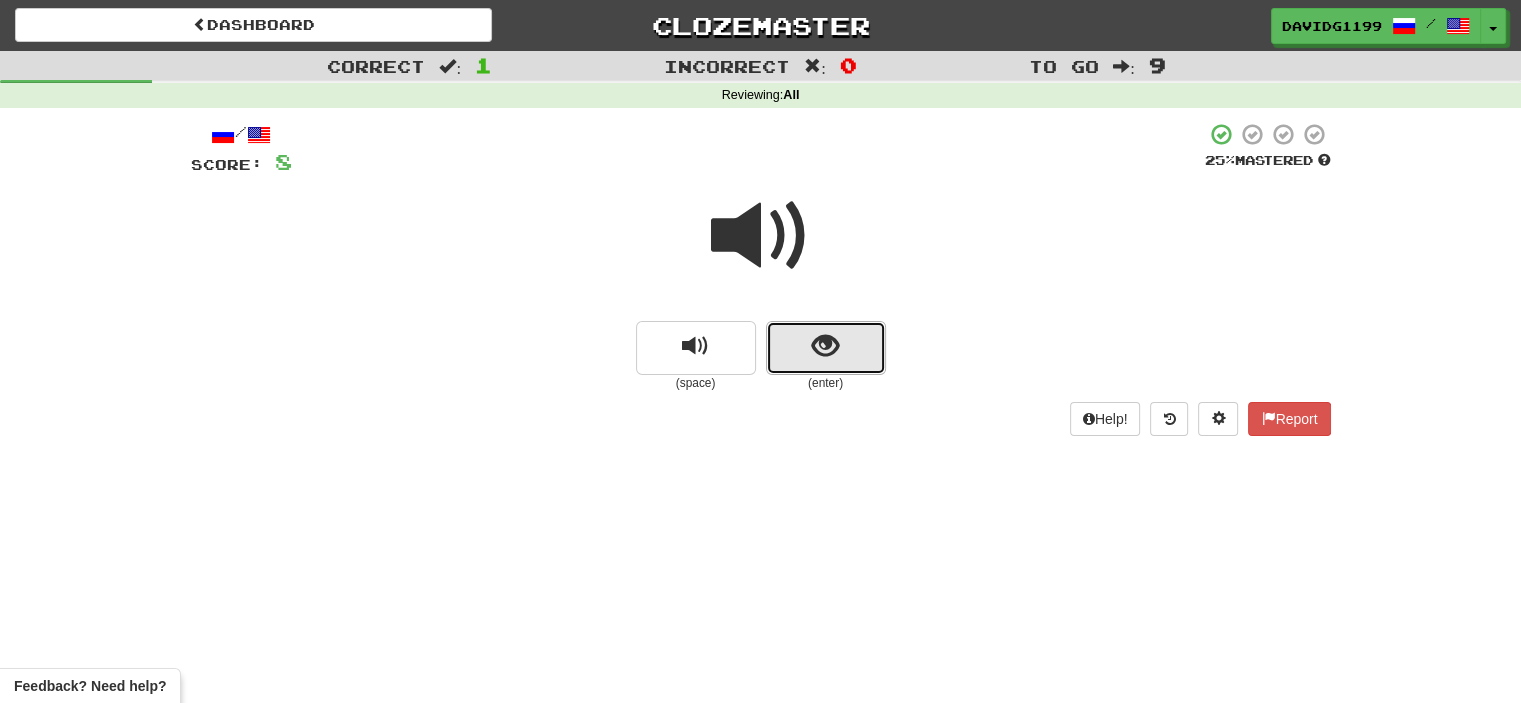 click at bounding box center (826, 348) 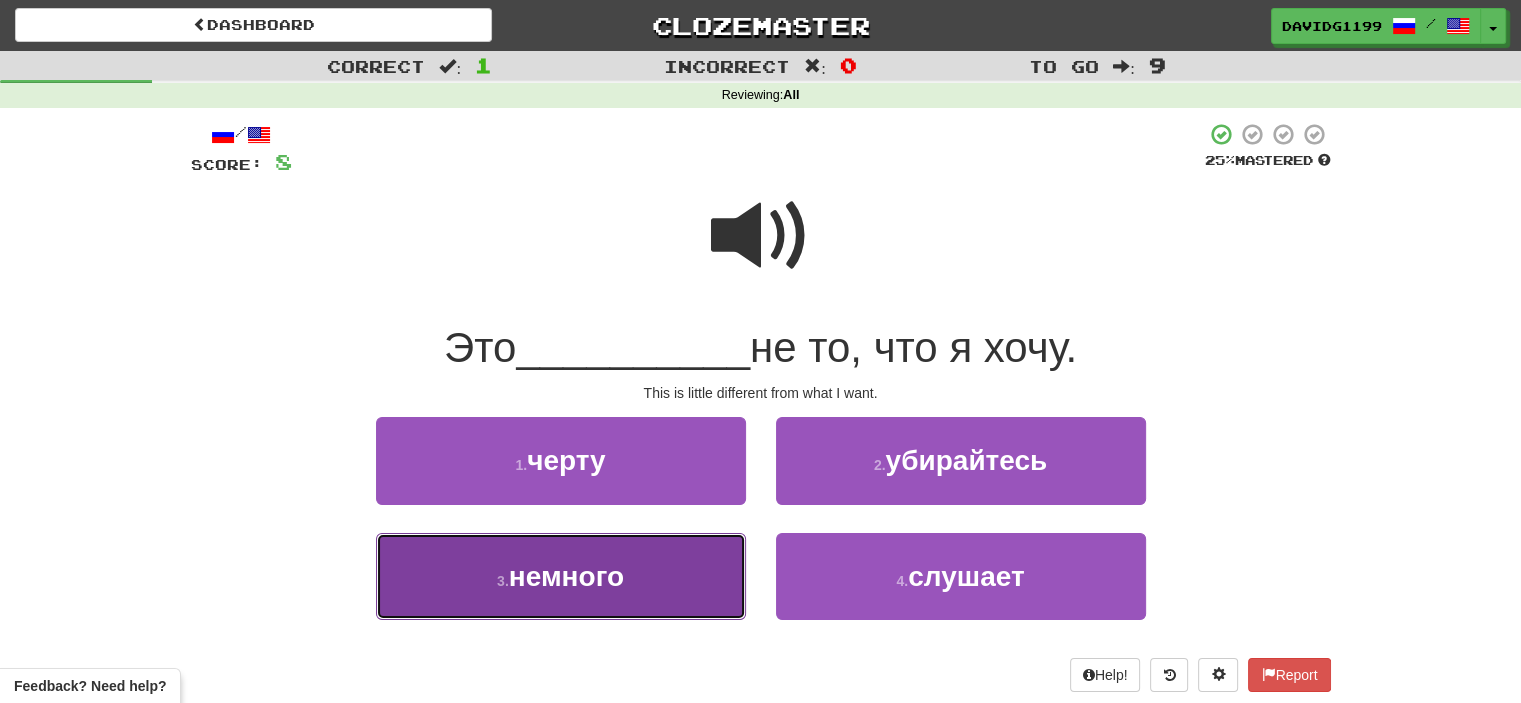 click on "3 .  немного" at bounding box center [561, 576] 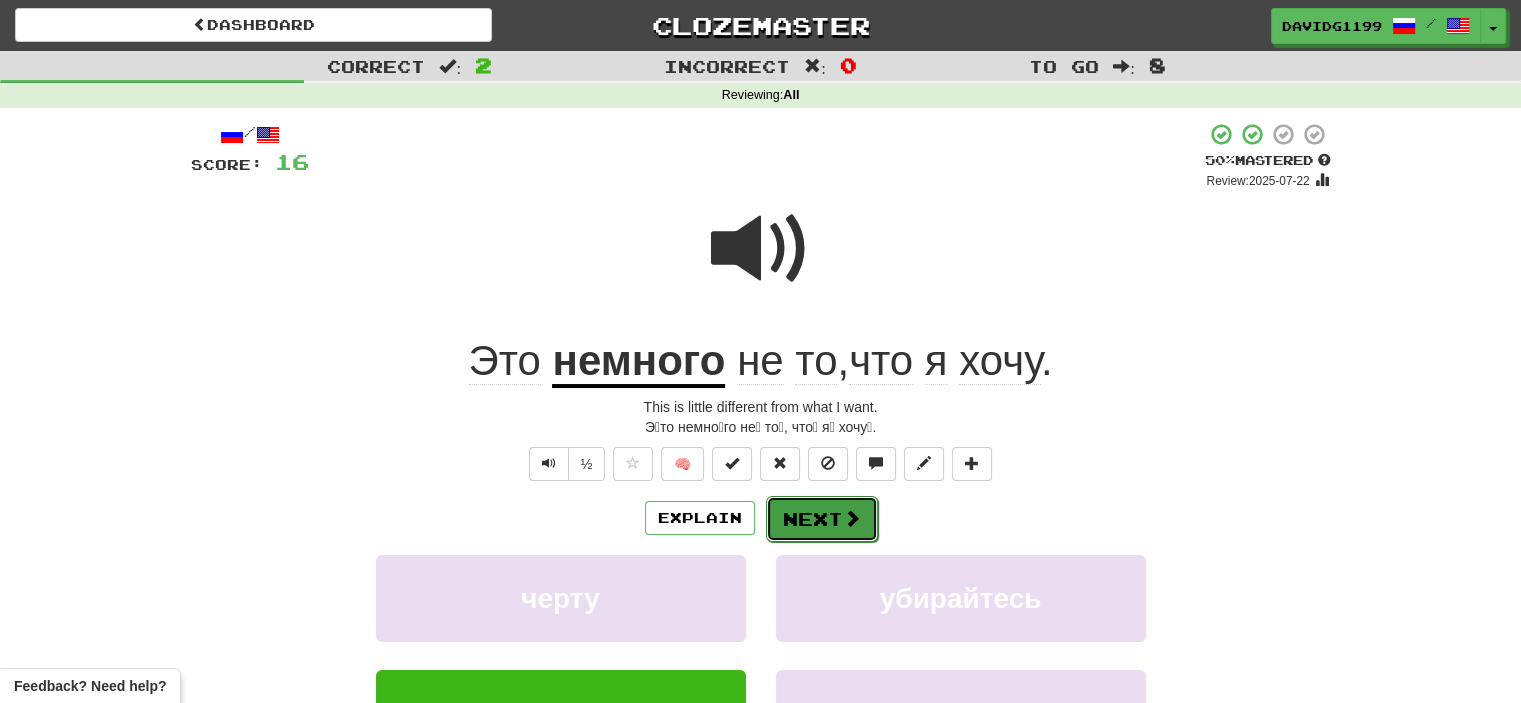 click on "Next" at bounding box center [822, 519] 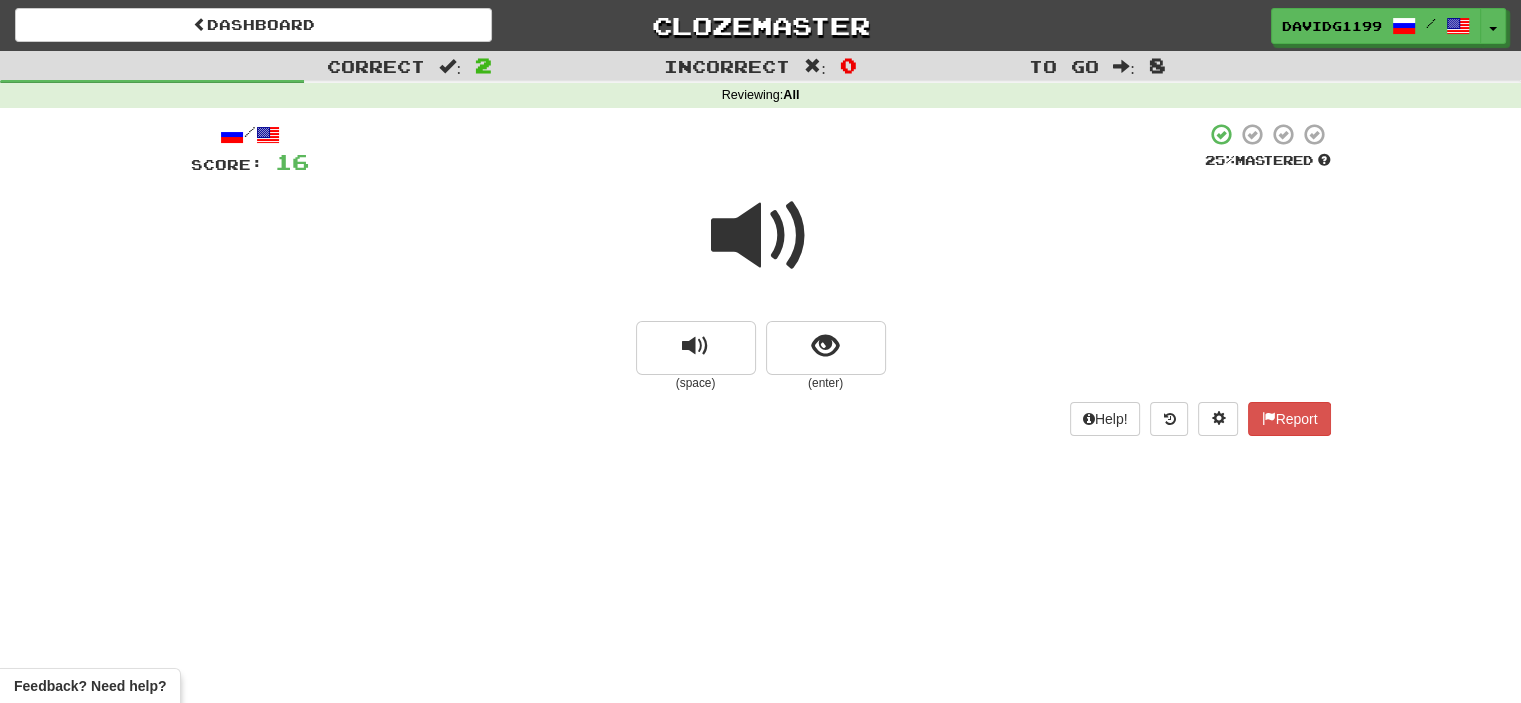 click at bounding box center [761, 236] 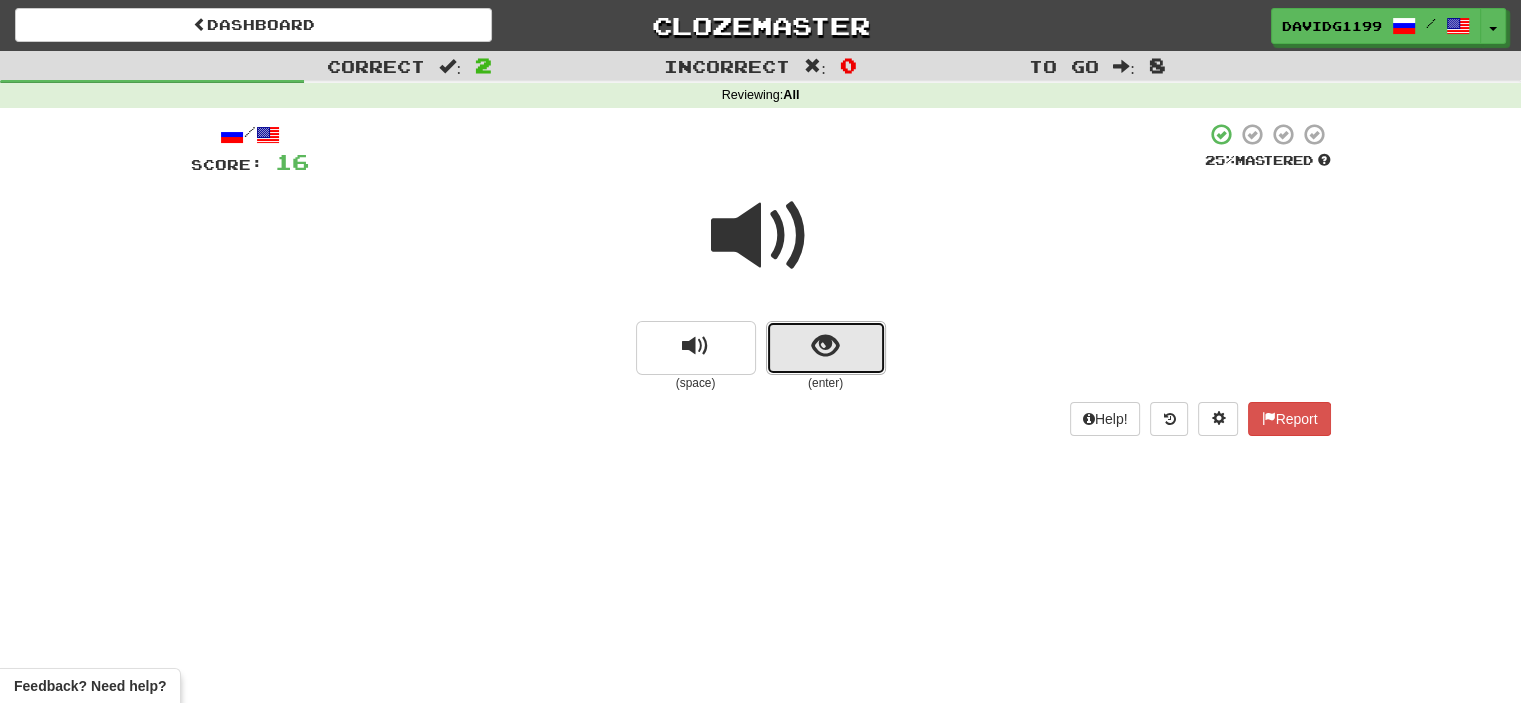 click at bounding box center [826, 348] 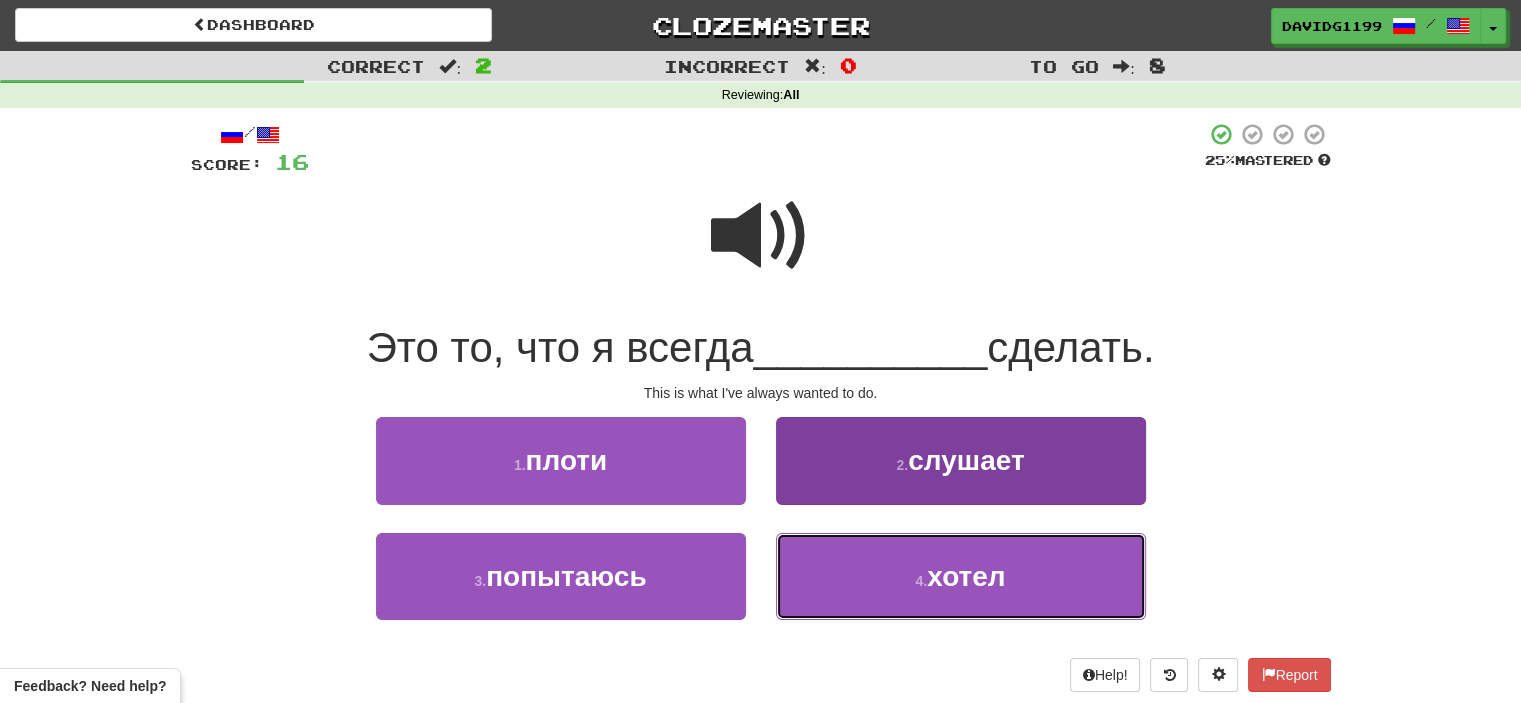 drag, startPoint x: 899, startPoint y: 583, endPoint x: 881, endPoint y: 585, distance: 18.110771 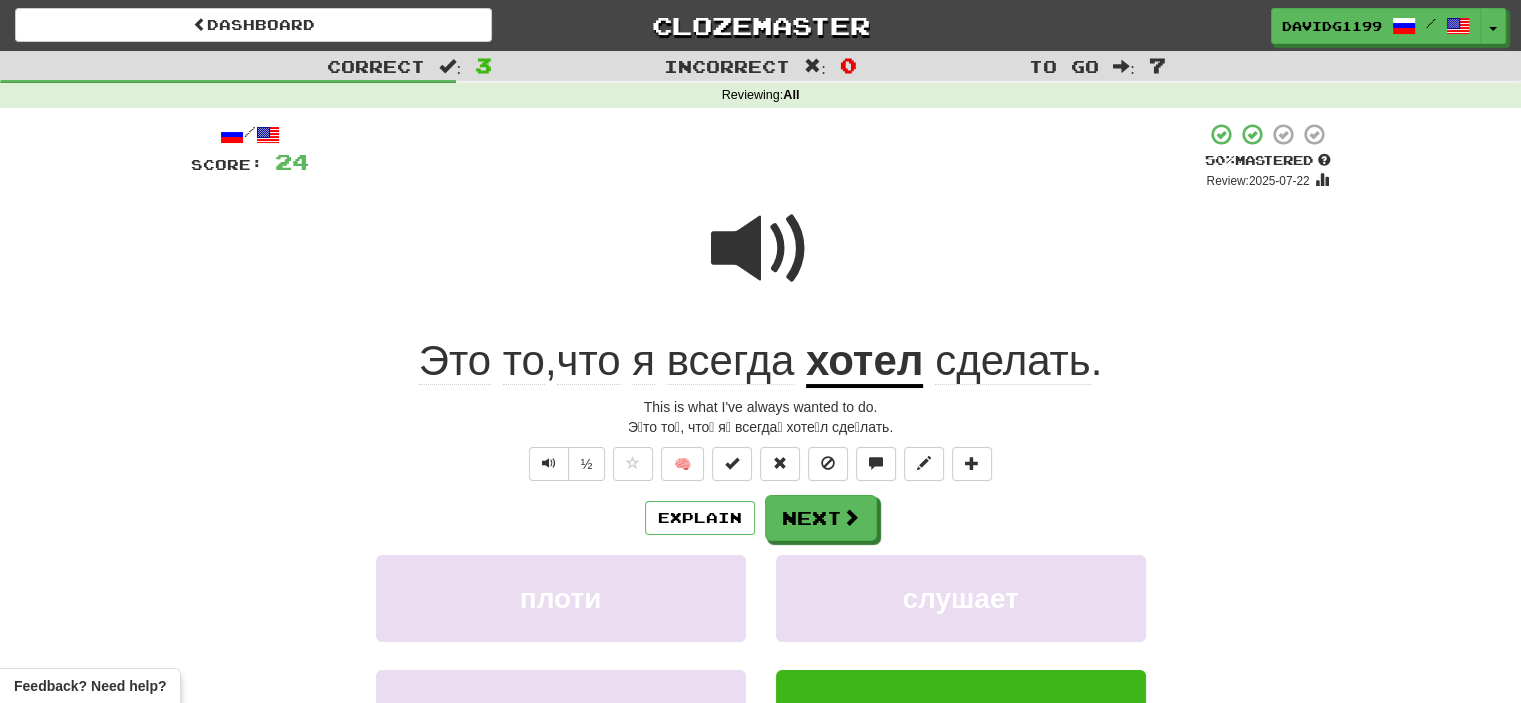click on "Explain Next плоти слушает попытаюсь хотел Learn more: плоти слушает попытаюсь хотел" at bounding box center [761, 655] 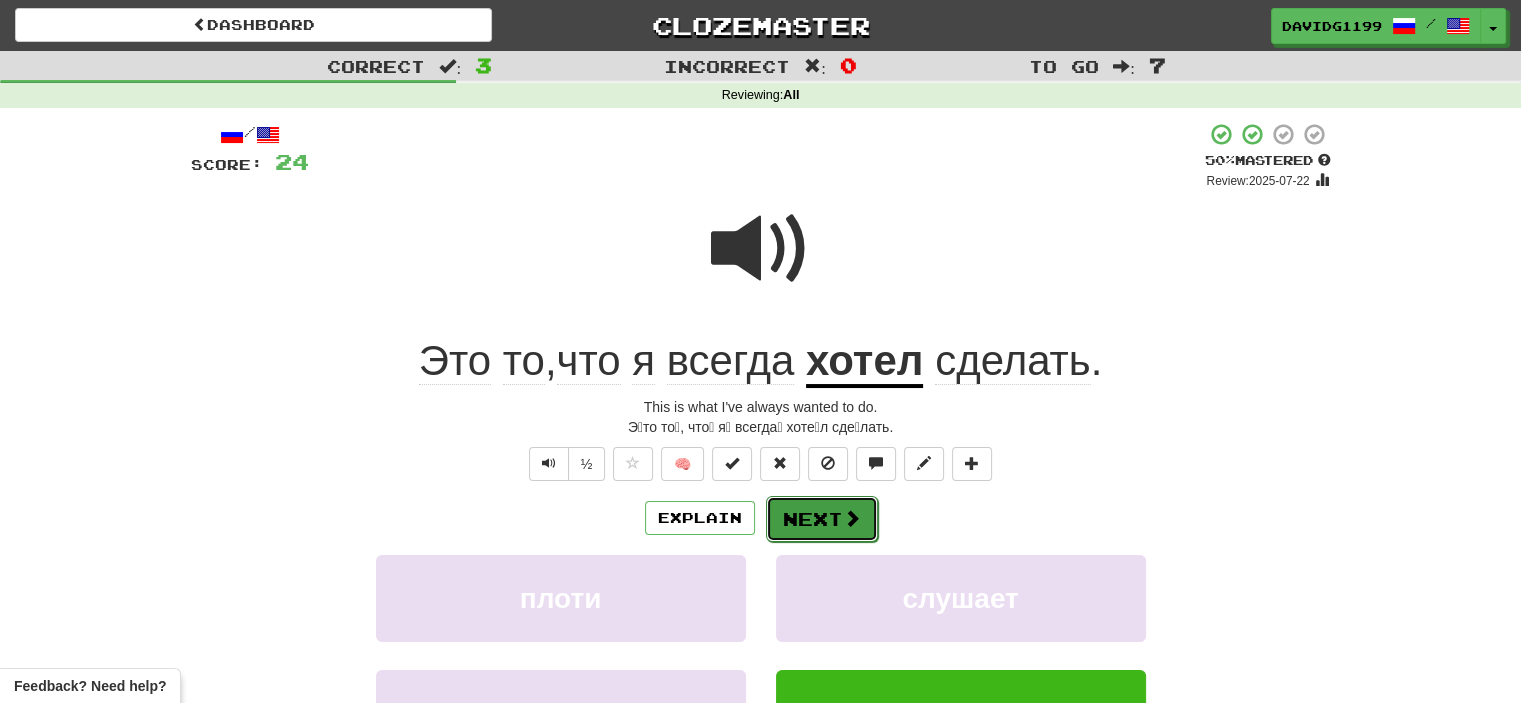 click on "Next" at bounding box center [822, 519] 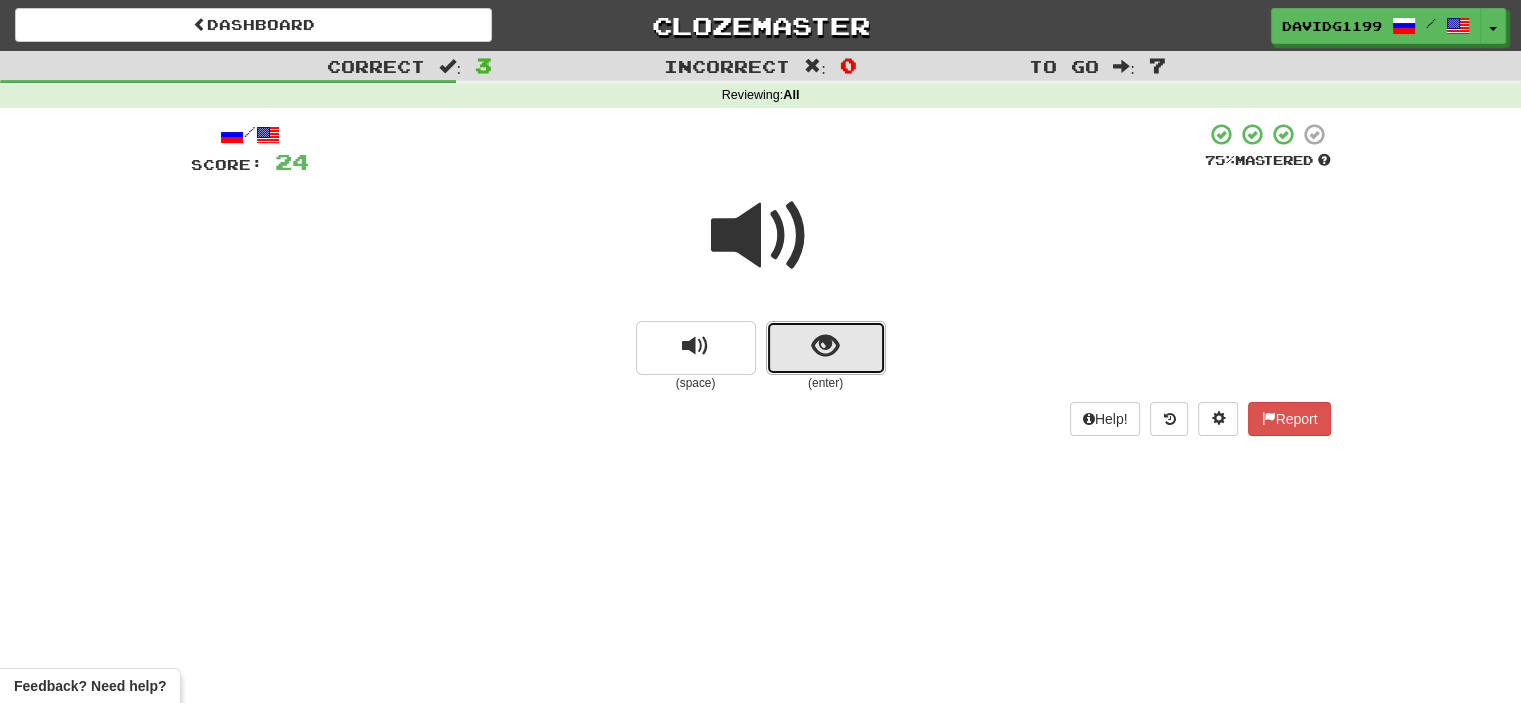 click at bounding box center (826, 348) 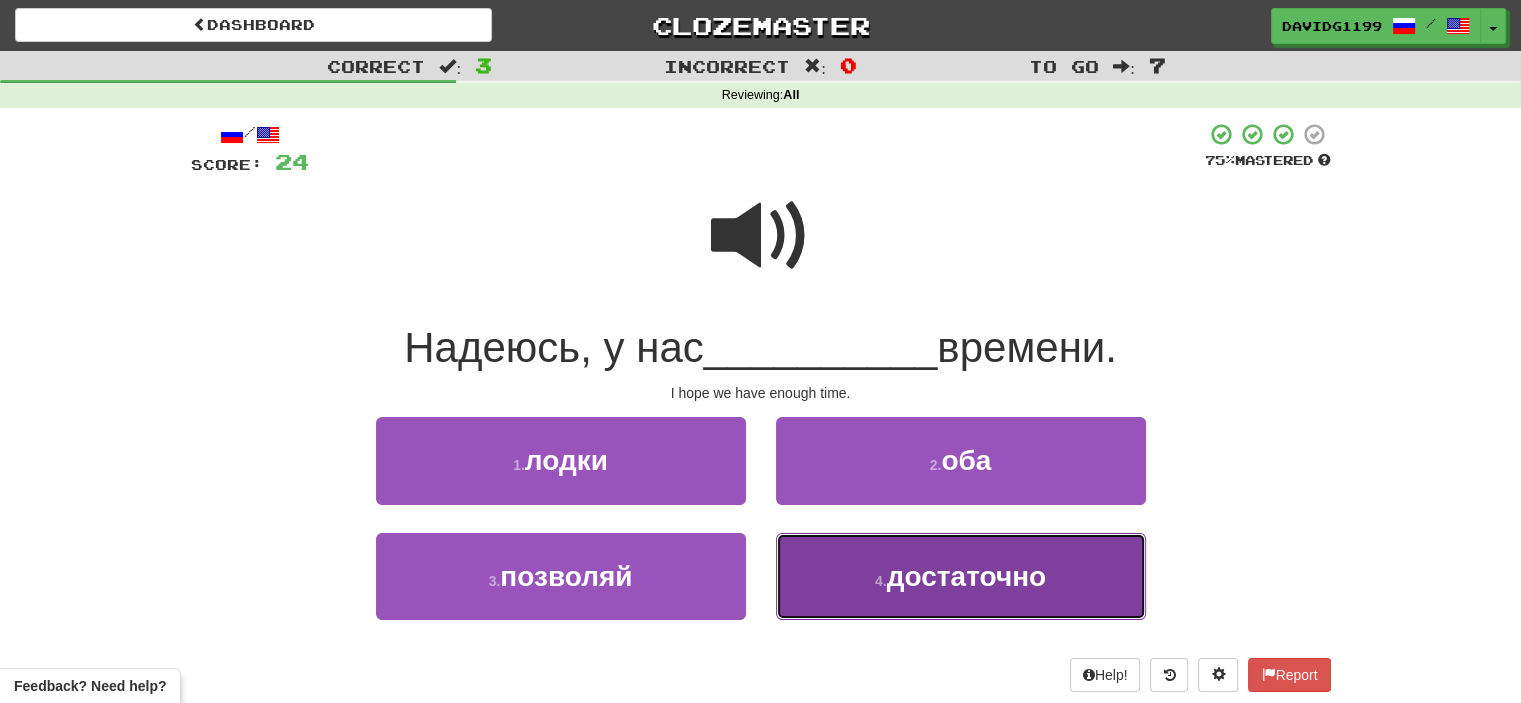 click on "4 .  достаточно" at bounding box center (961, 576) 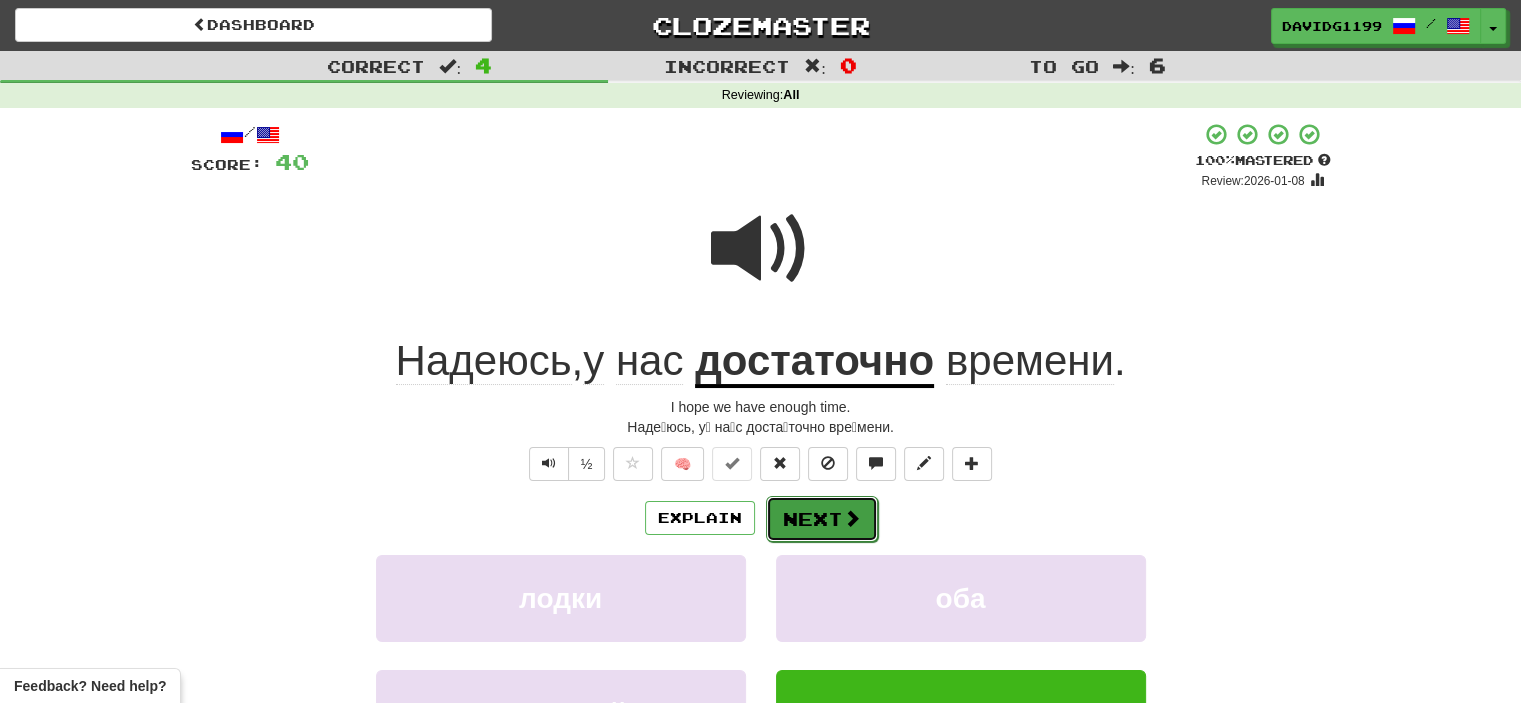 click on "Next" at bounding box center [822, 519] 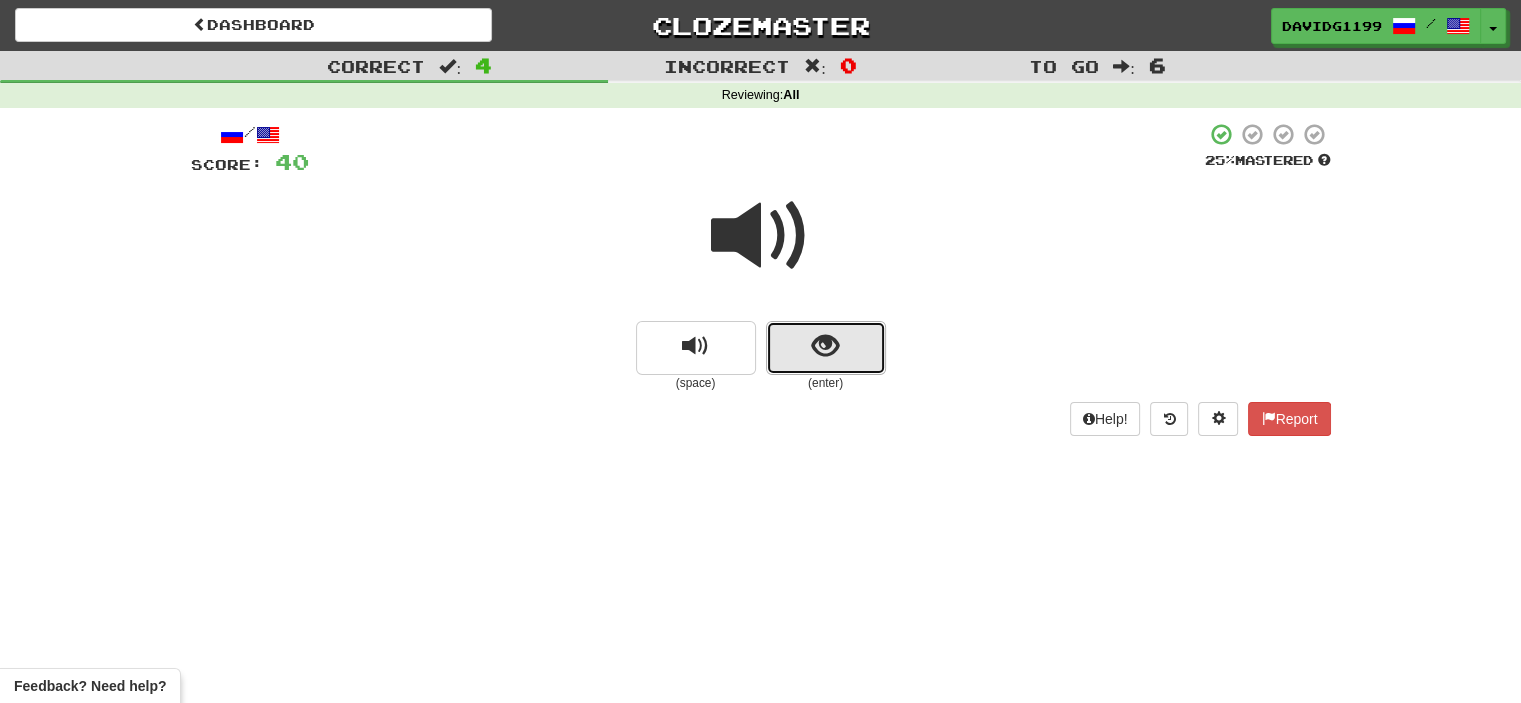 click at bounding box center (826, 348) 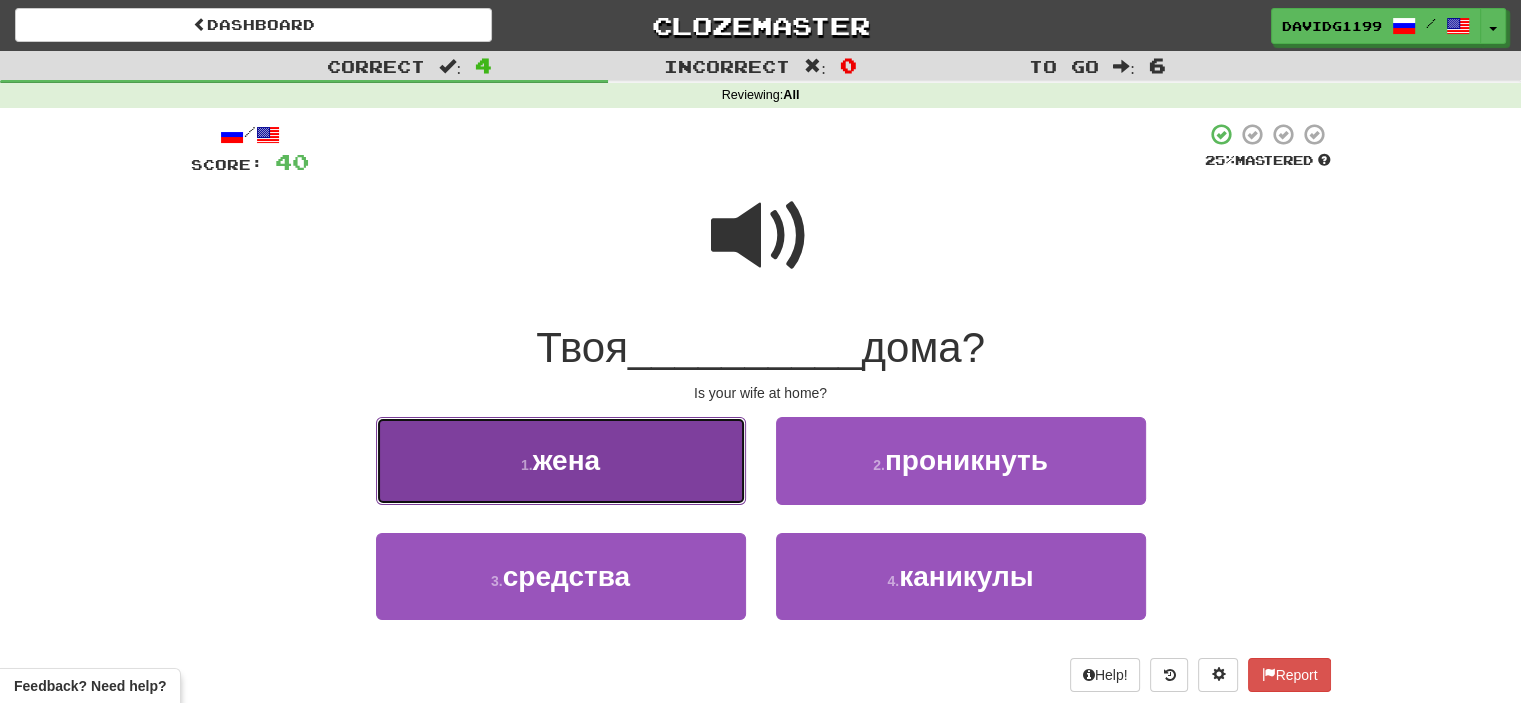 click on "1 .  жена" at bounding box center [561, 460] 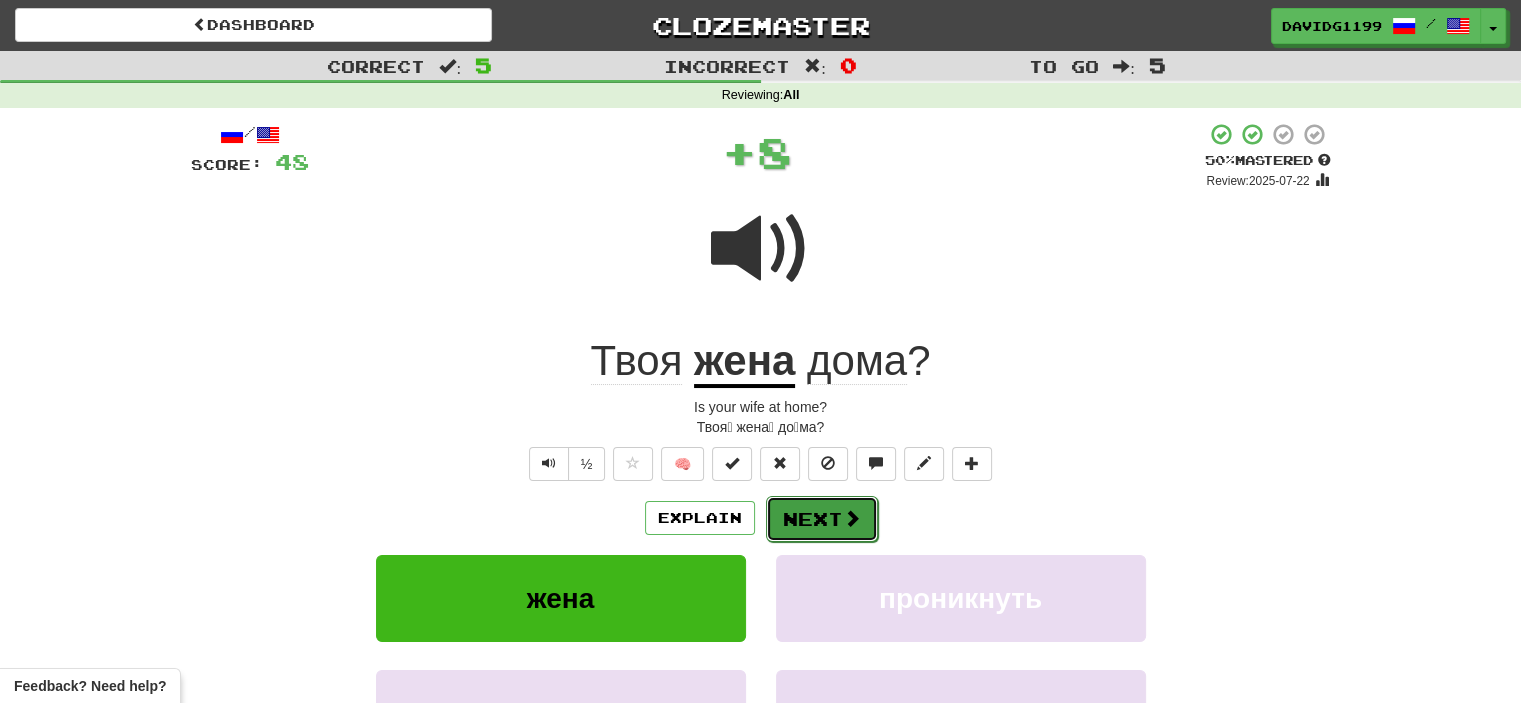 click on "Next" at bounding box center (822, 519) 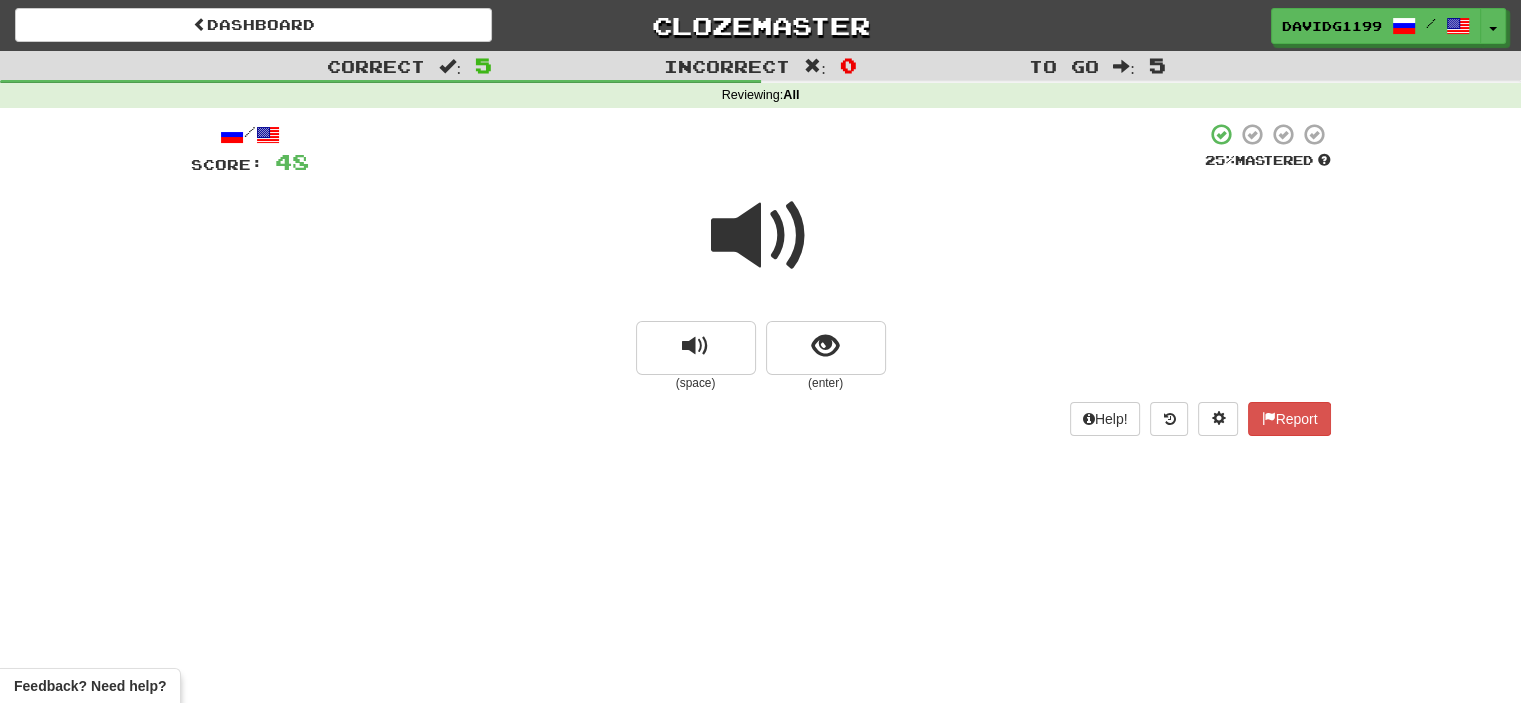 click at bounding box center (761, 236) 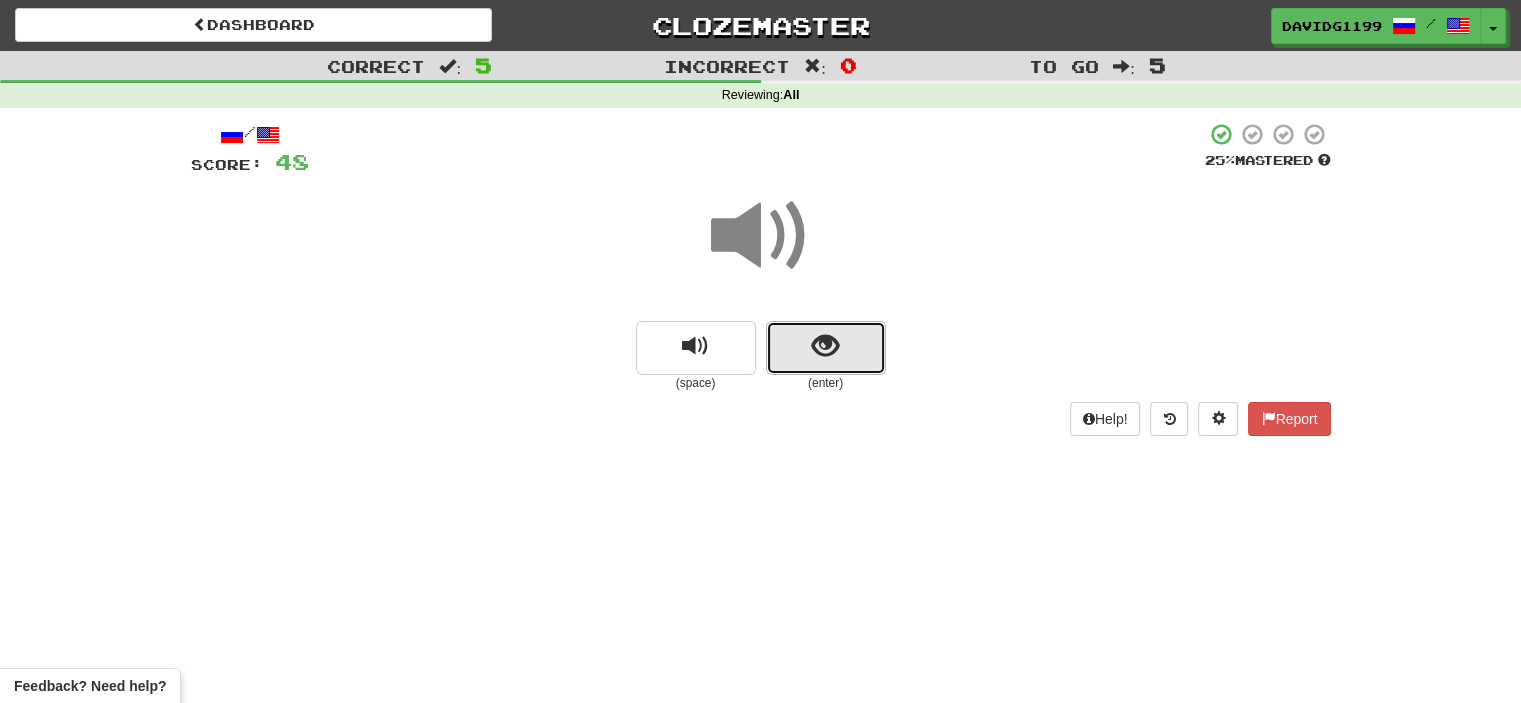 click at bounding box center (825, 346) 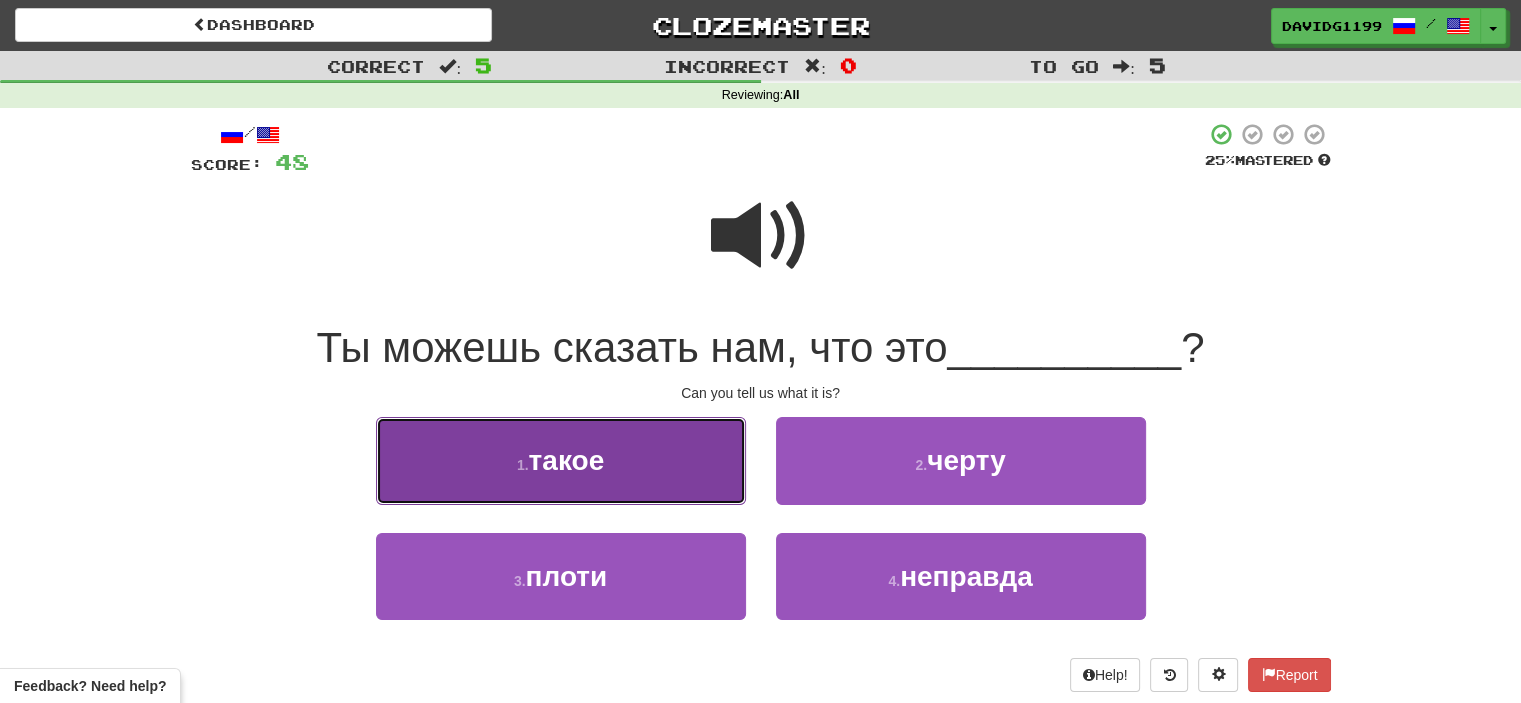 click on "1 .  такое" at bounding box center (561, 460) 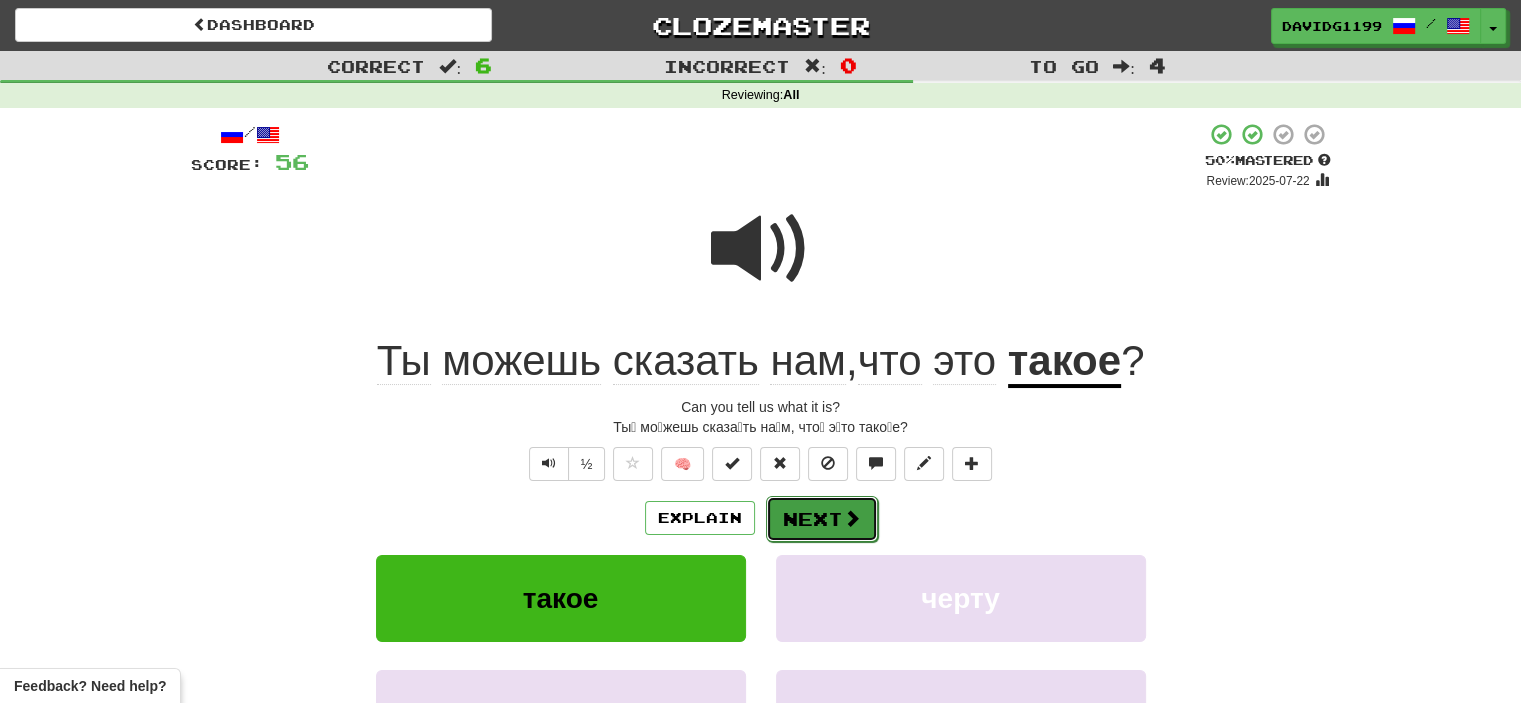 click on "Next" at bounding box center [822, 519] 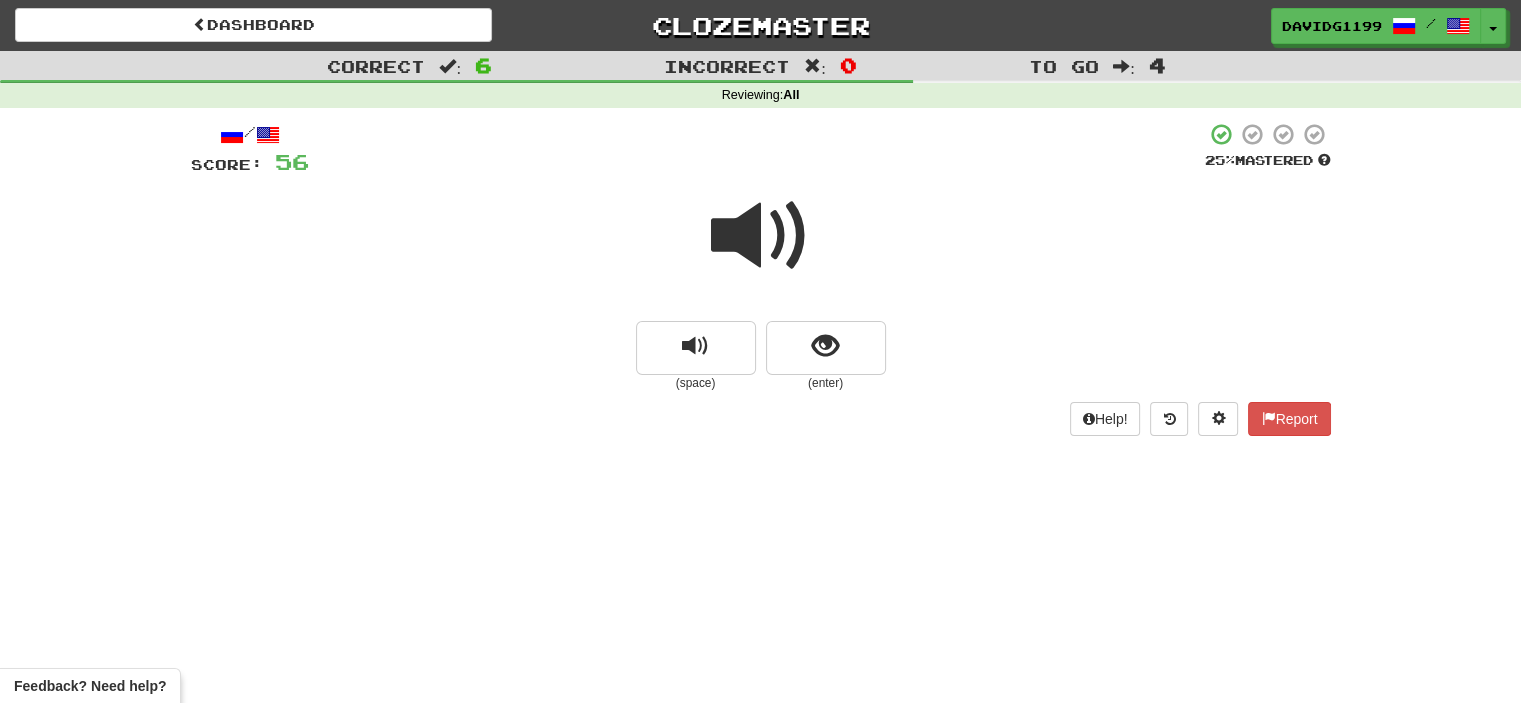 click at bounding box center [761, 236] 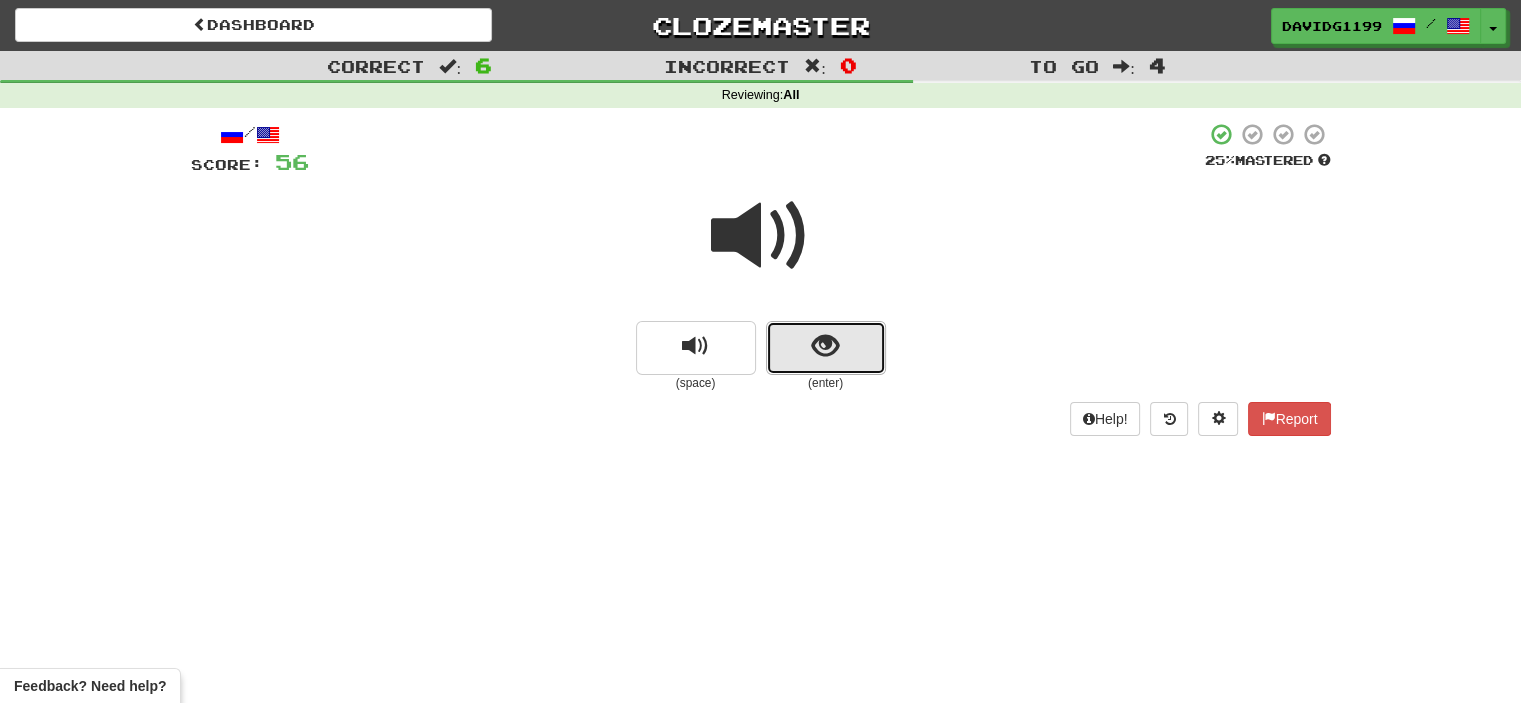 click at bounding box center [826, 348] 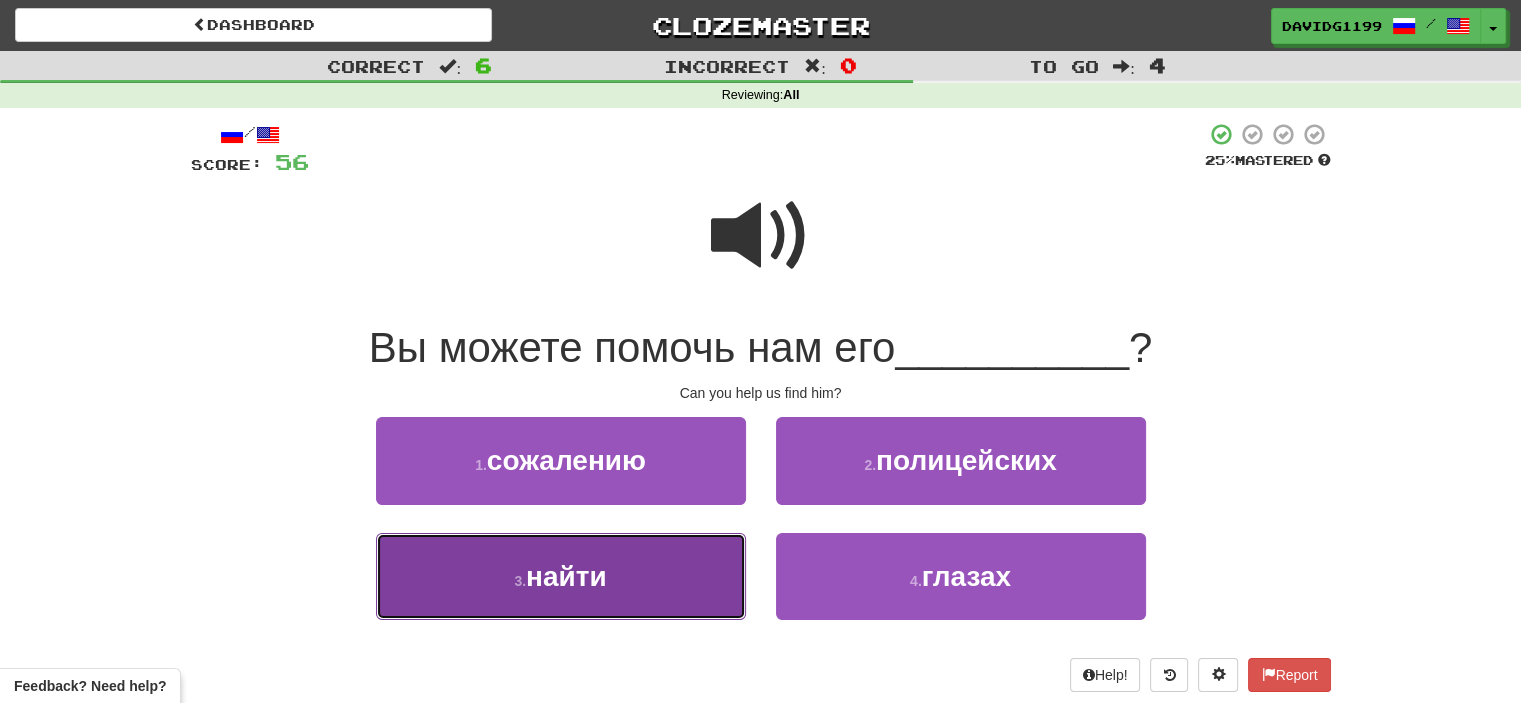 click on "4 .  найти" at bounding box center (561, 576) 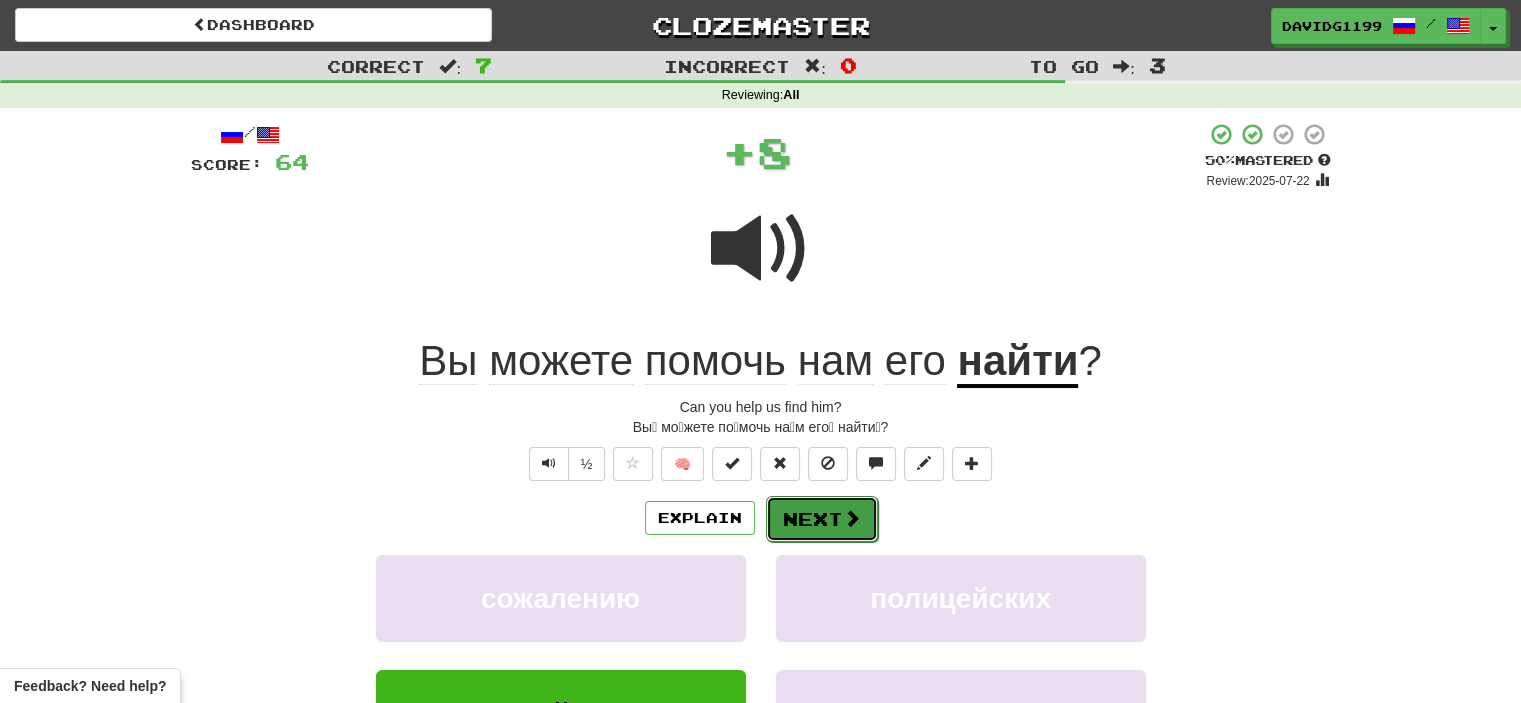 click on "Next" at bounding box center (822, 519) 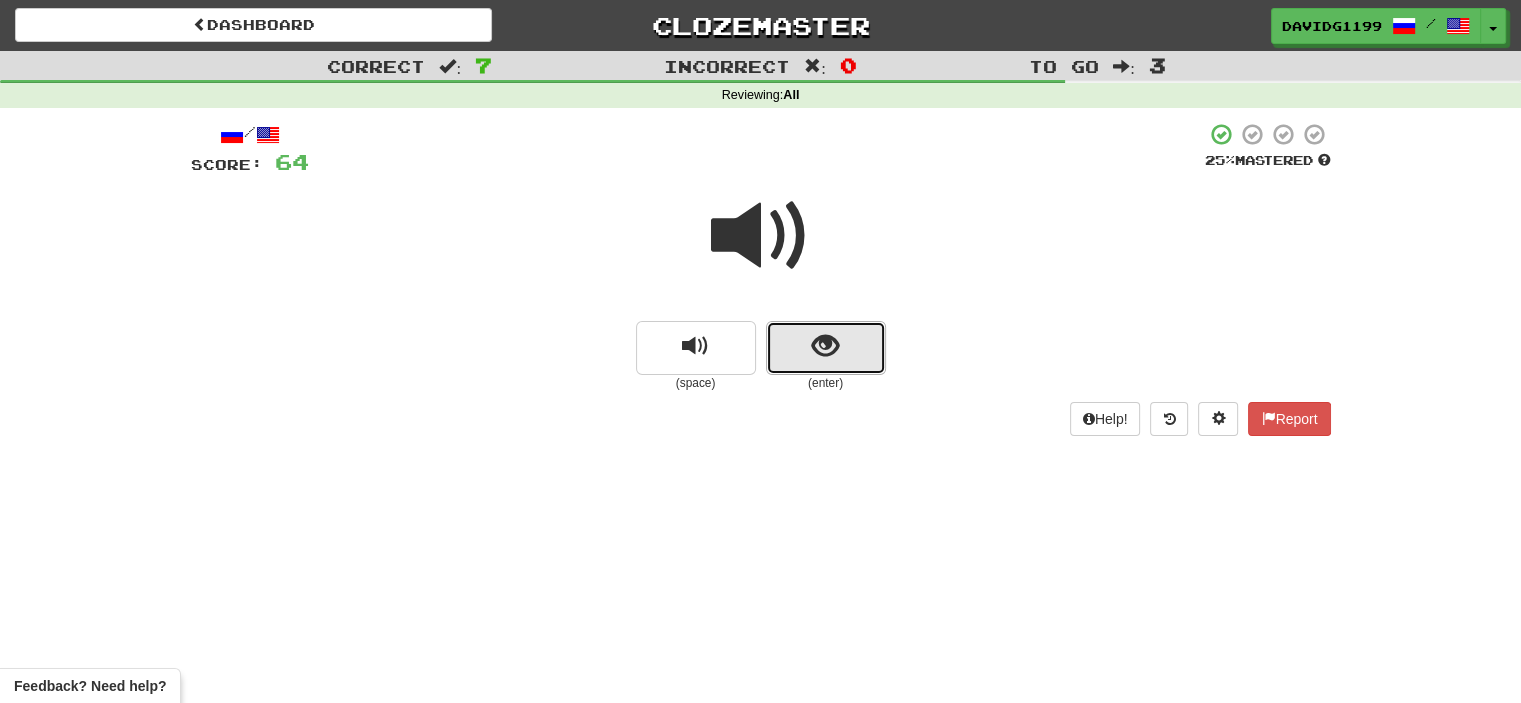 click at bounding box center (826, 348) 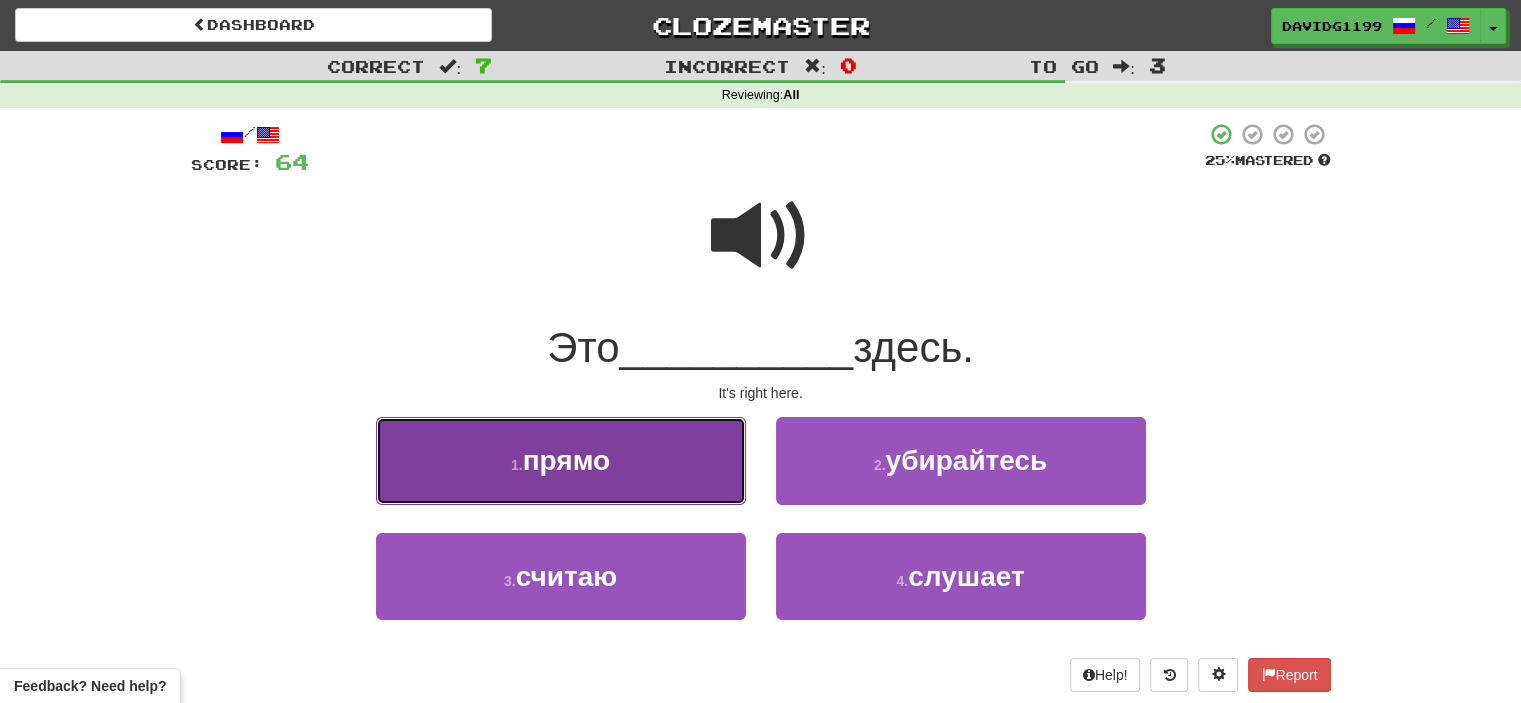 click on "1 .  прямо" at bounding box center [561, 460] 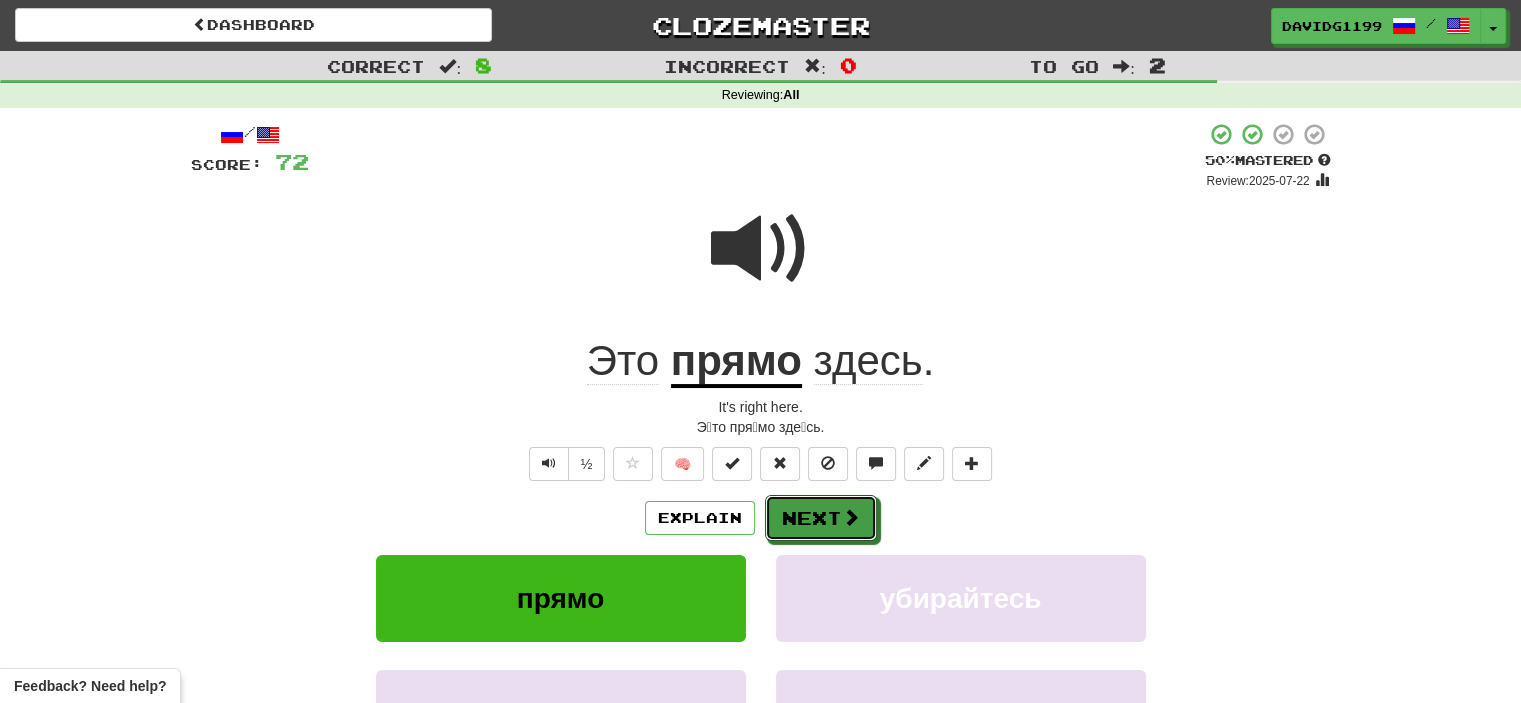 click on "Next" at bounding box center [821, 518] 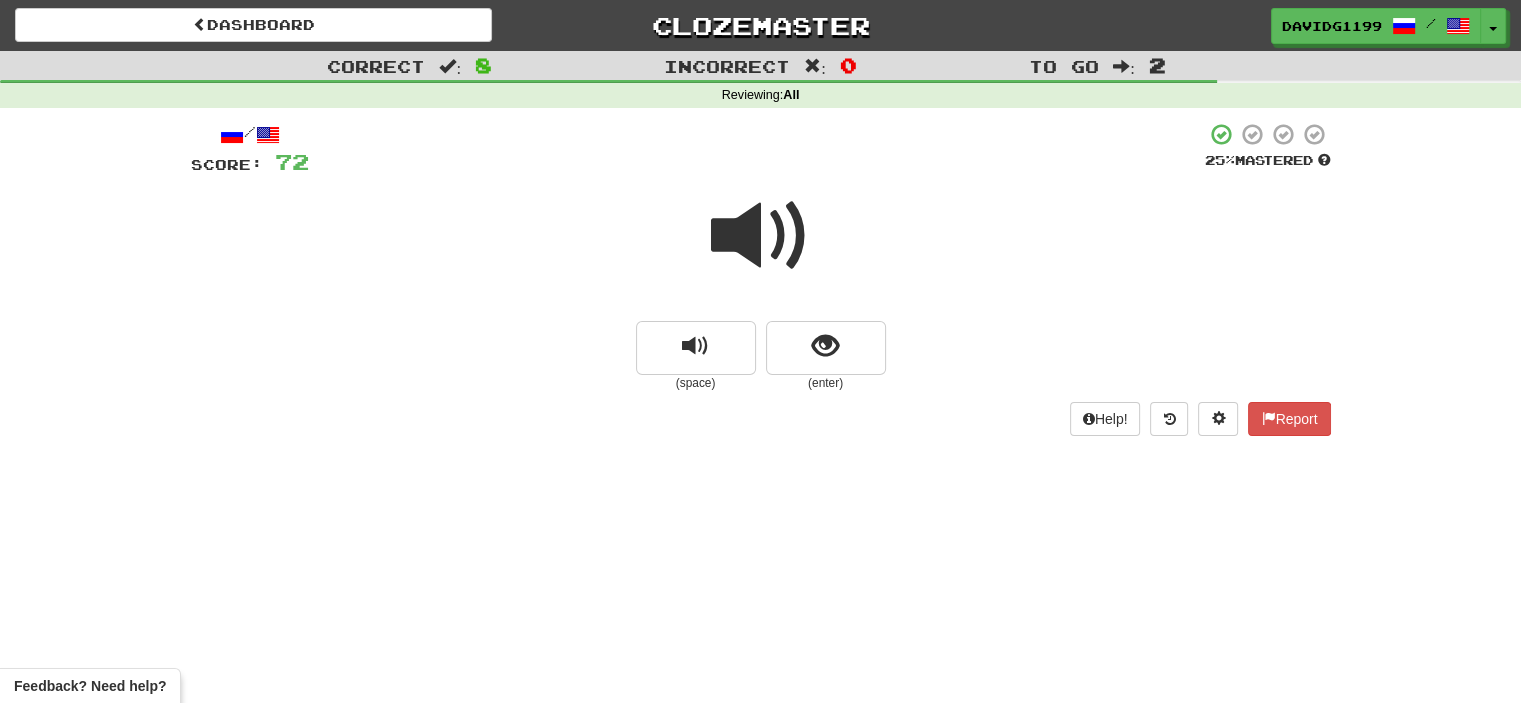 click at bounding box center (761, 236) 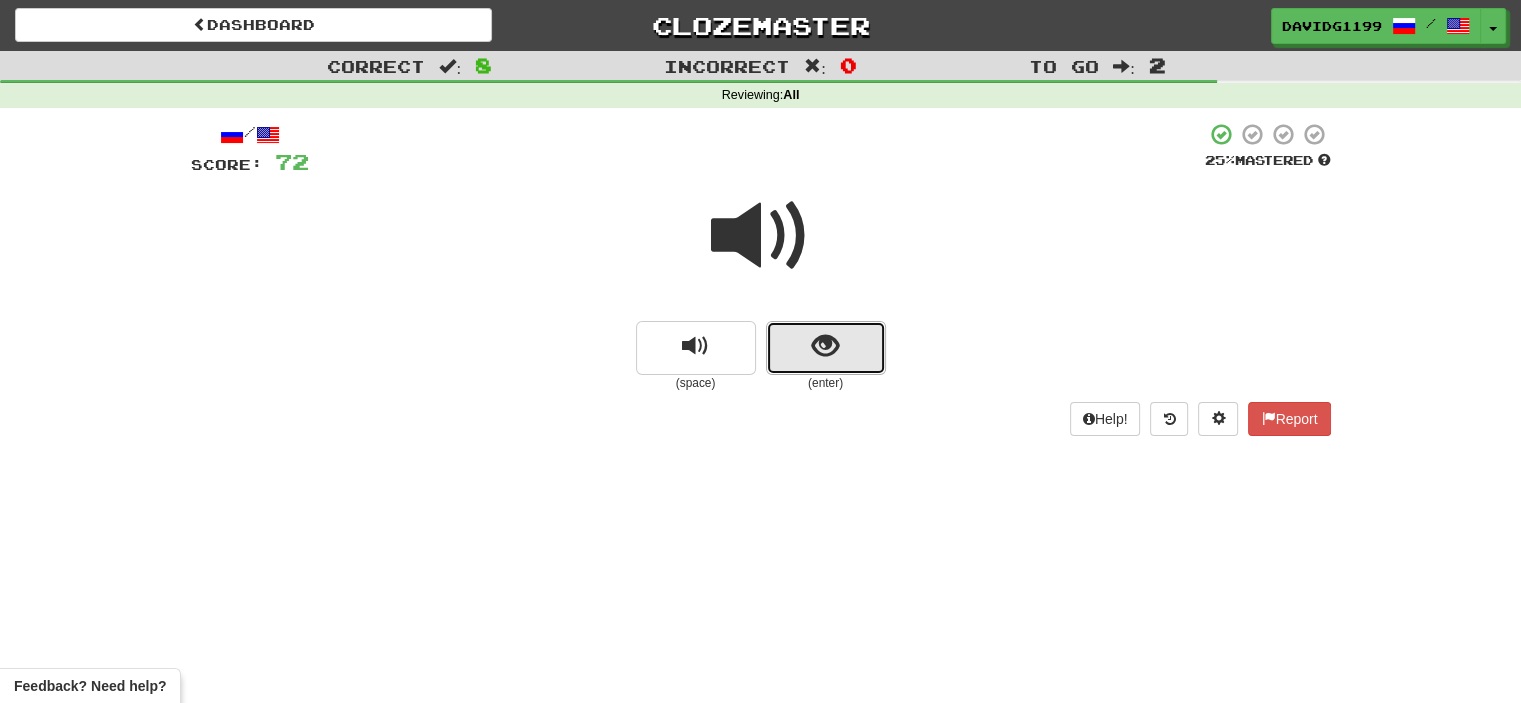 click at bounding box center [826, 348] 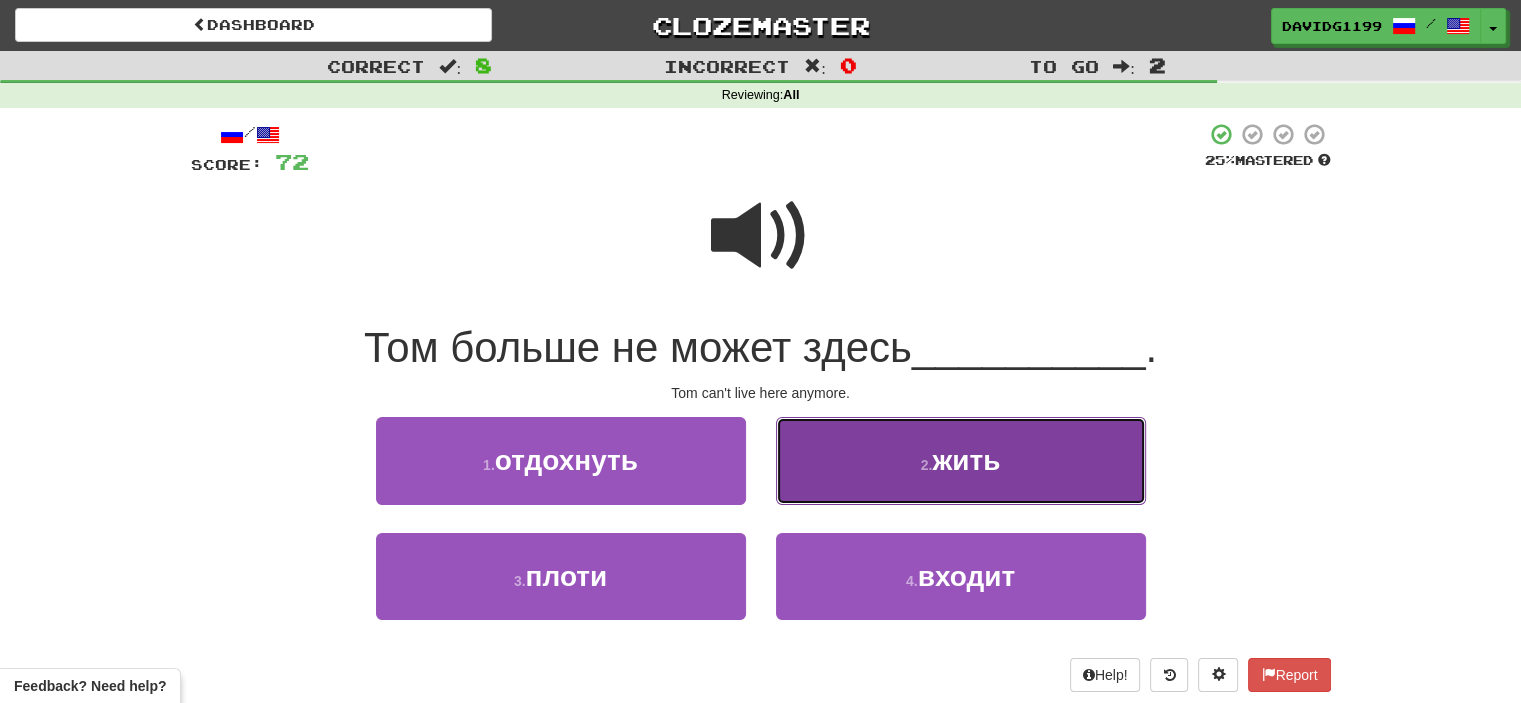 click on "2 .  жить" at bounding box center [961, 460] 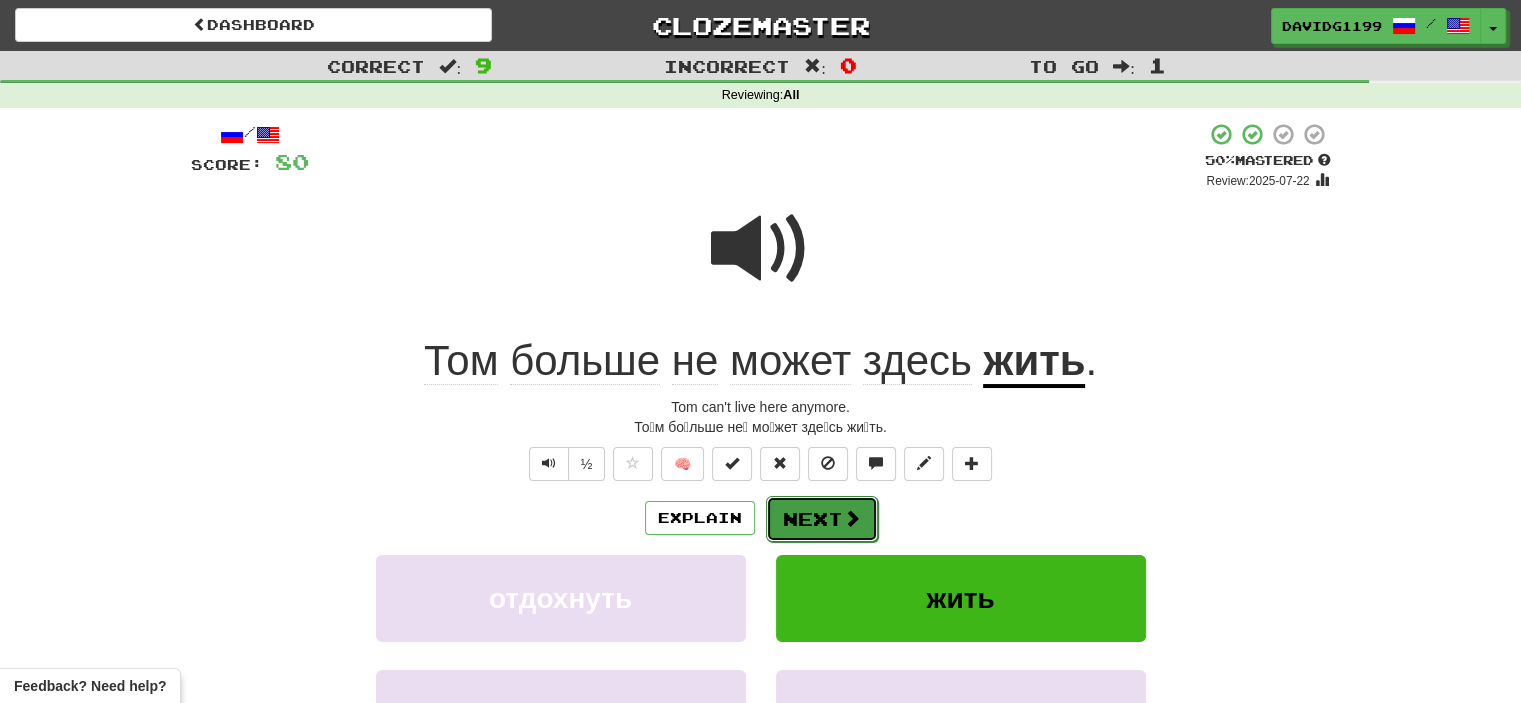 click on "Next" at bounding box center [822, 519] 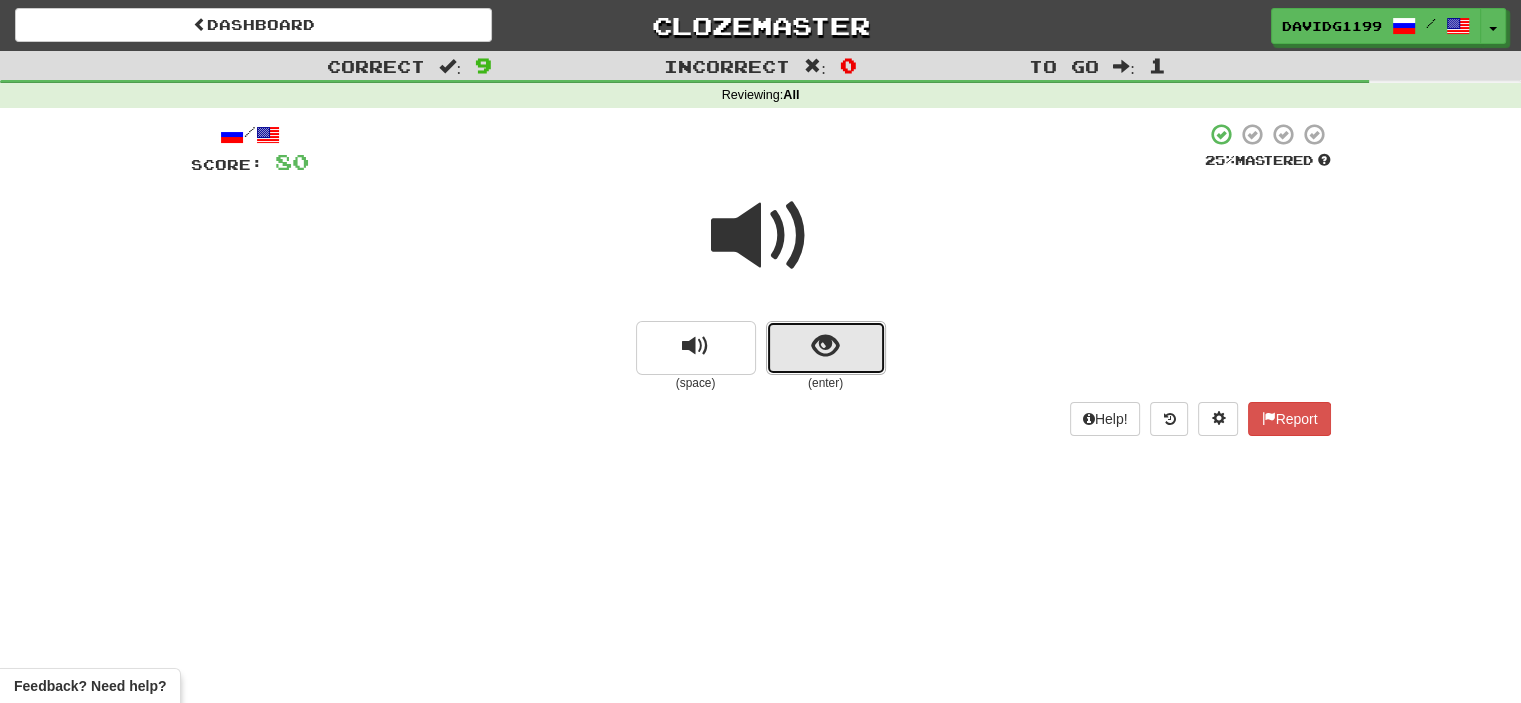 click at bounding box center (826, 348) 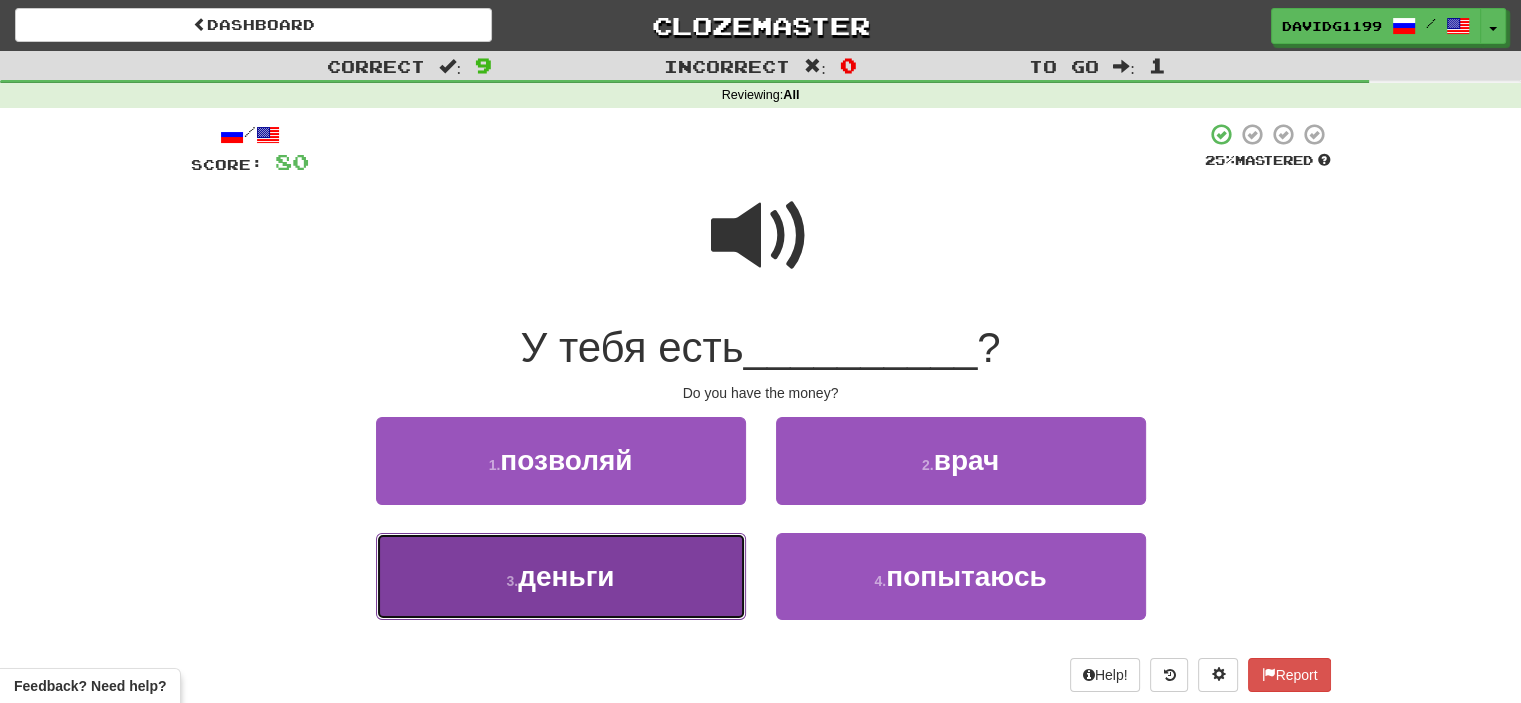 click on "3 .  деньги" at bounding box center [561, 576] 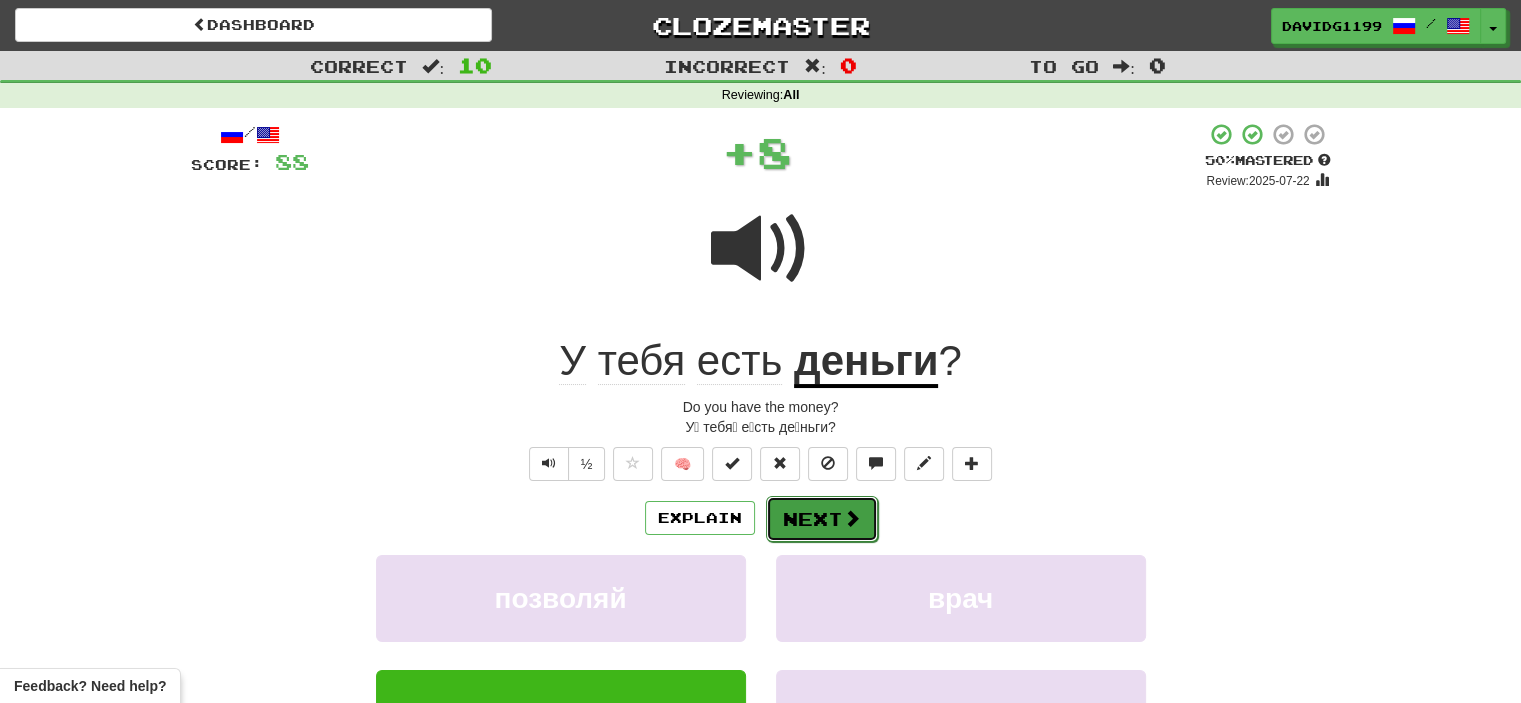 click on "Next" at bounding box center [822, 519] 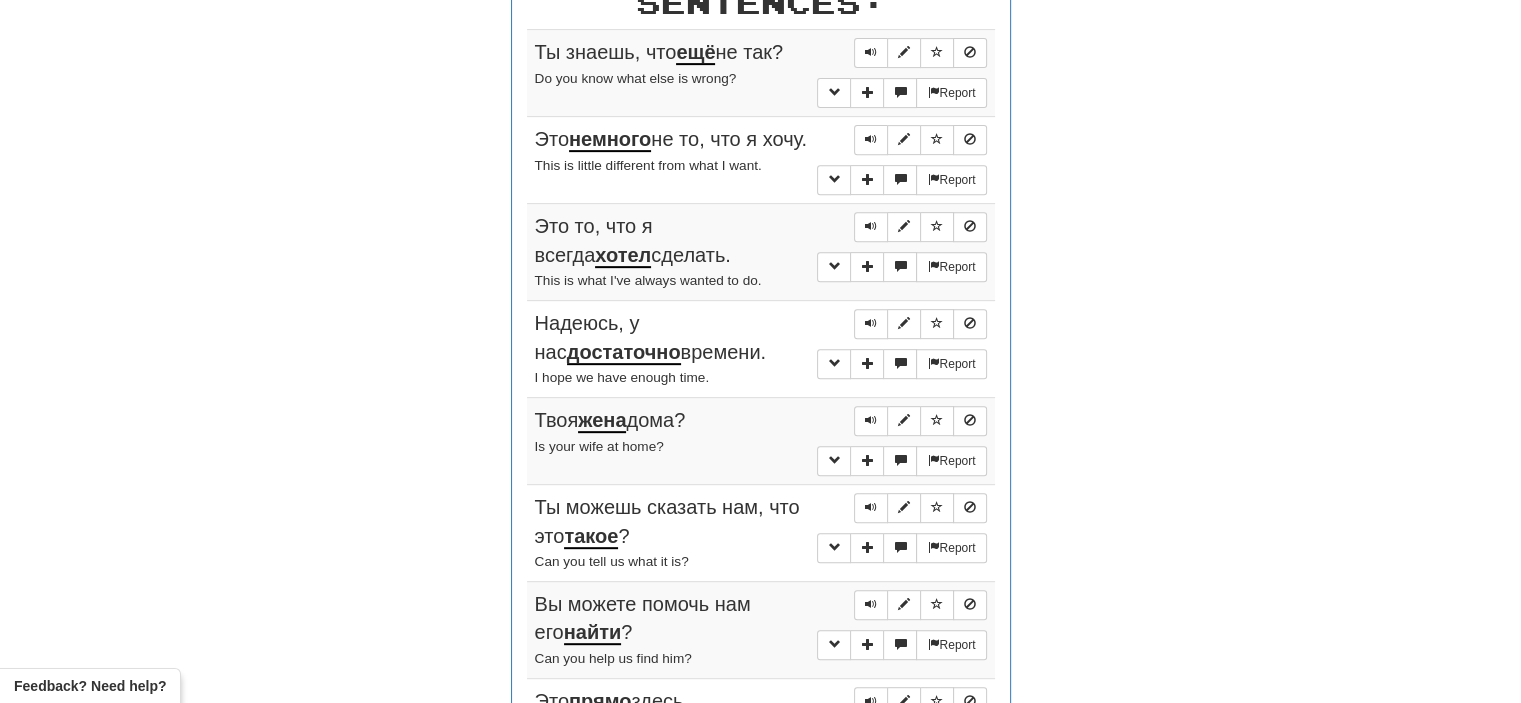 scroll, scrollTop: 807, scrollLeft: 0, axis: vertical 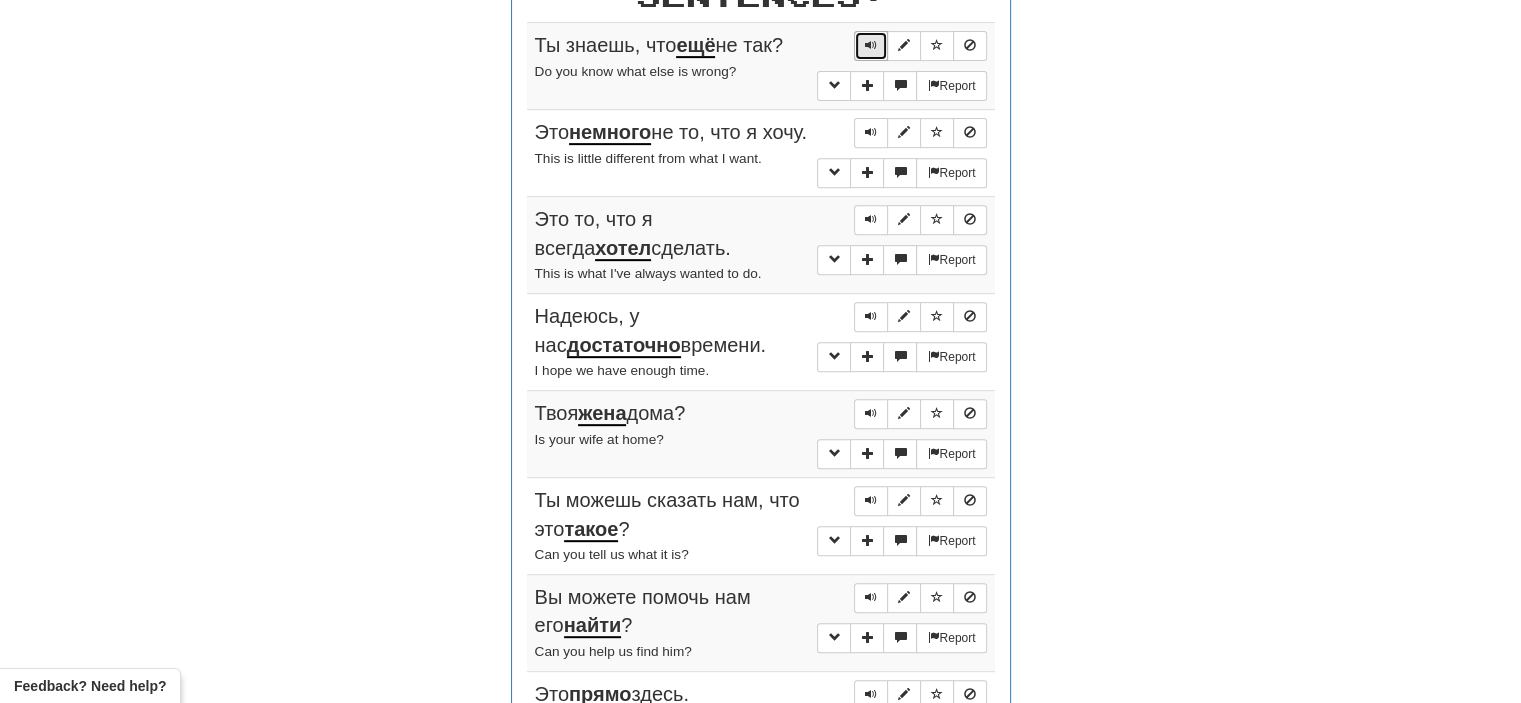 click at bounding box center [871, 45] 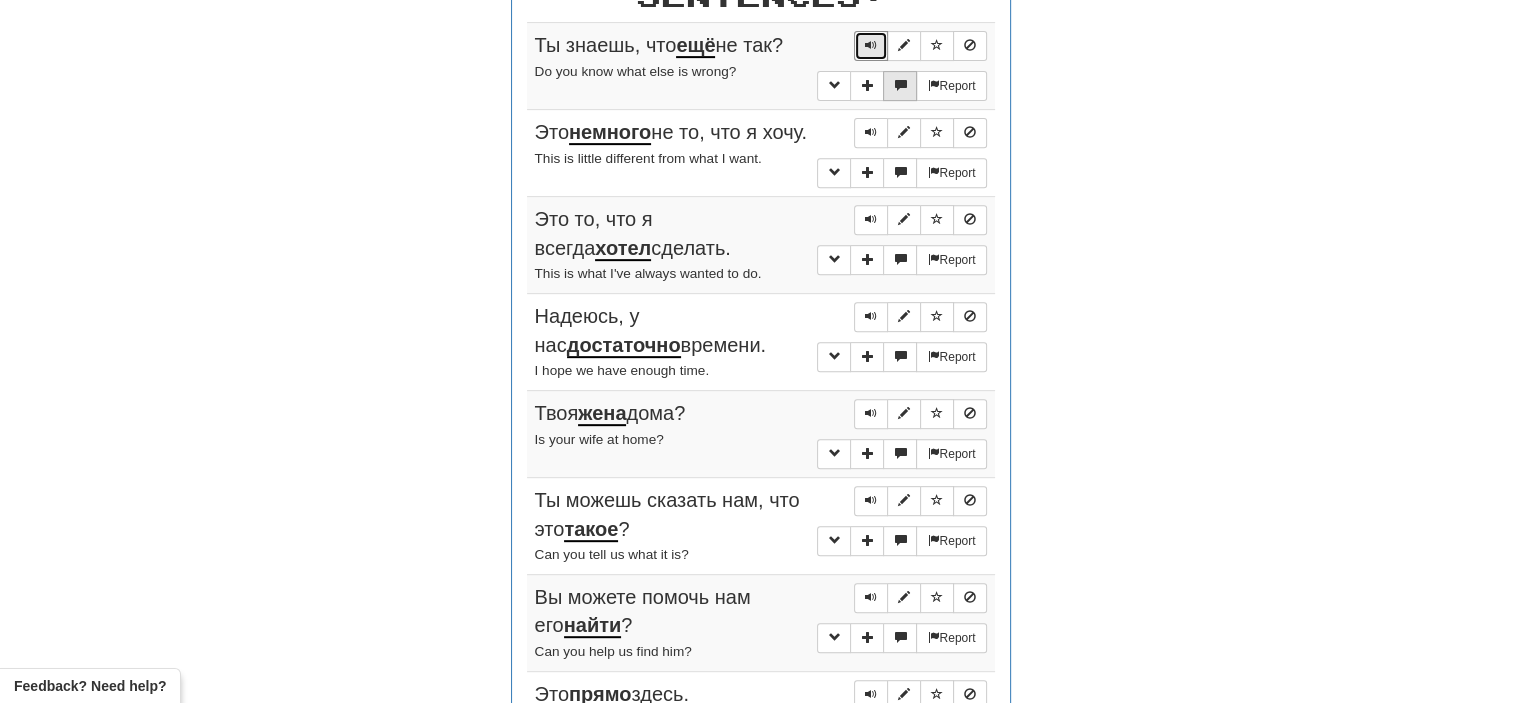 scroll, scrollTop: 780, scrollLeft: 0, axis: vertical 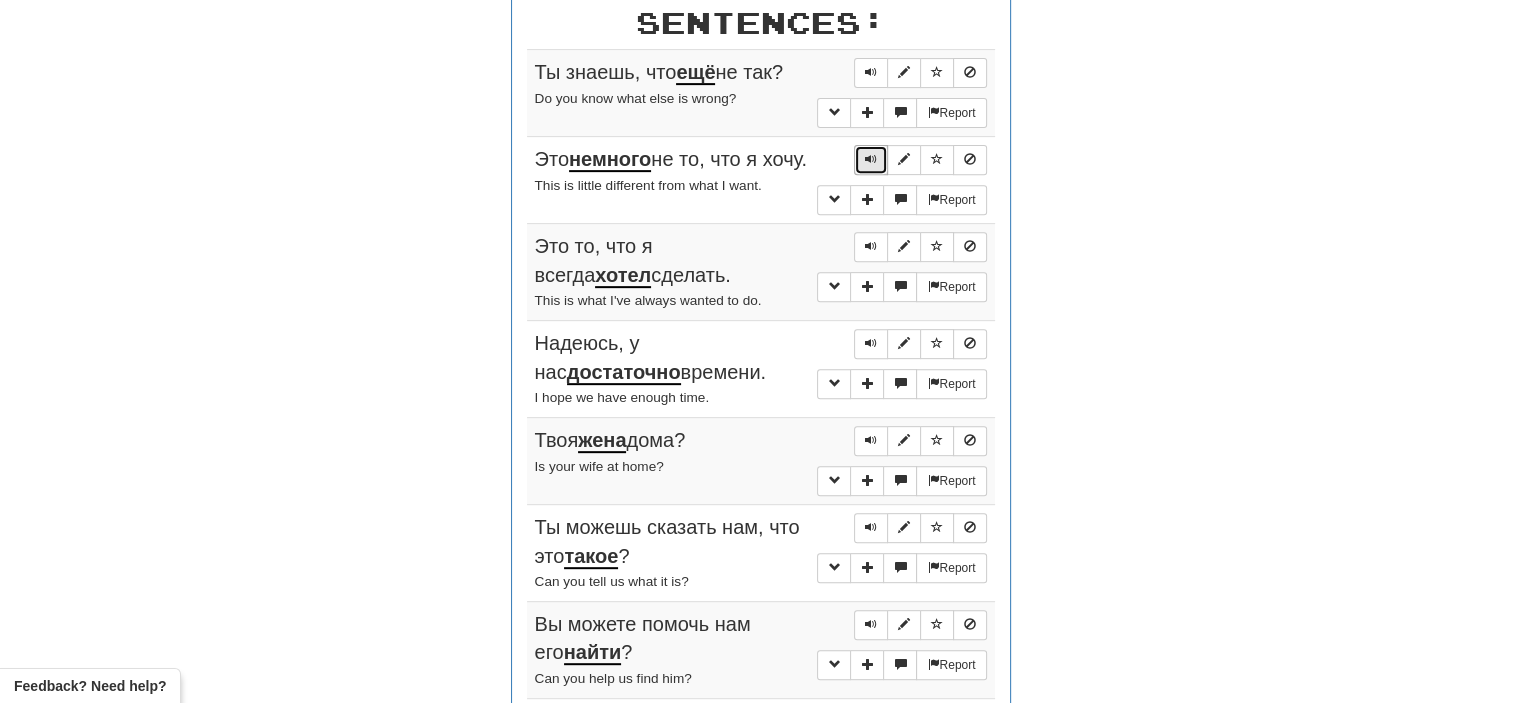 click at bounding box center (871, 159) 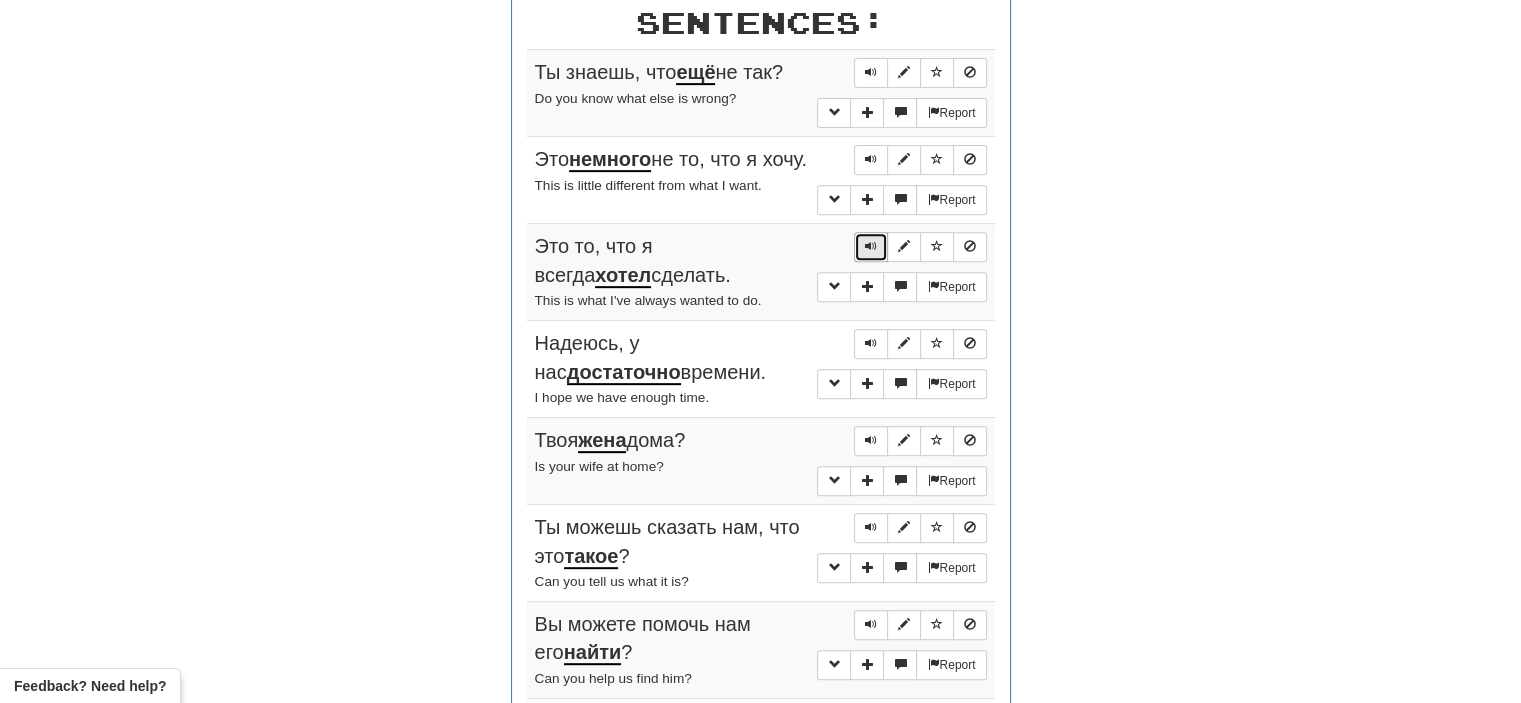 click at bounding box center (871, 246) 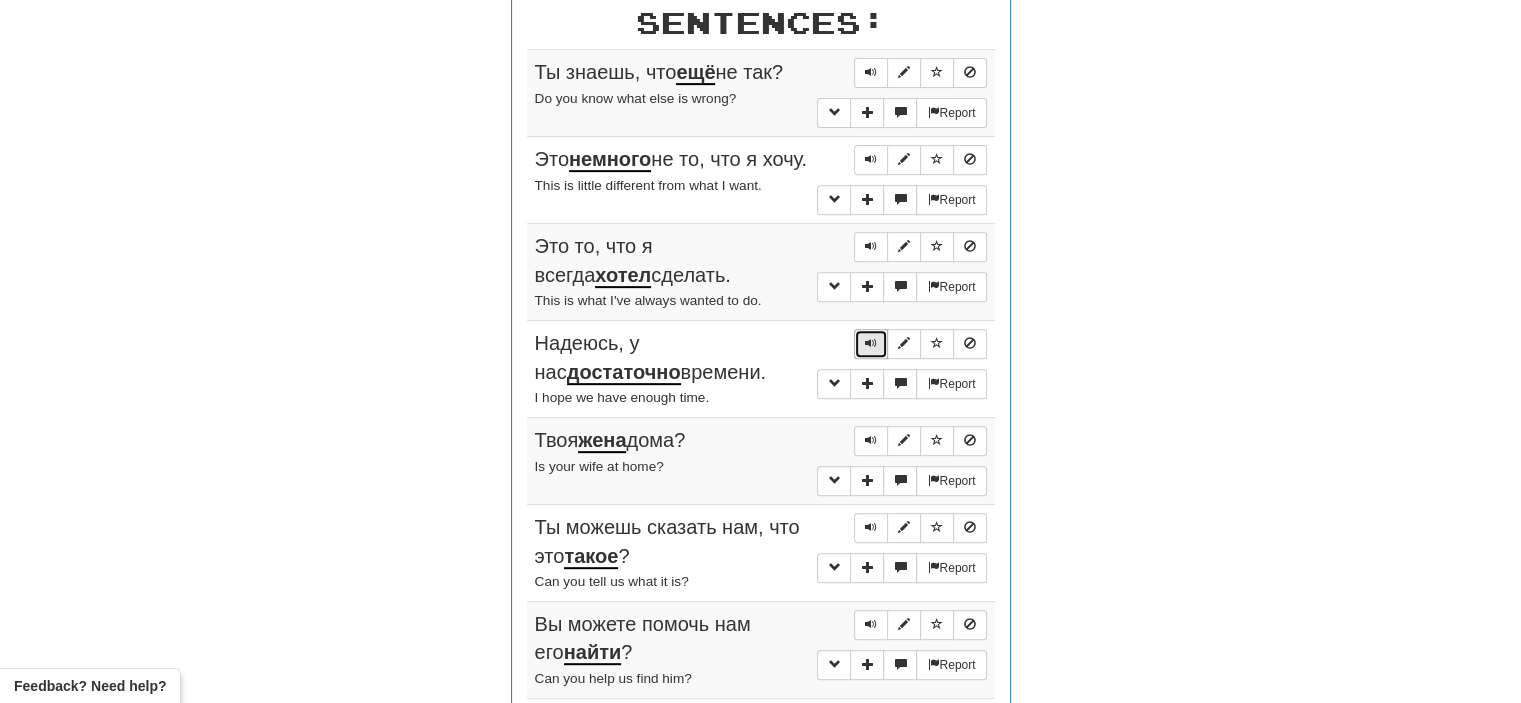 click at bounding box center [871, 343] 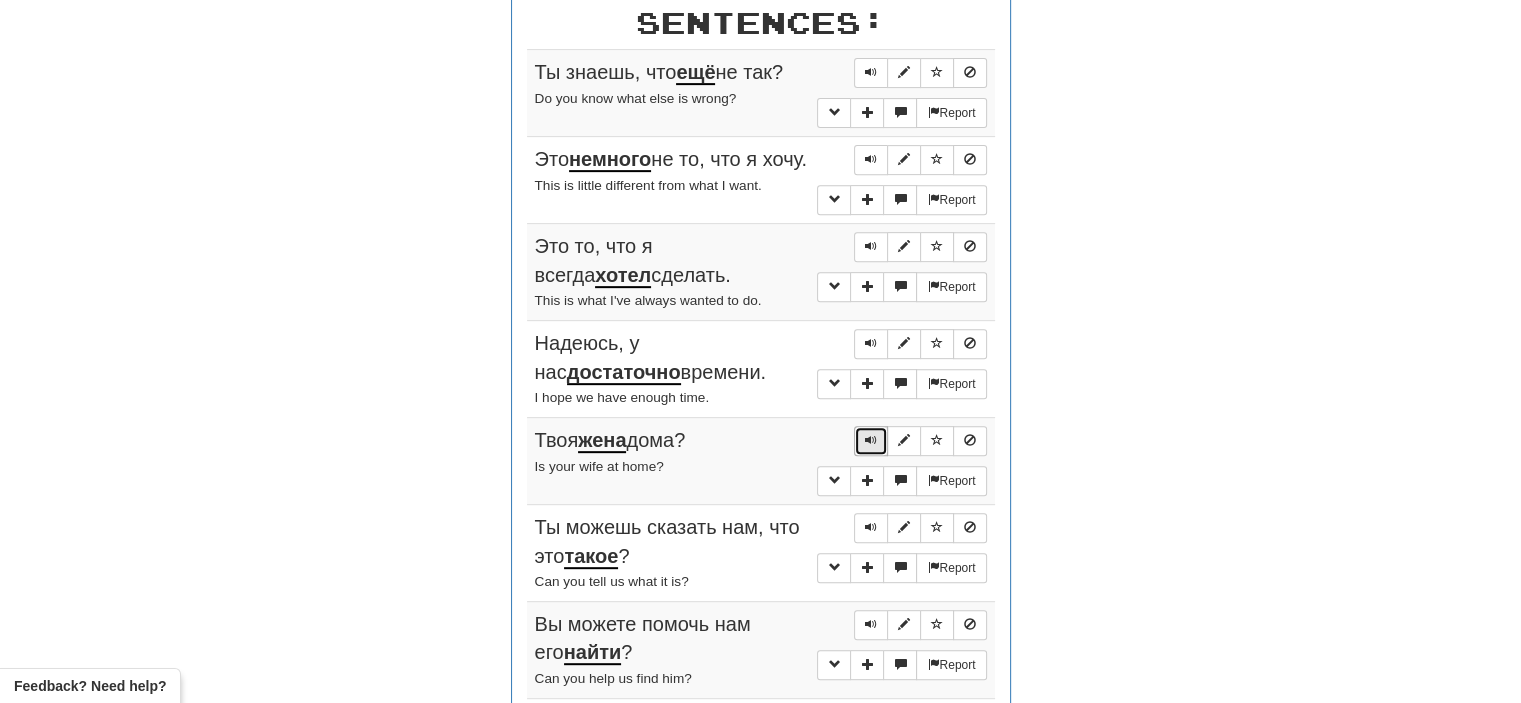 click at bounding box center (871, 440) 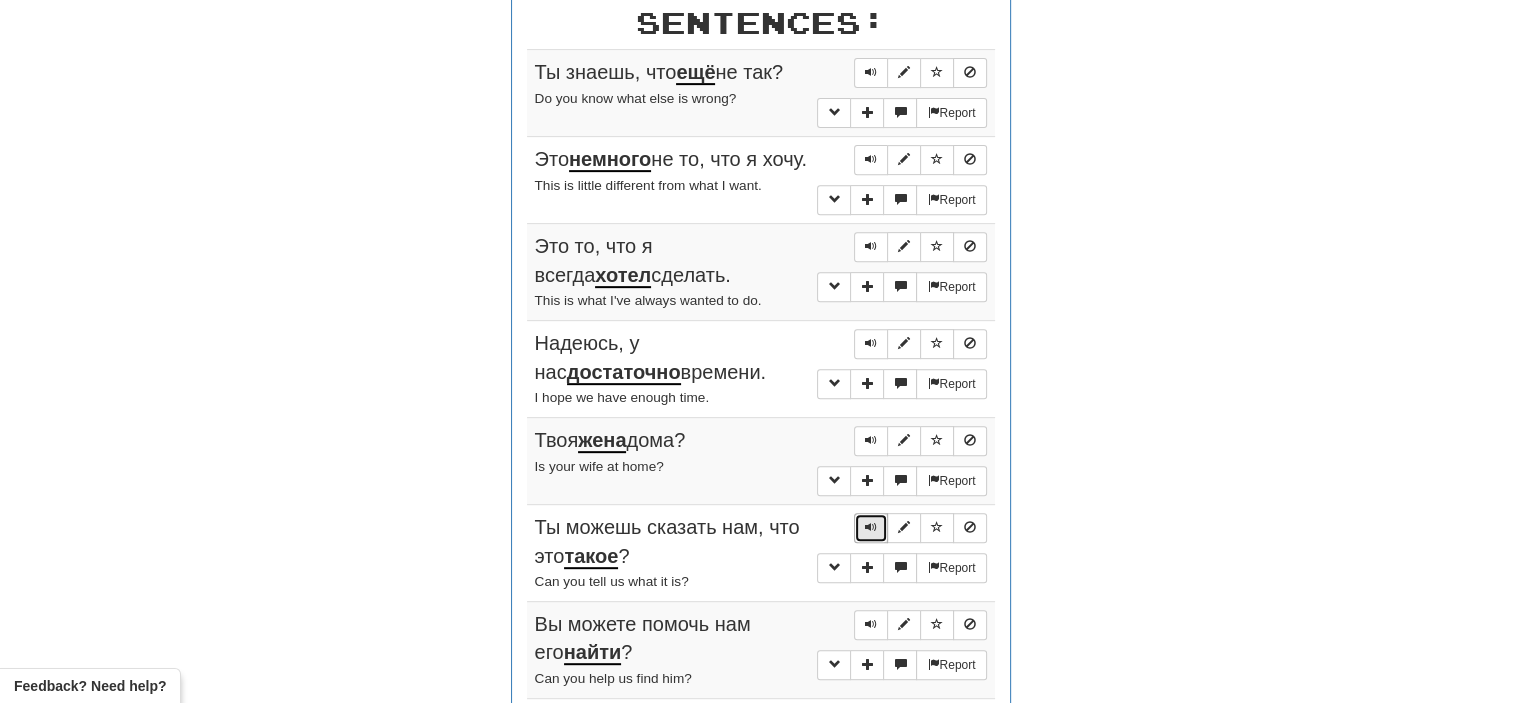 click at bounding box center (871, 527) 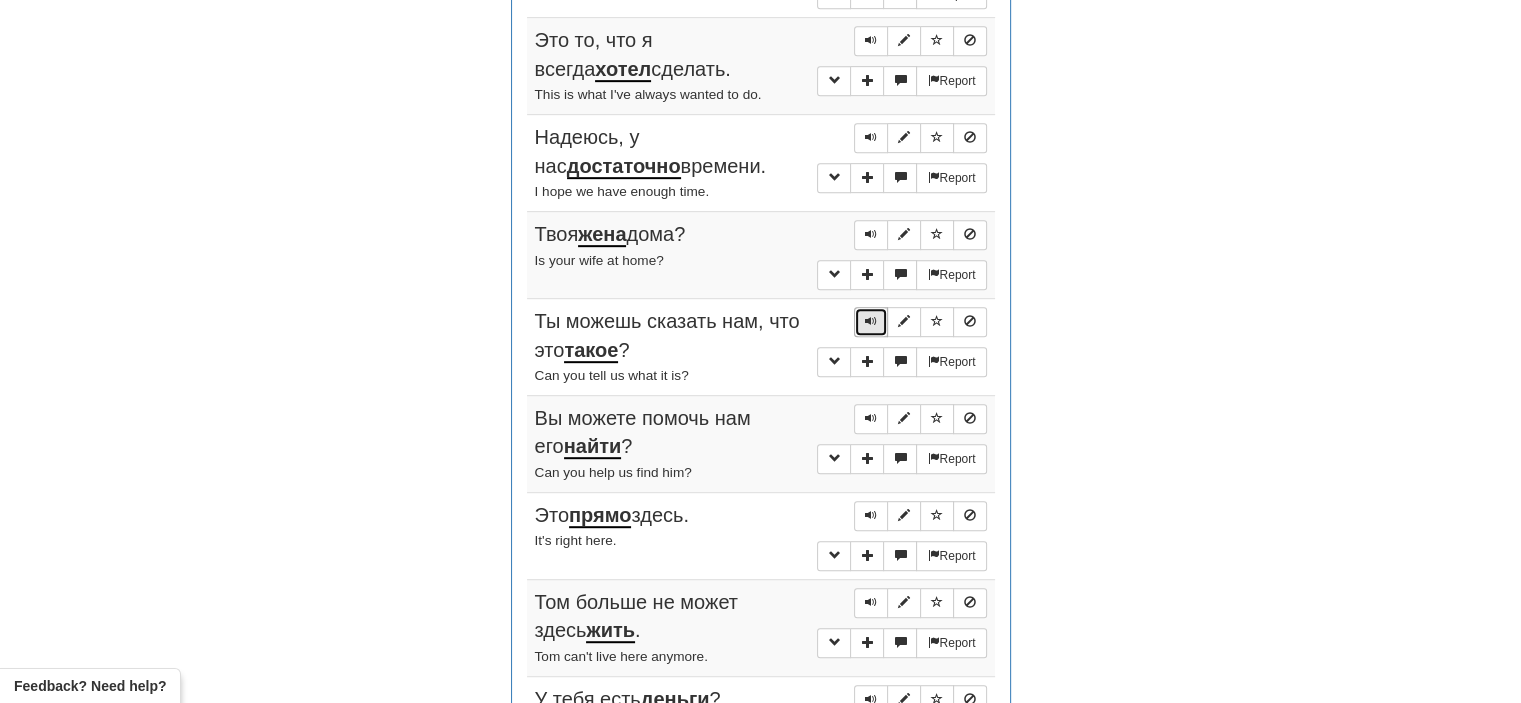 scroll, scrollTop: 987, scrollLeft: 0, axis: vertical 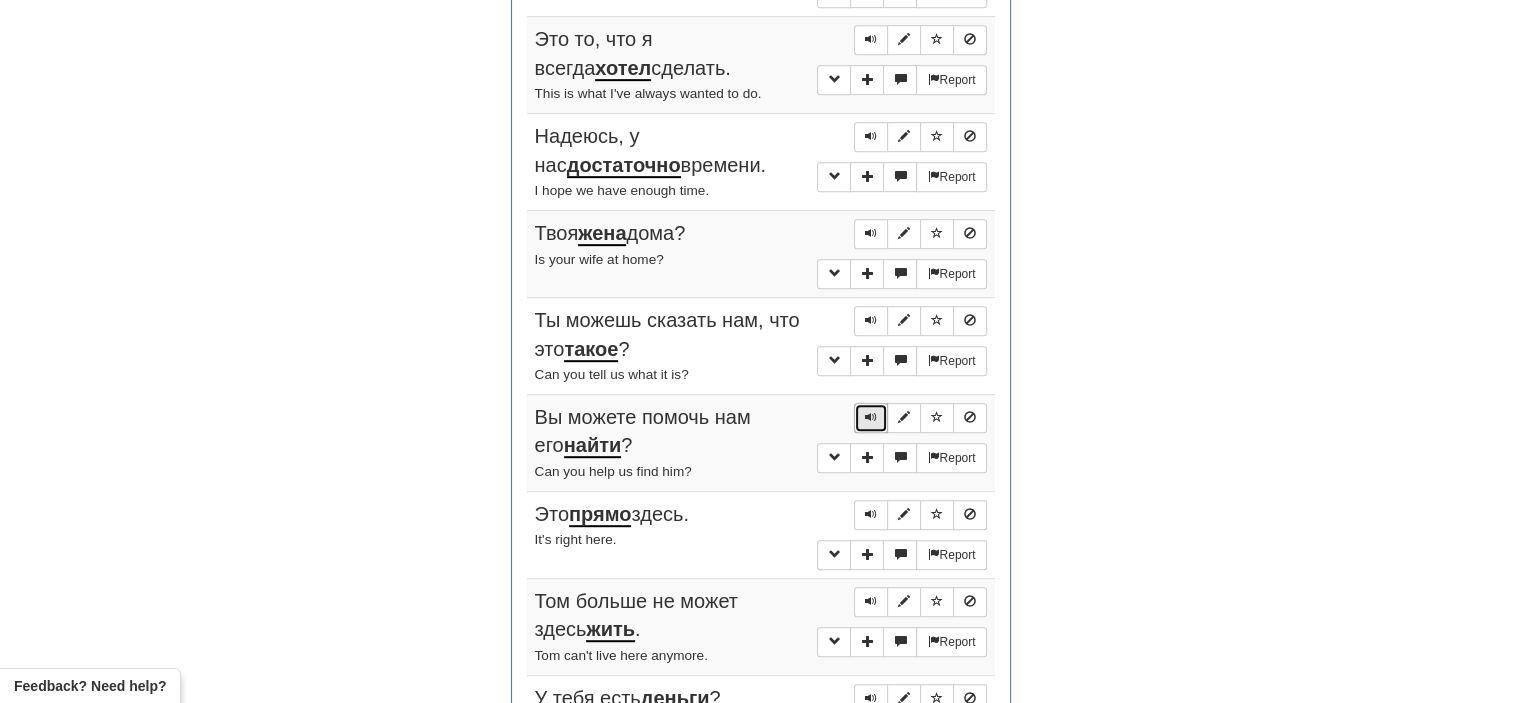 click at bounding box center (871, 417) 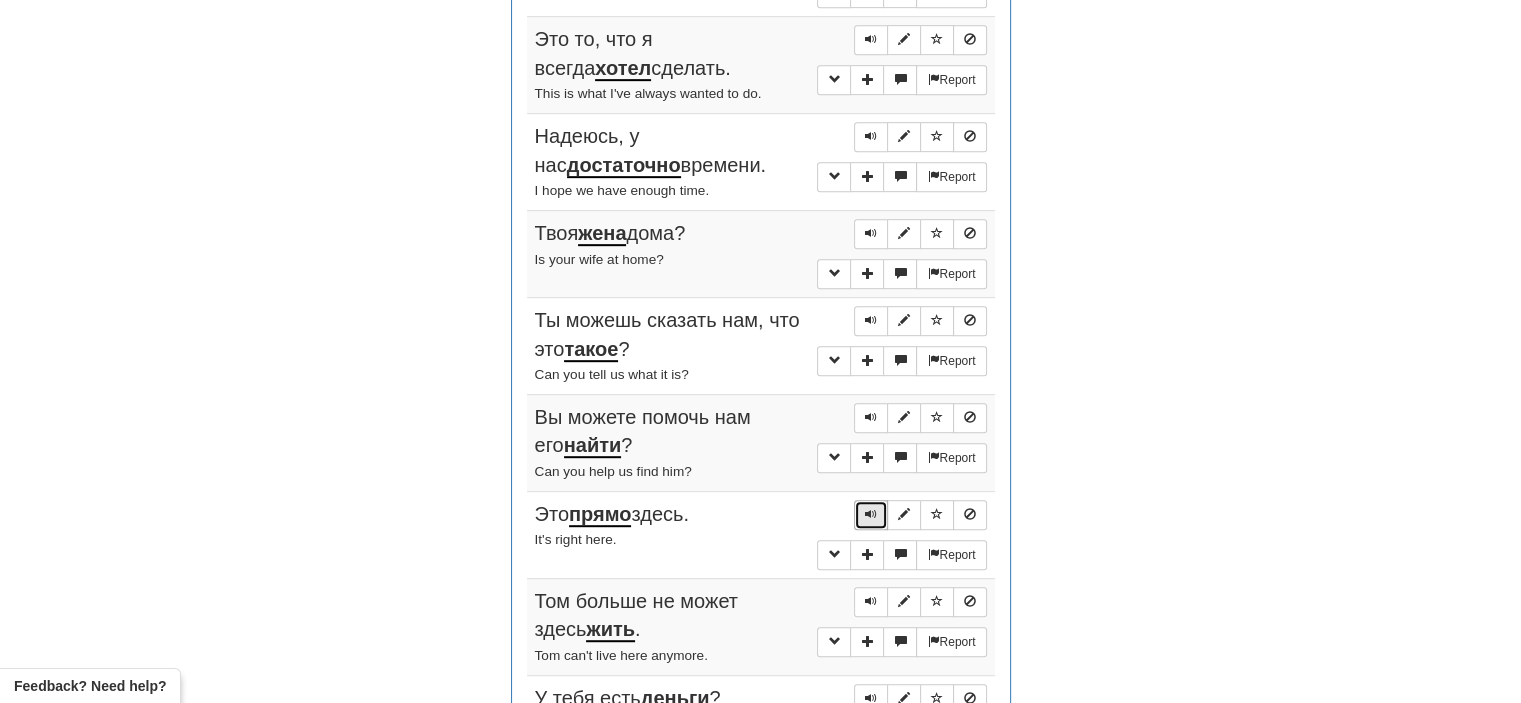 click at bounding box center (871, 514) 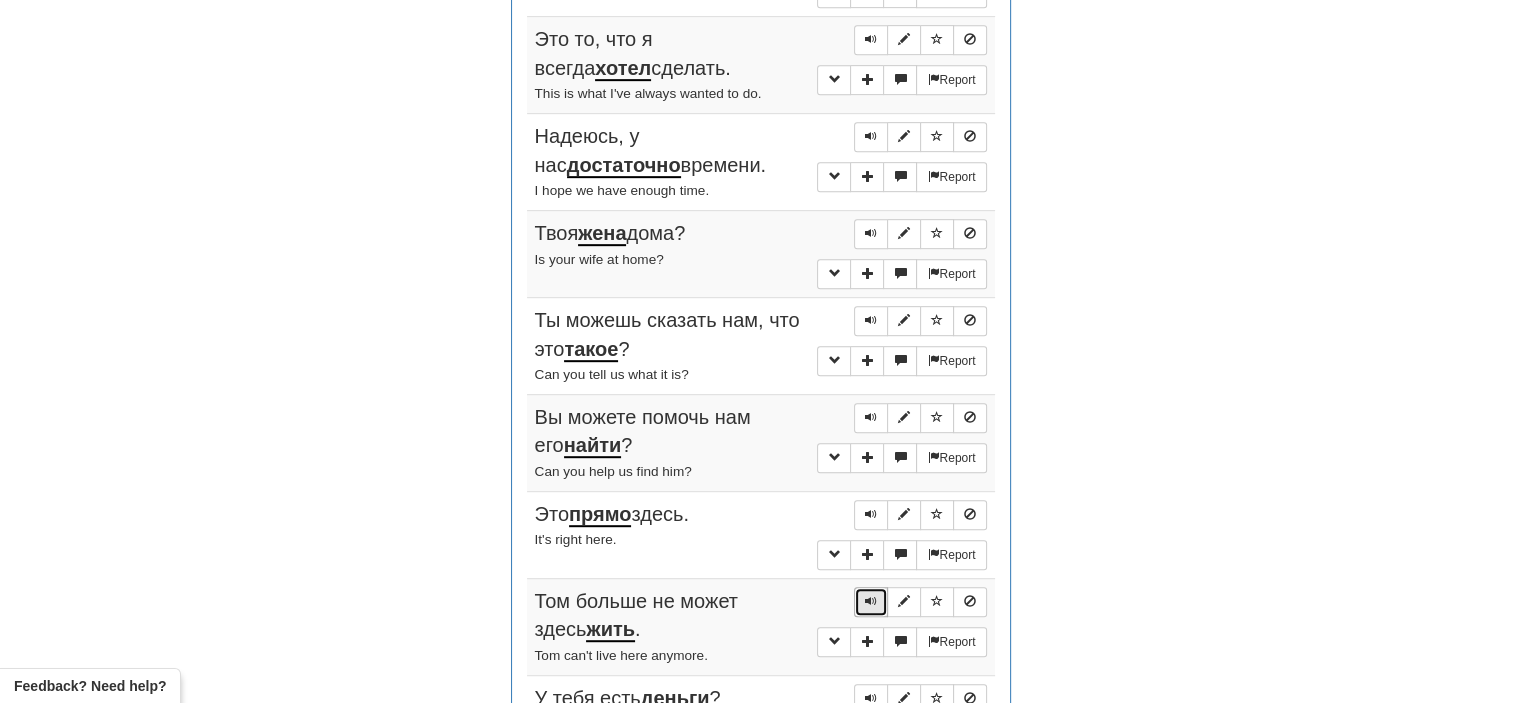 click at bounding box center [871, 601] 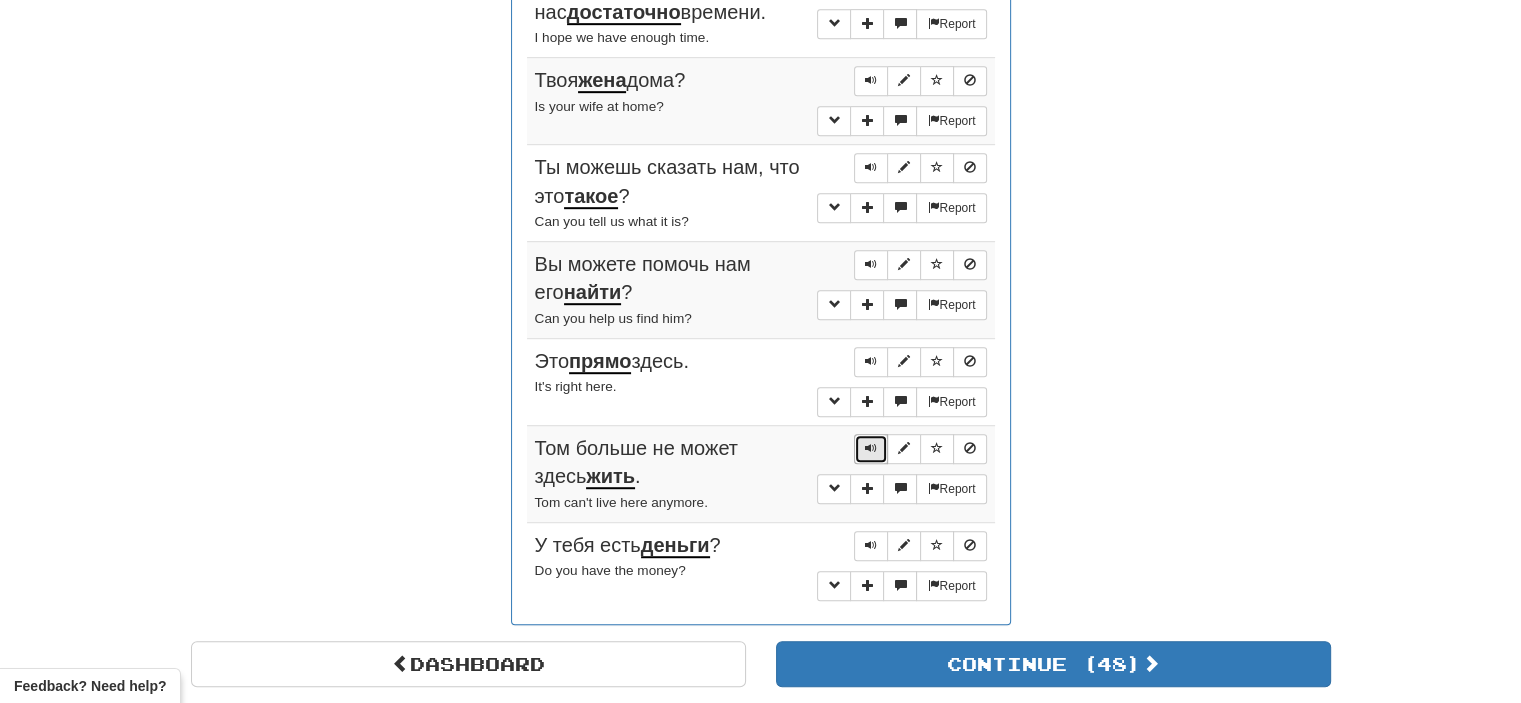 scroll, scrollTop: 1170, scrollLeft: 0, axis: vertical 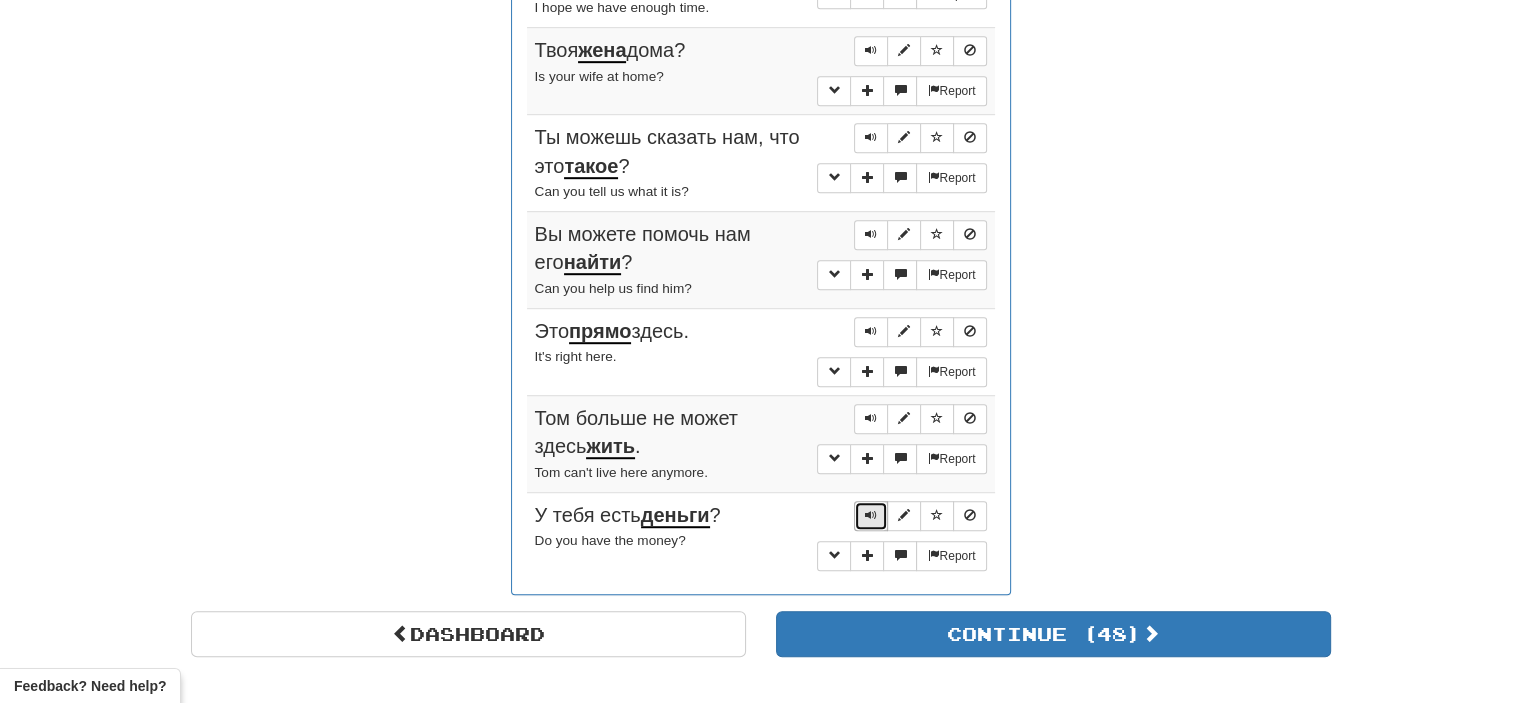 click at bounding box center (871, 515) 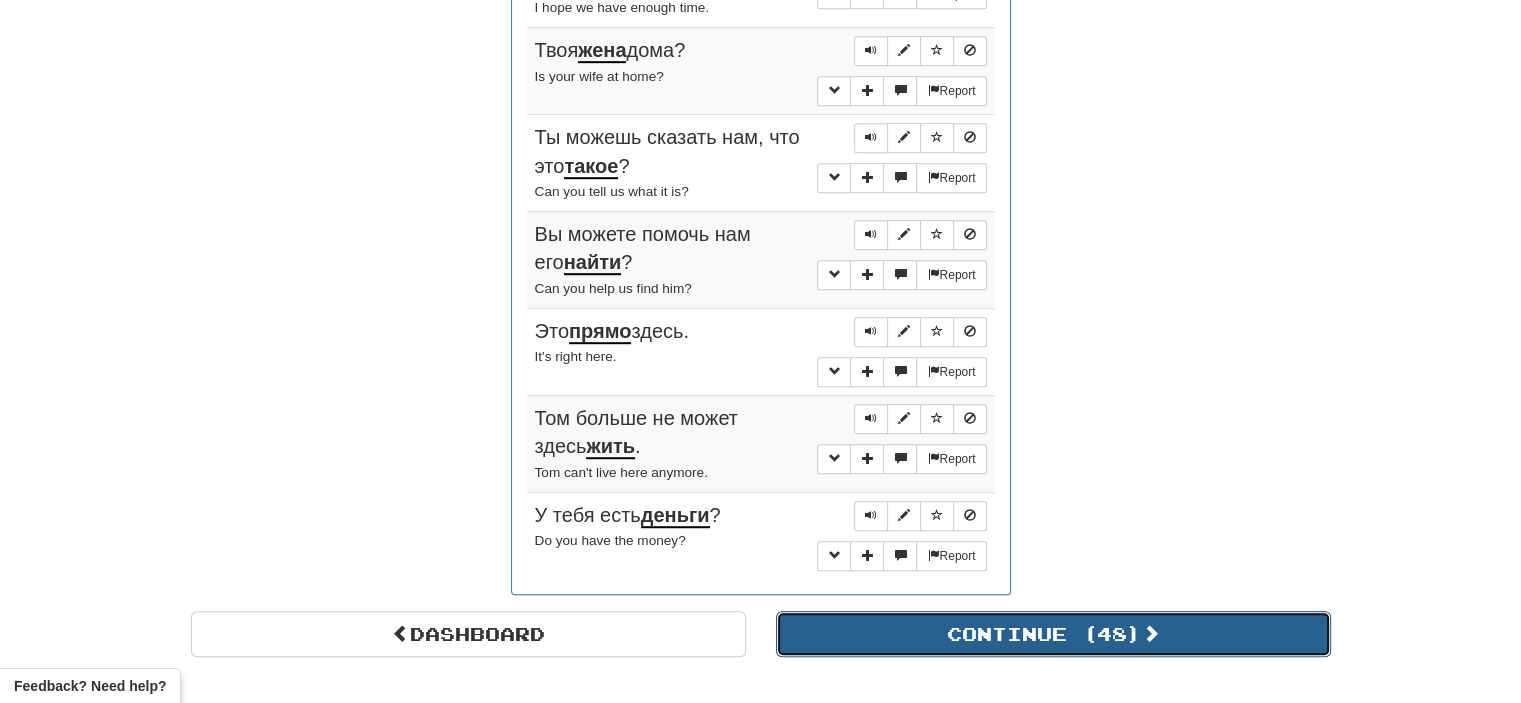 click on "Continue ( 48 )" at bounding box center [1053, 634] 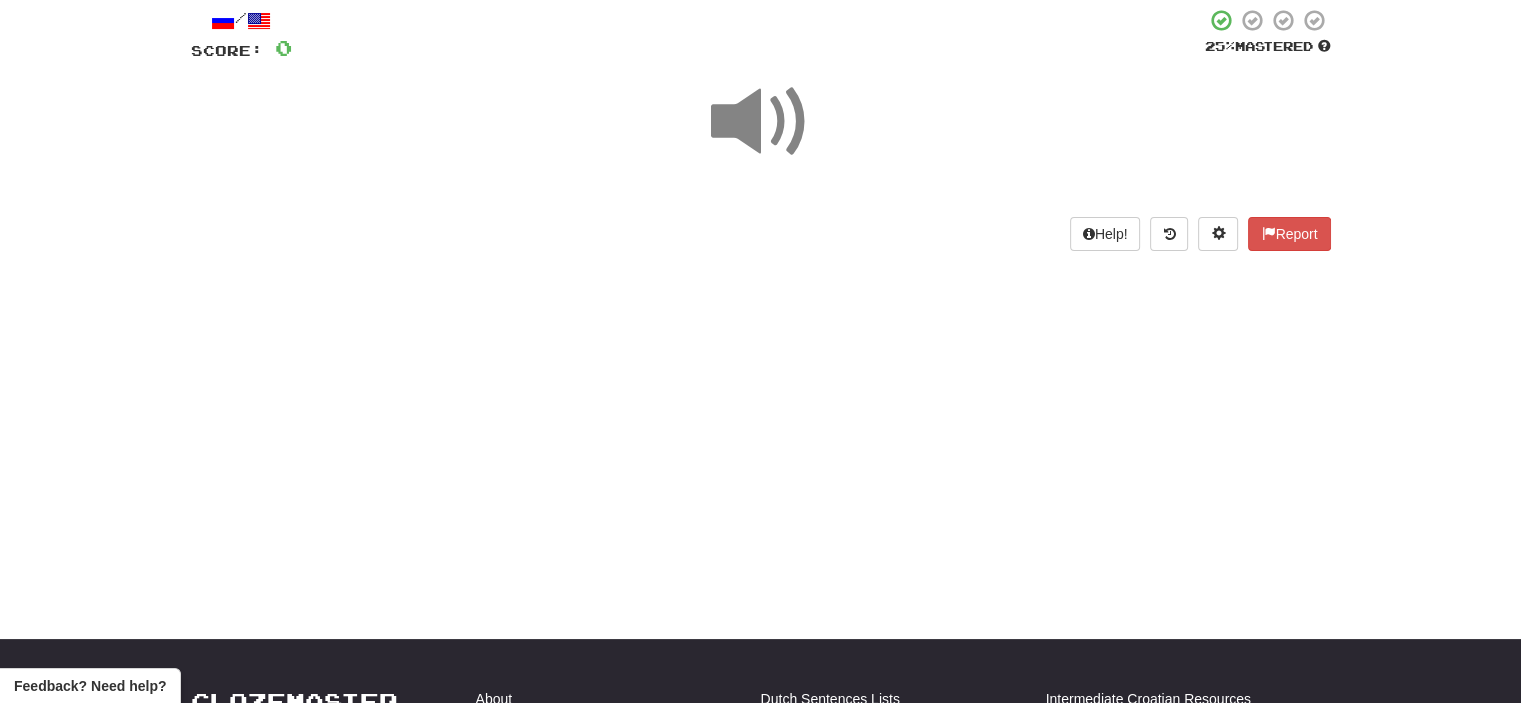scroll, scrollTop: 112, scrollLeft: 0, axis: vertical 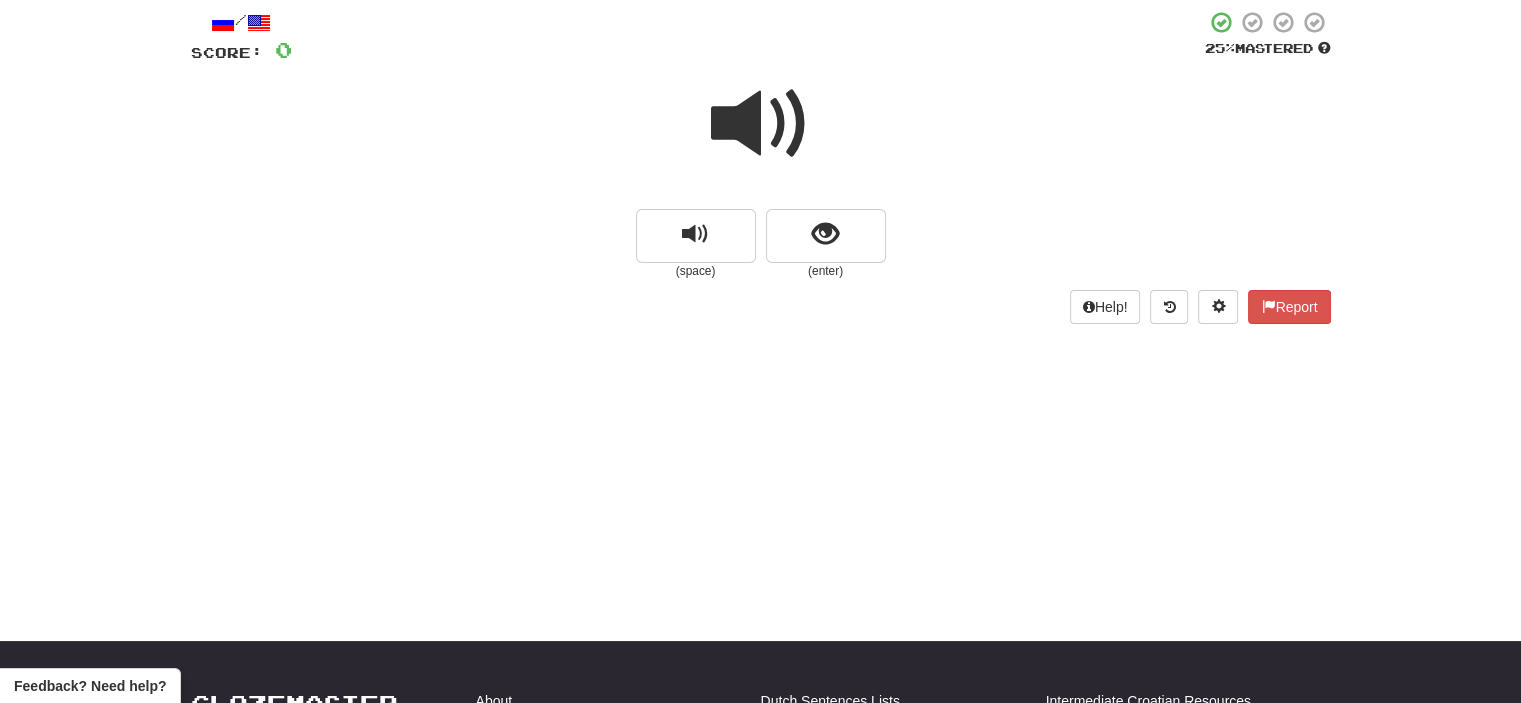 click at bounding box center (761, 124) 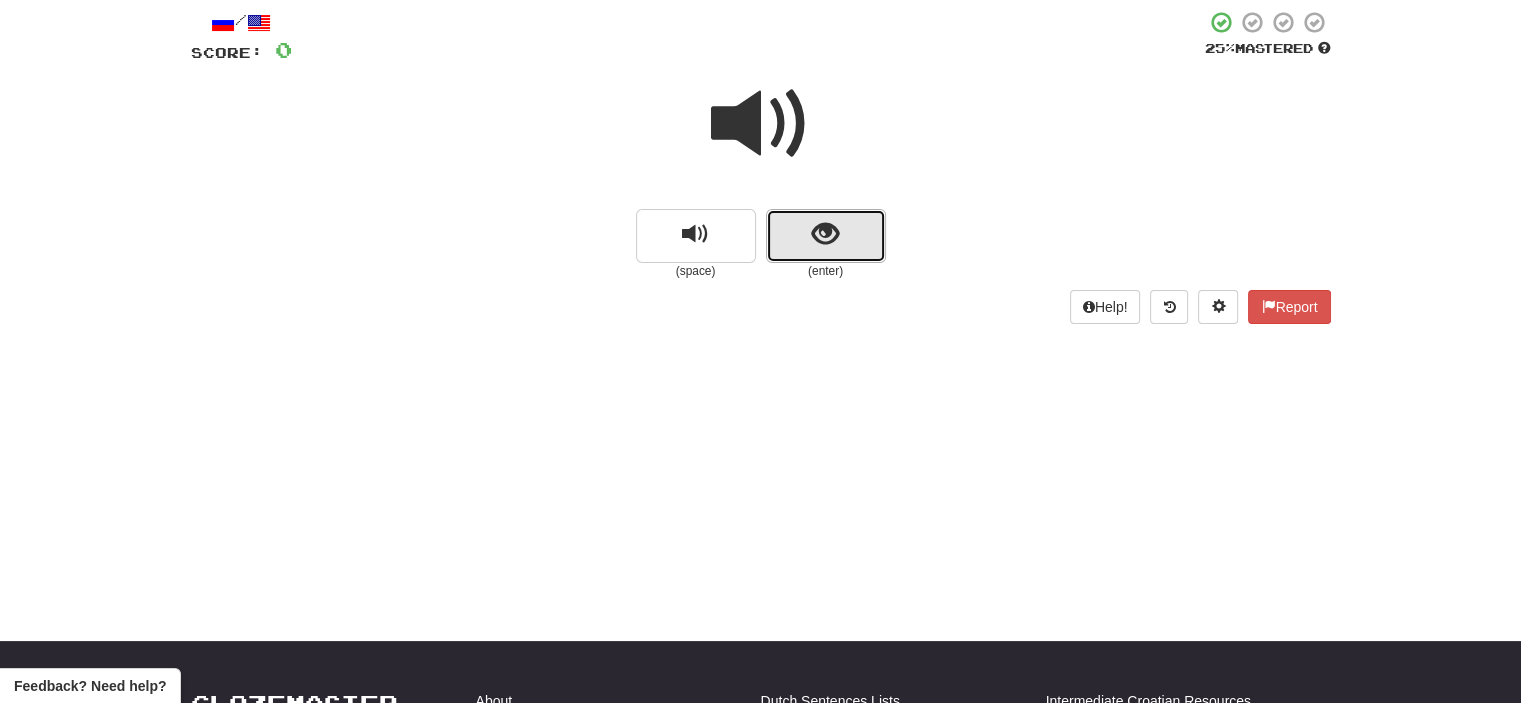 click at bounding box center (825, 234) 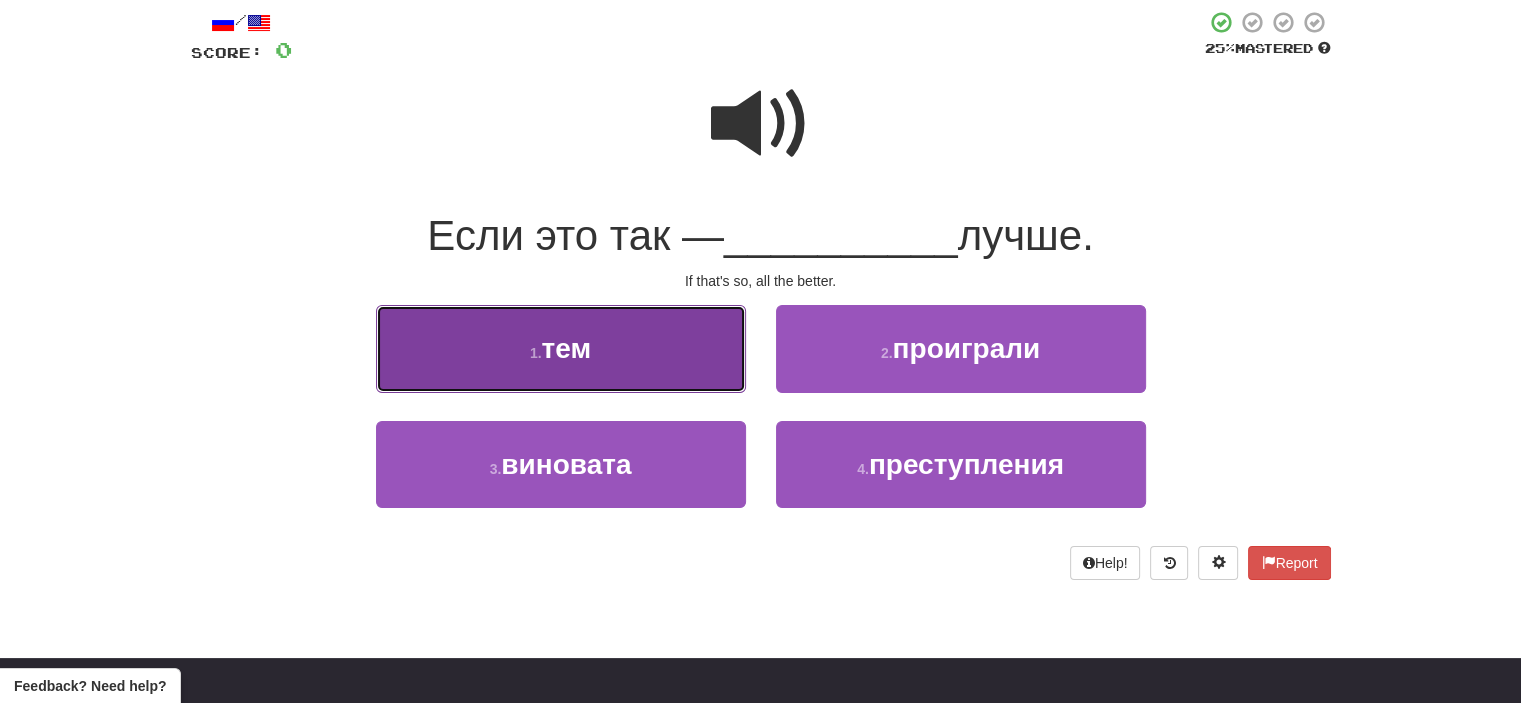 click on "1 .  тем" at bounding box center [561, 348] 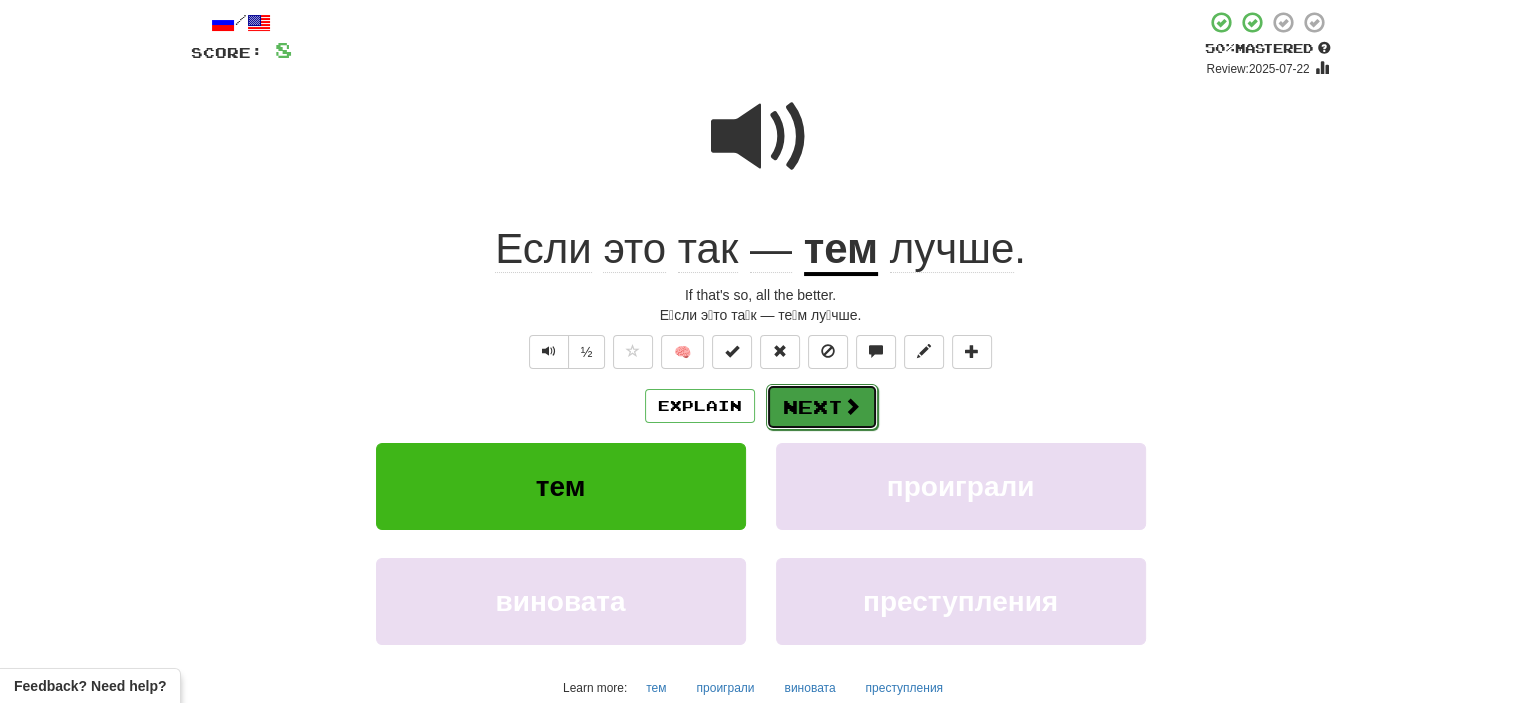 click on "Next" at bounding box center [822, 407] 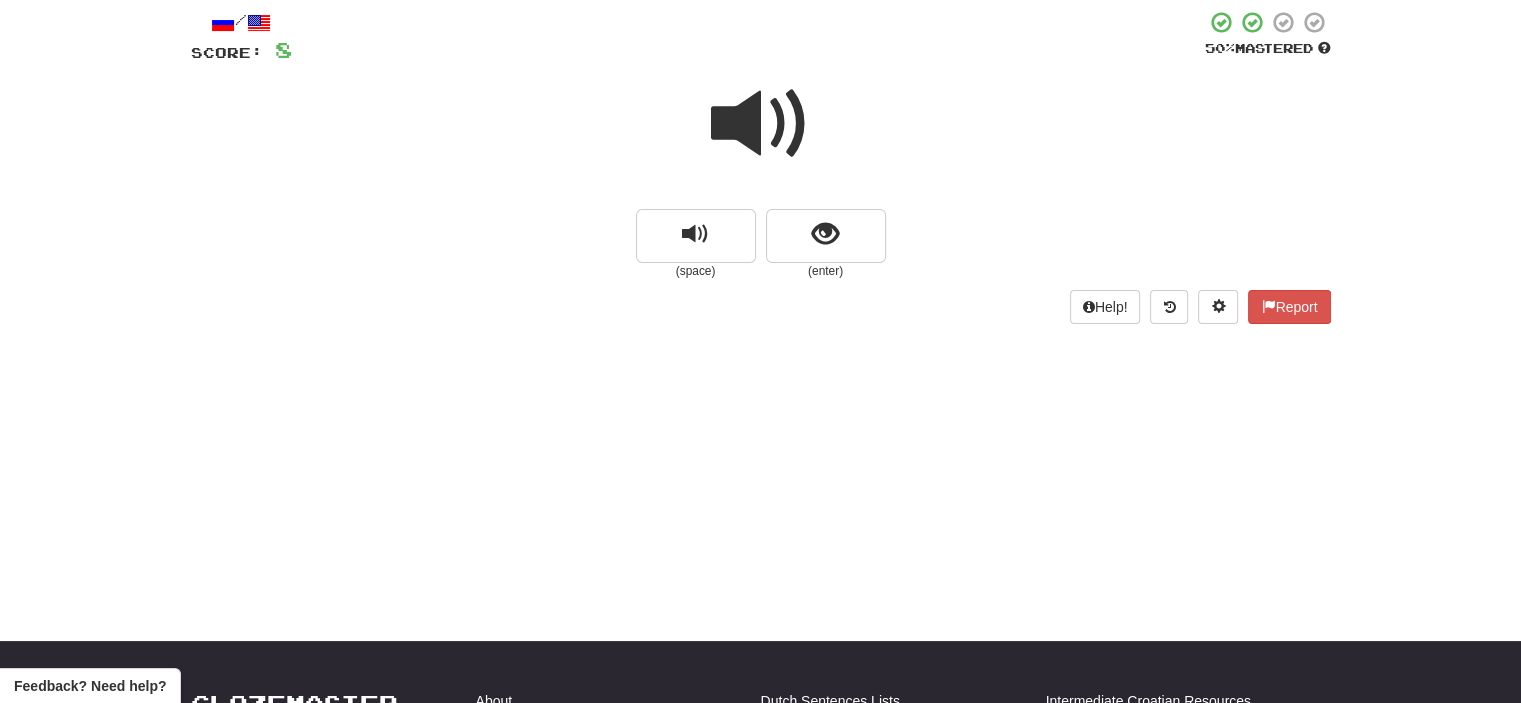 click at bounding box center (761, 124) 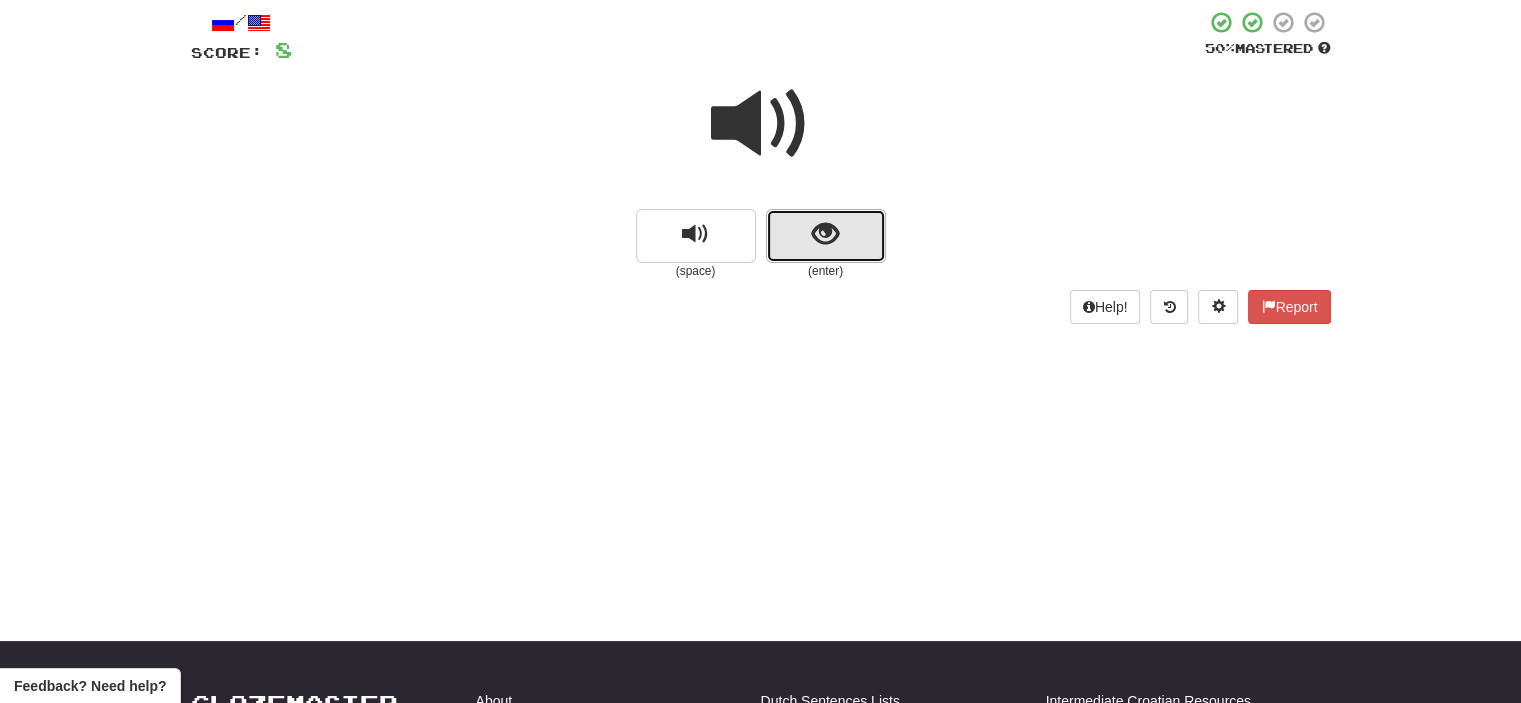 click at bounding box center (825, 234) 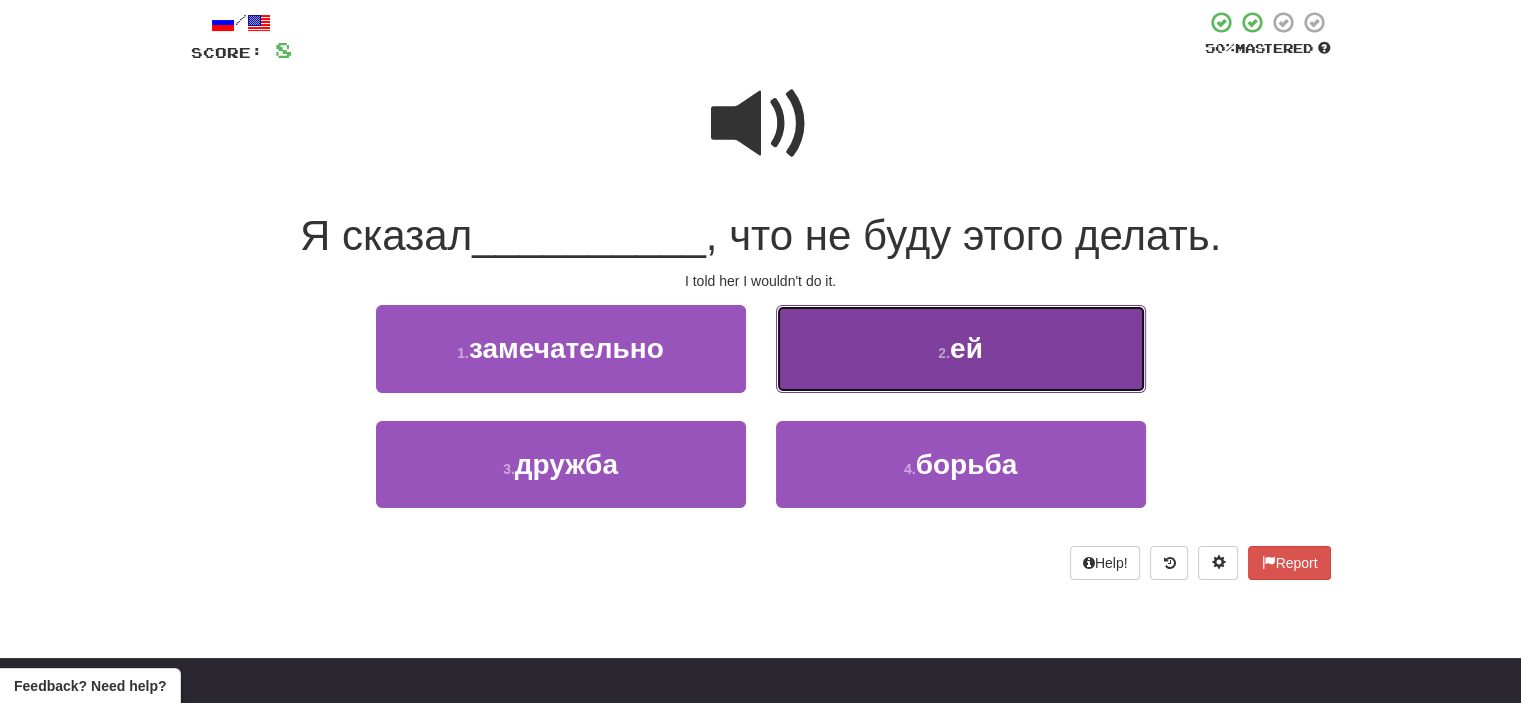 click on "2 .  ей" at bounding box center (961, 348) 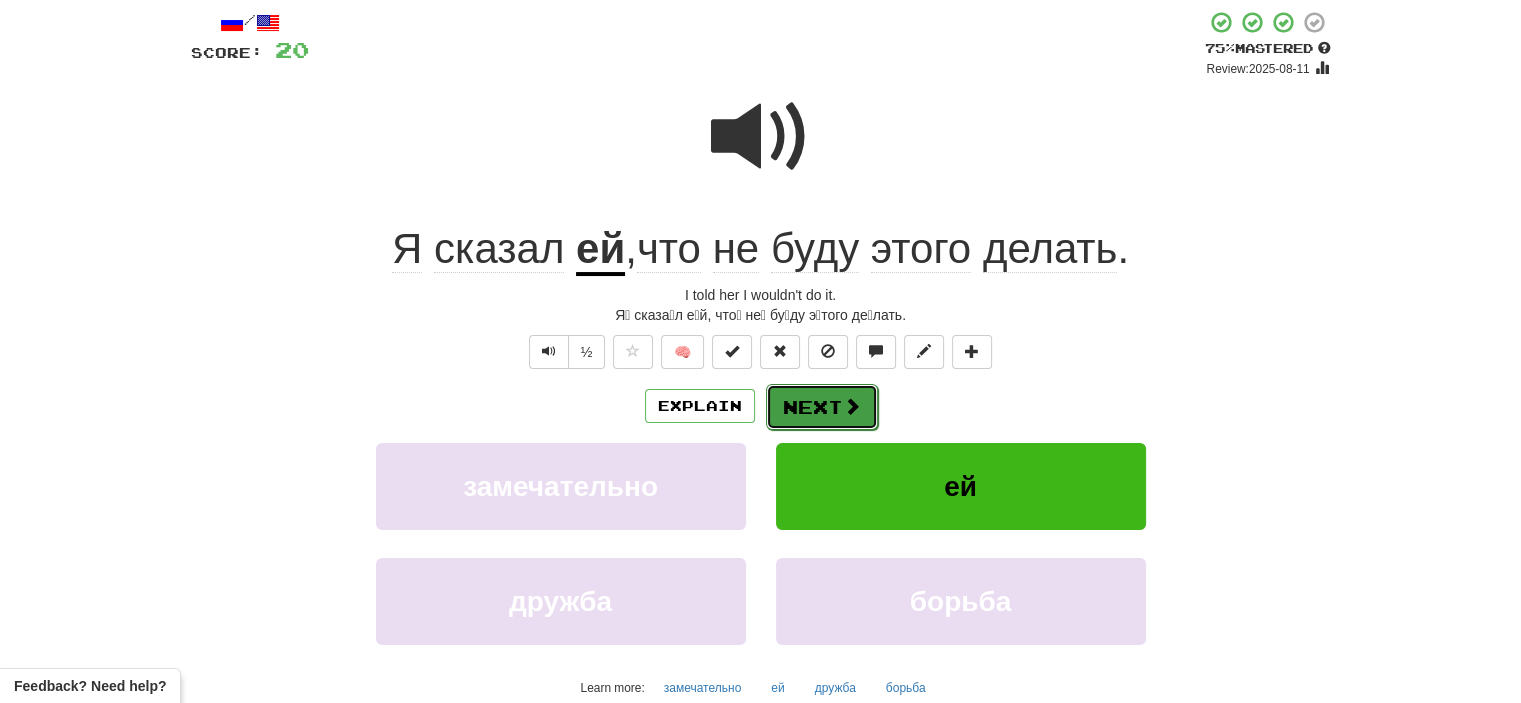 click on "Next" at bounding box center (822, 407) 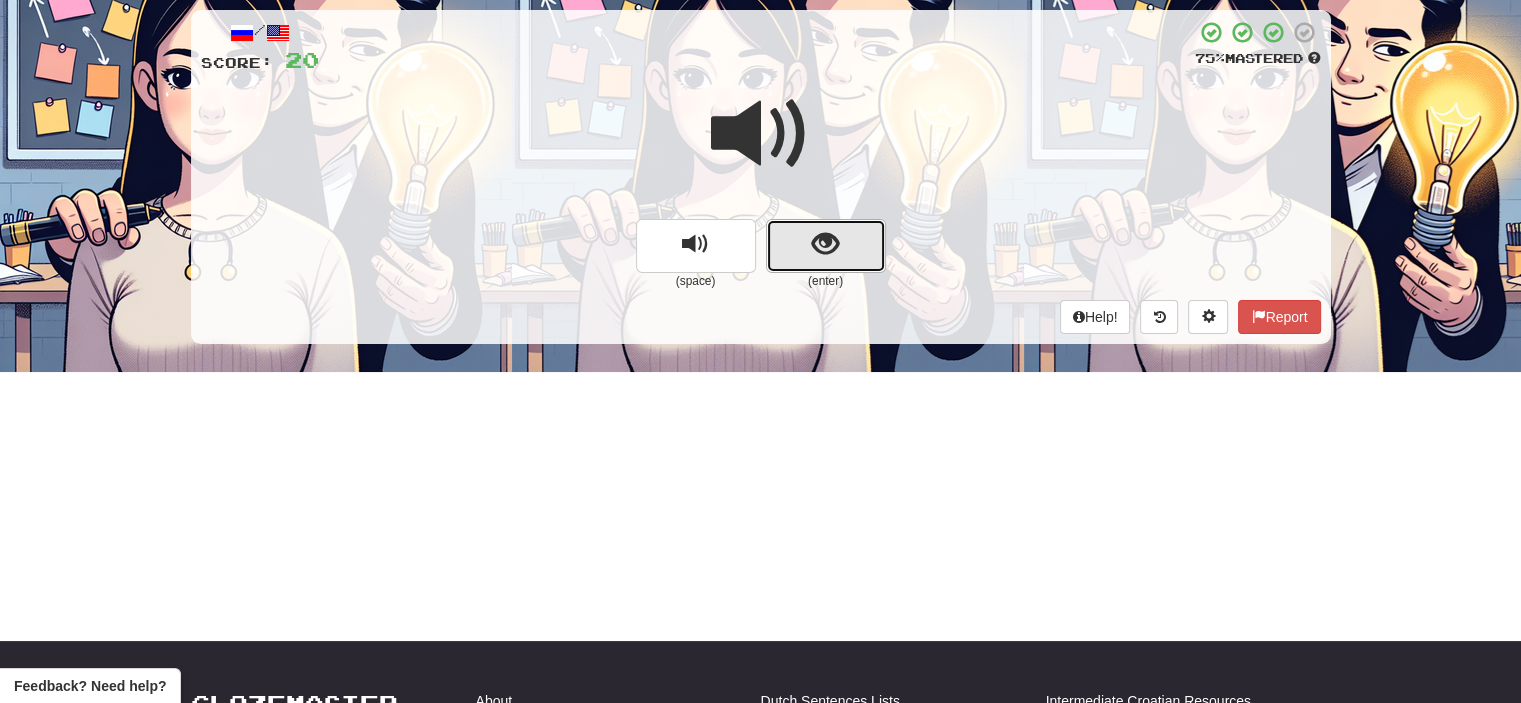 click at bounding box center [826, 246] 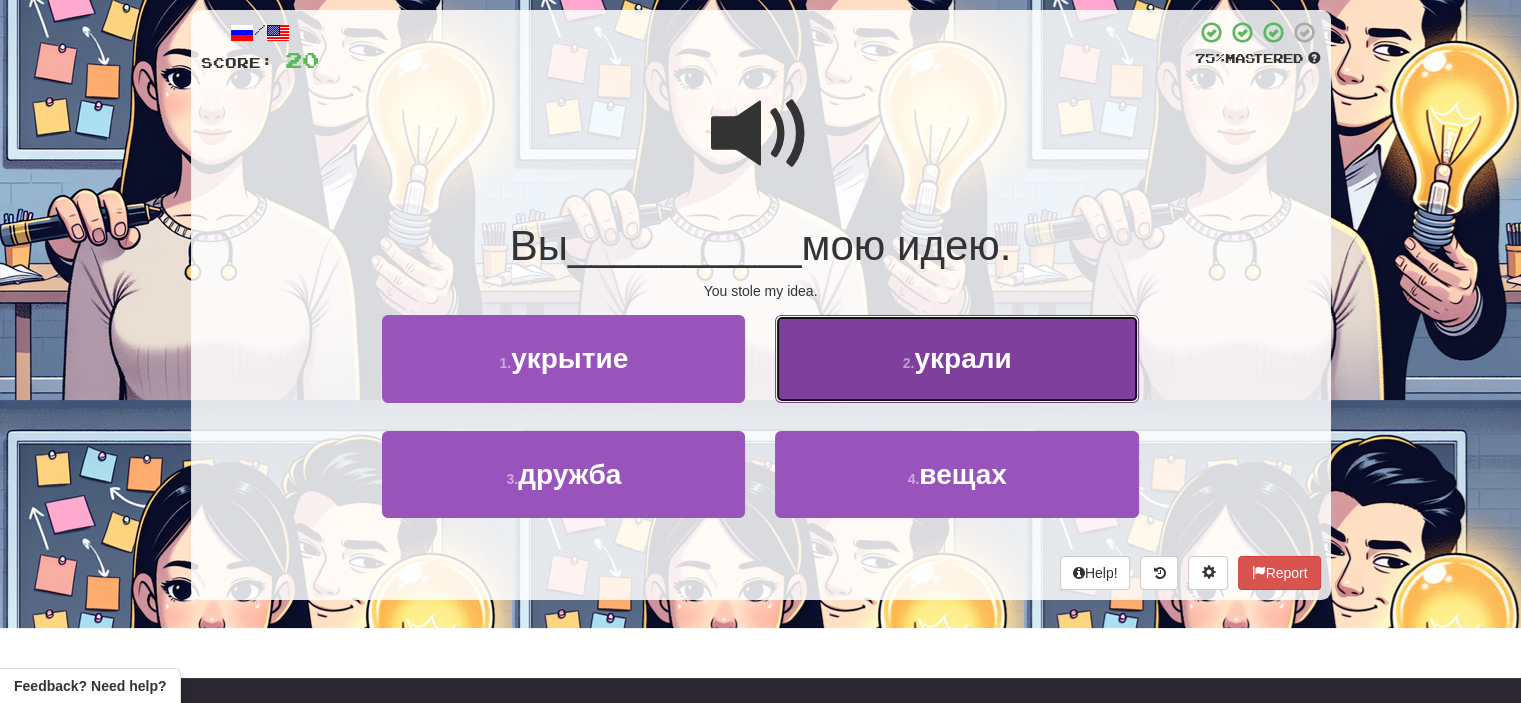 click on "2 .  украли" at bounding box center [956, 358] 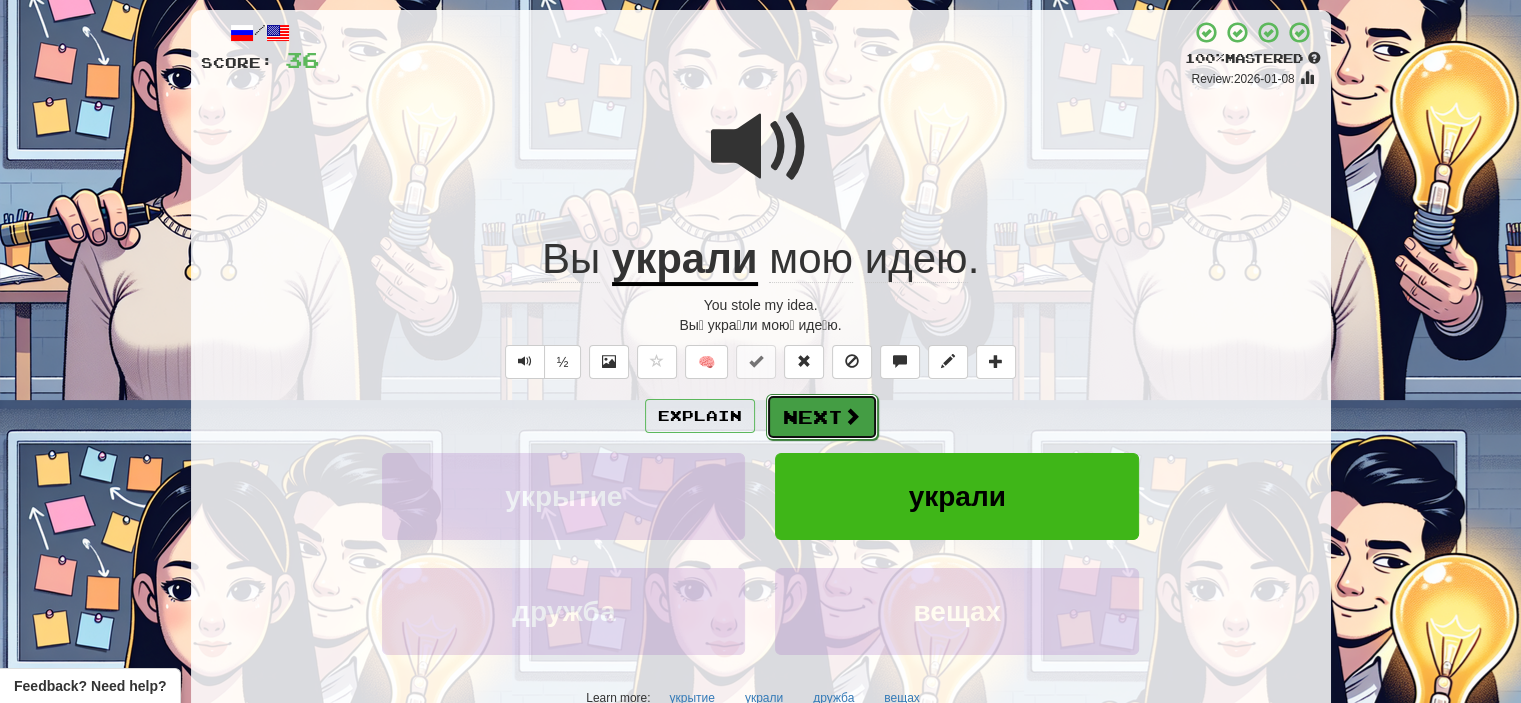 click on "Next" at bounding box center [822, 417] 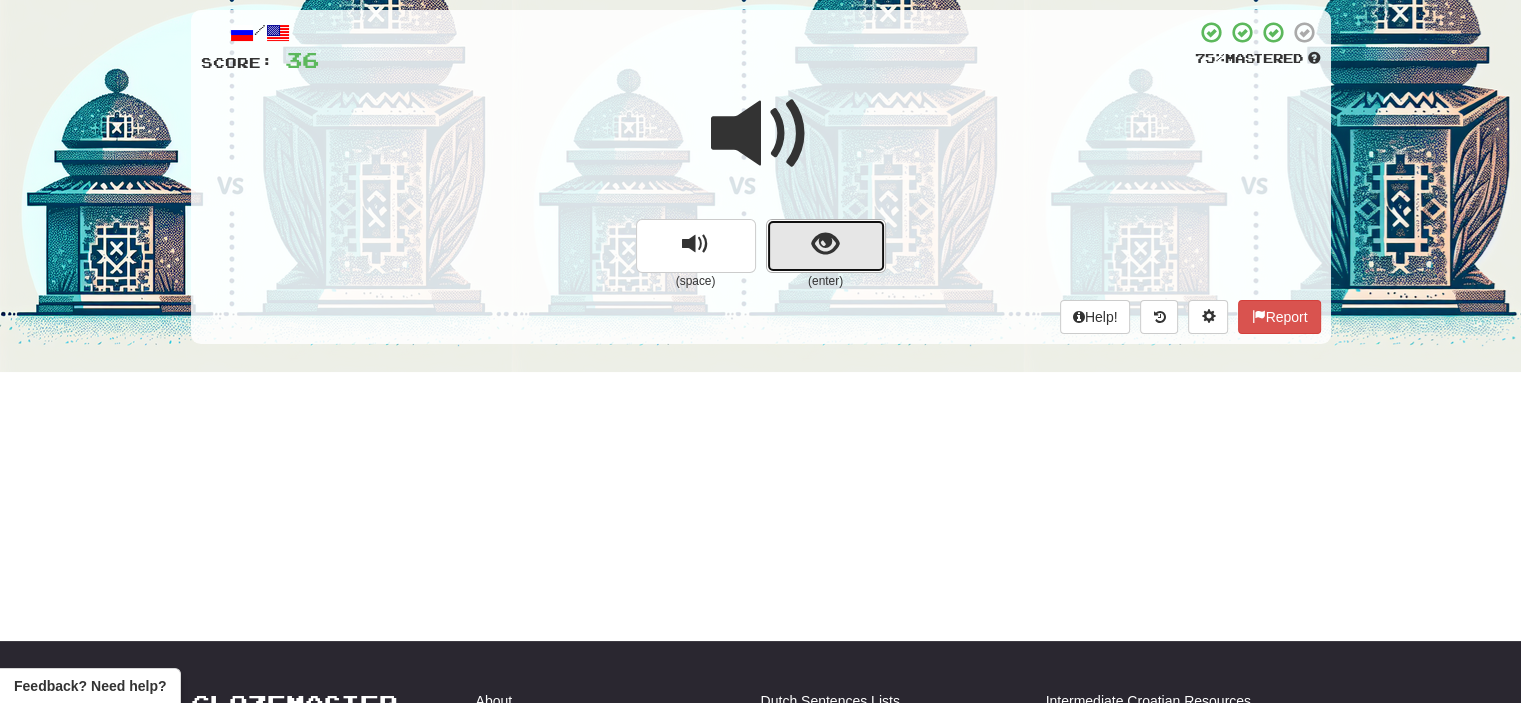 click at bounding box center (826, 246) 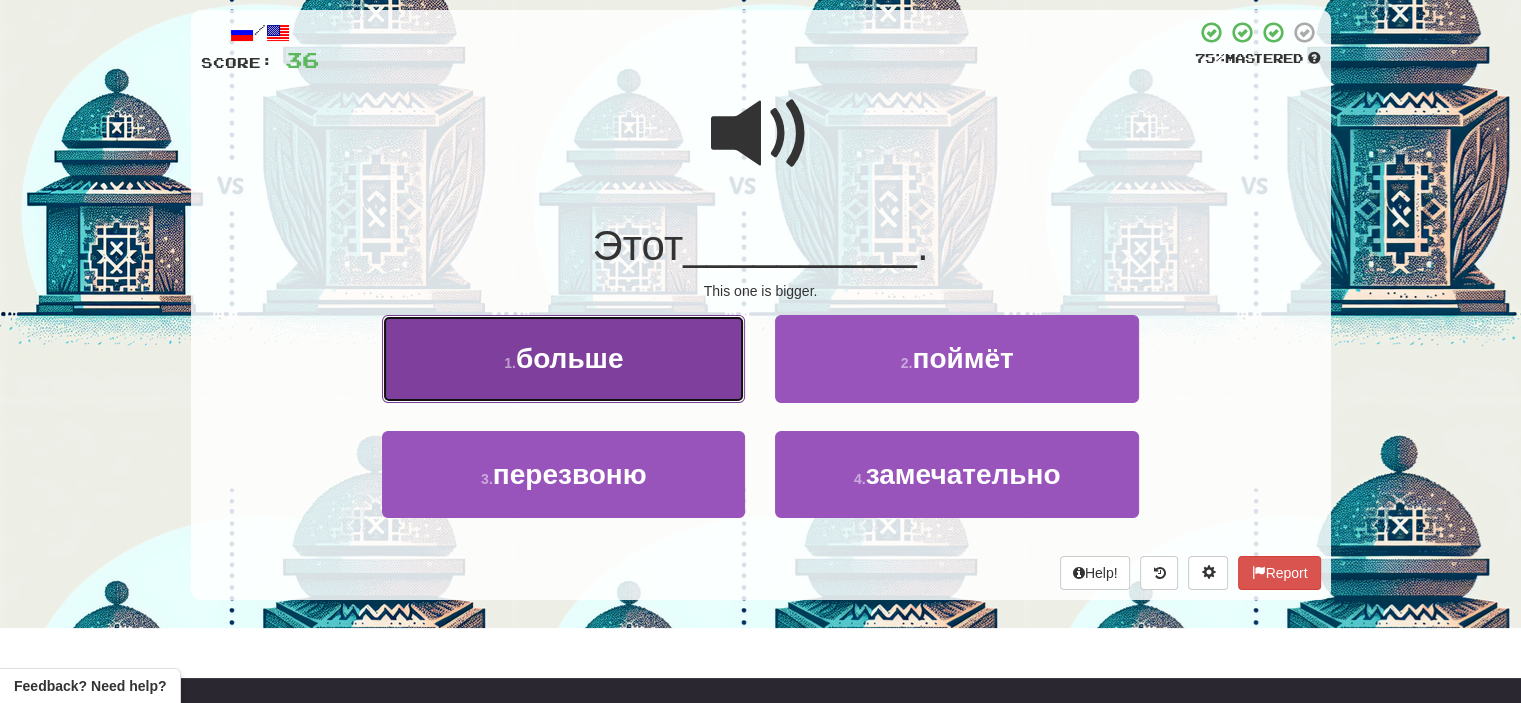 click on "1 .  больше" at bounding box center (563, 358) 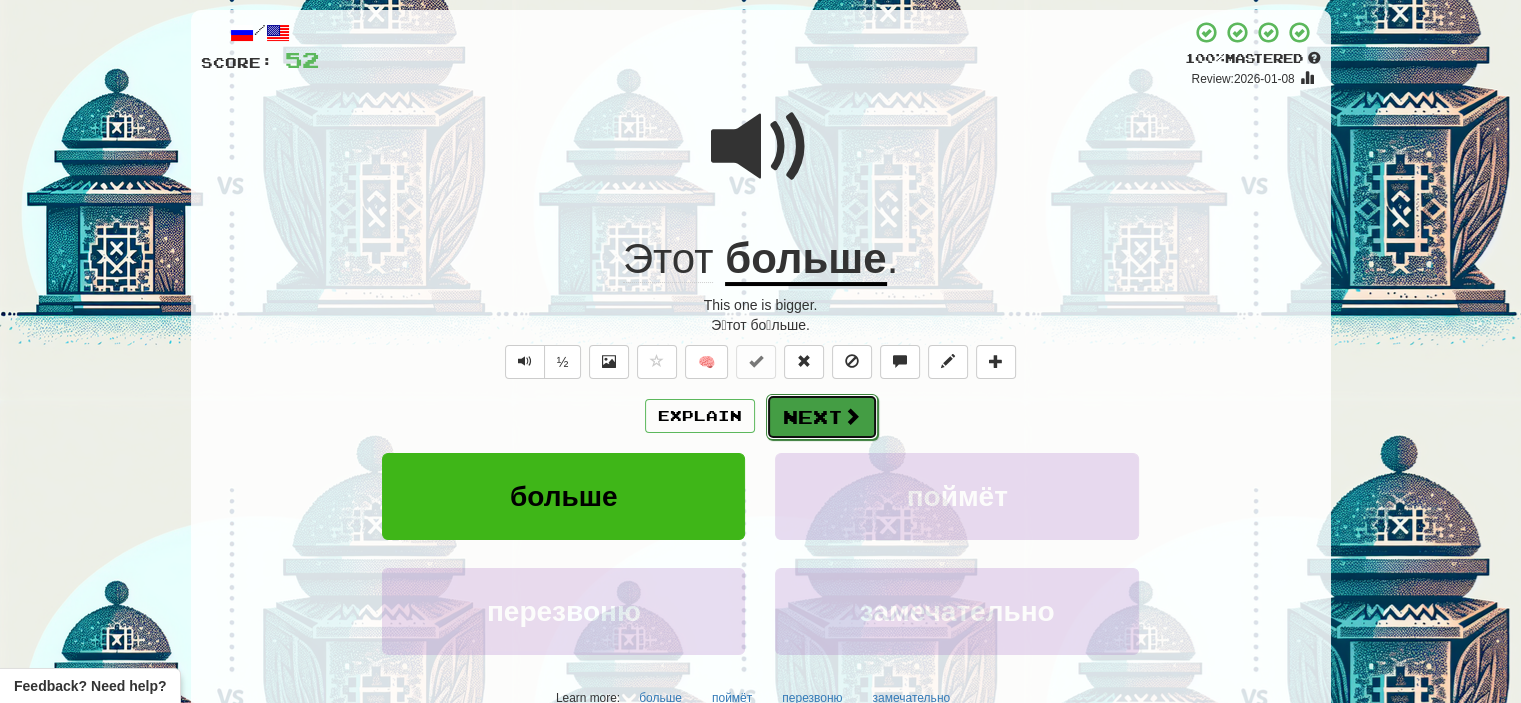 click on "Next" at bounding box center [822, 417] 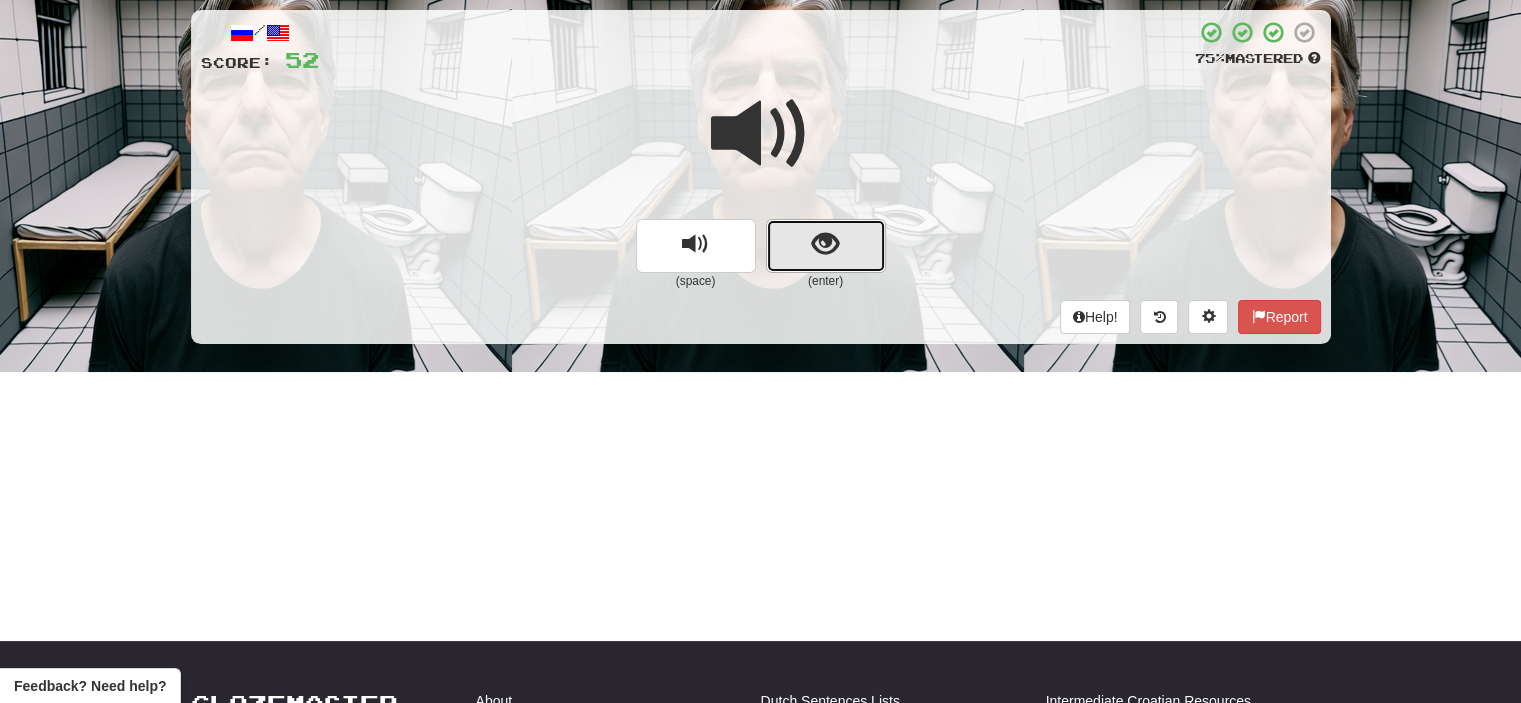 click at bounding box center (826, 246) 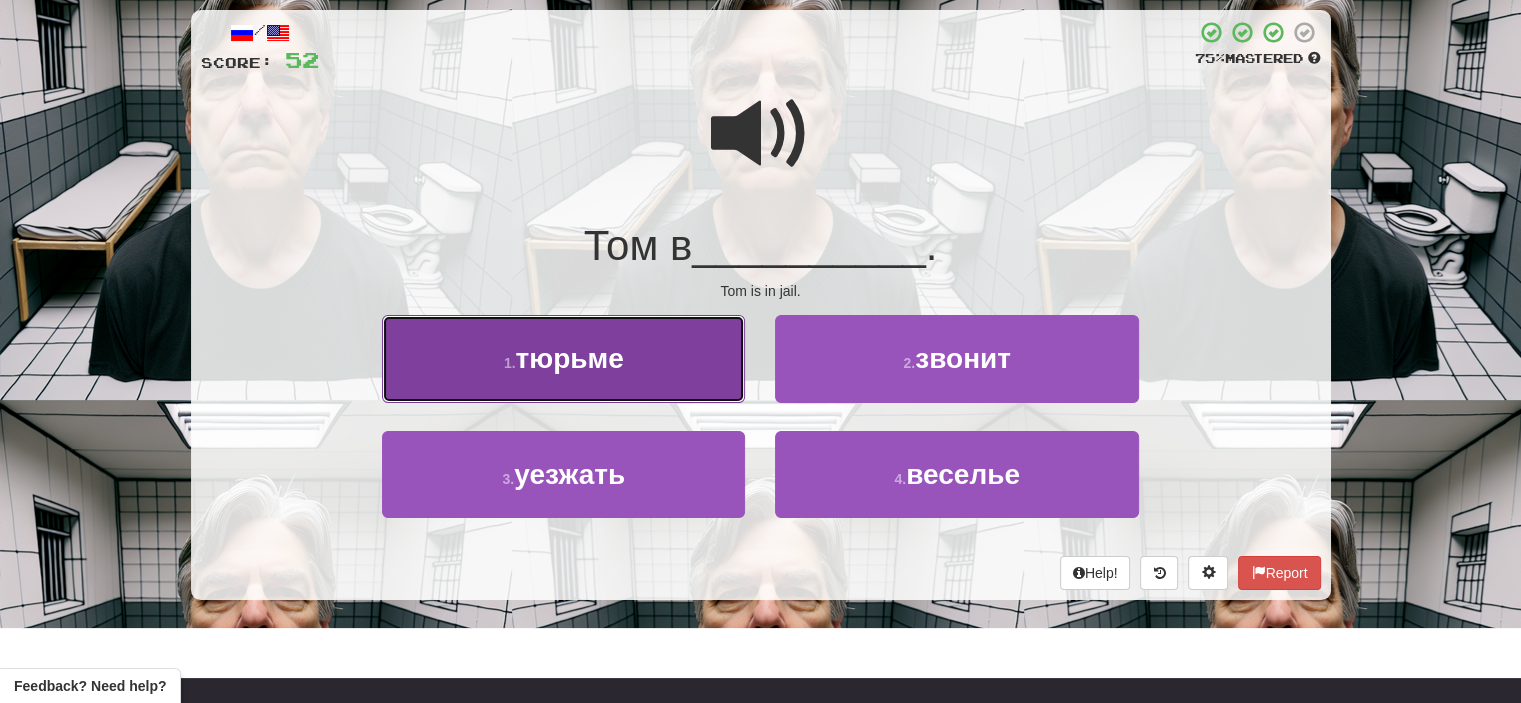 click on "1 .  тюрьме" at bounding box center [563, 358] 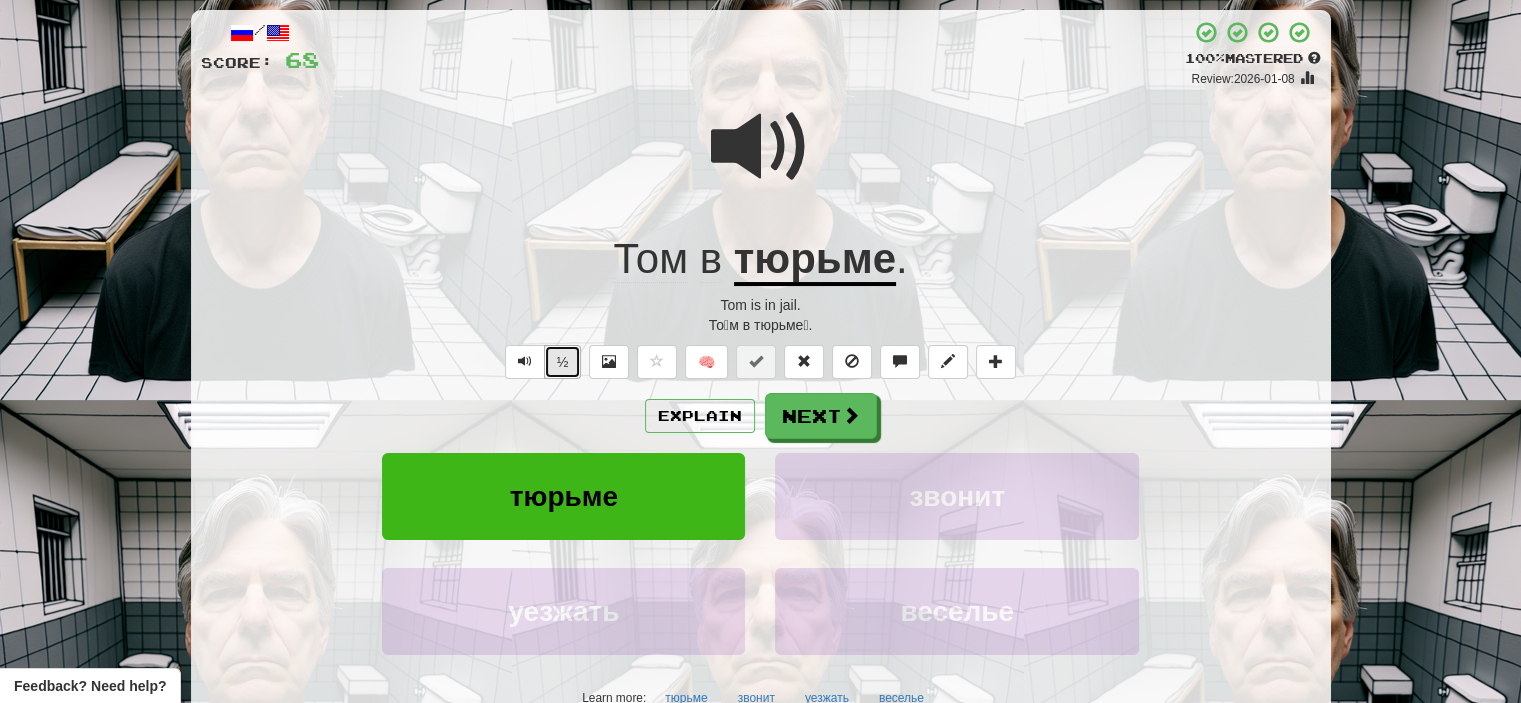 click on "½" at bounding box center [563, 362] 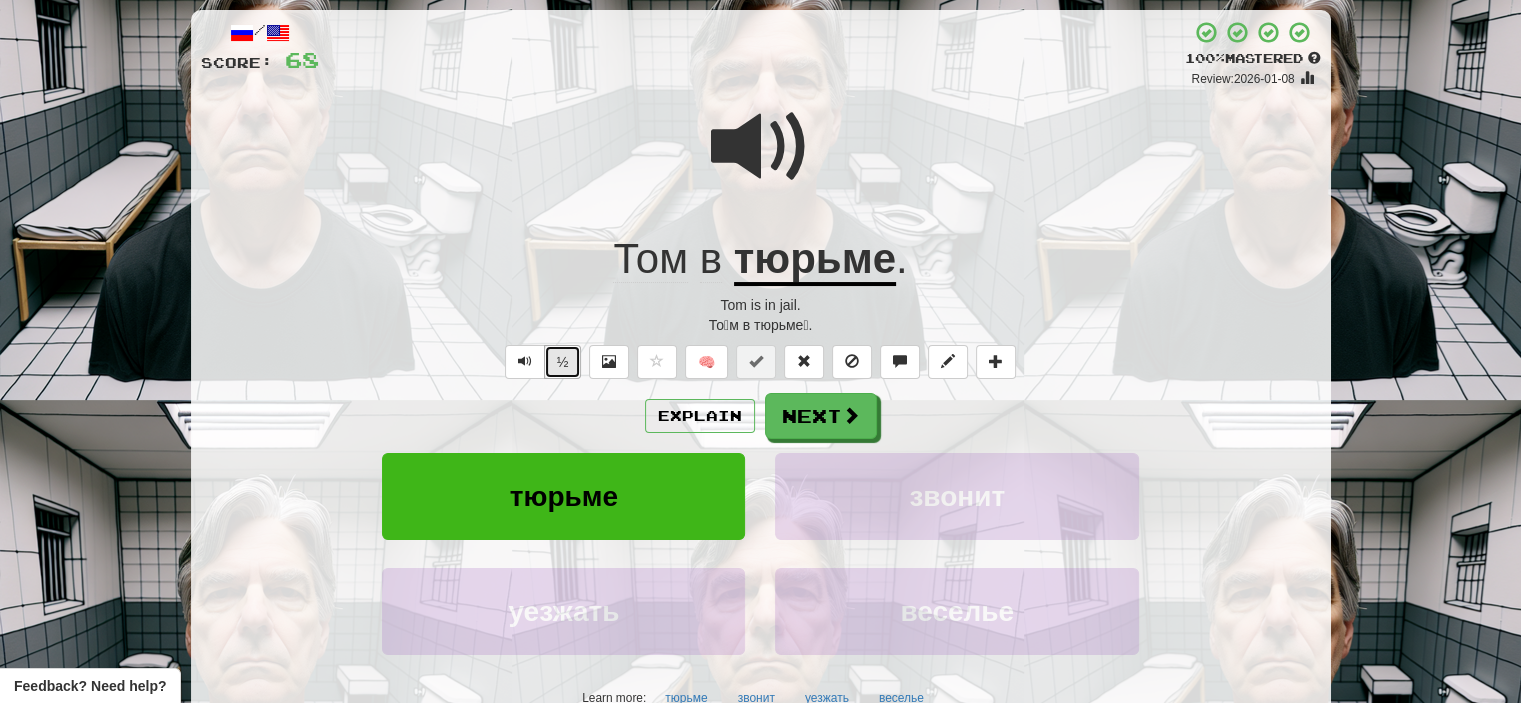 click on "½" at bounding box center (563, 362) 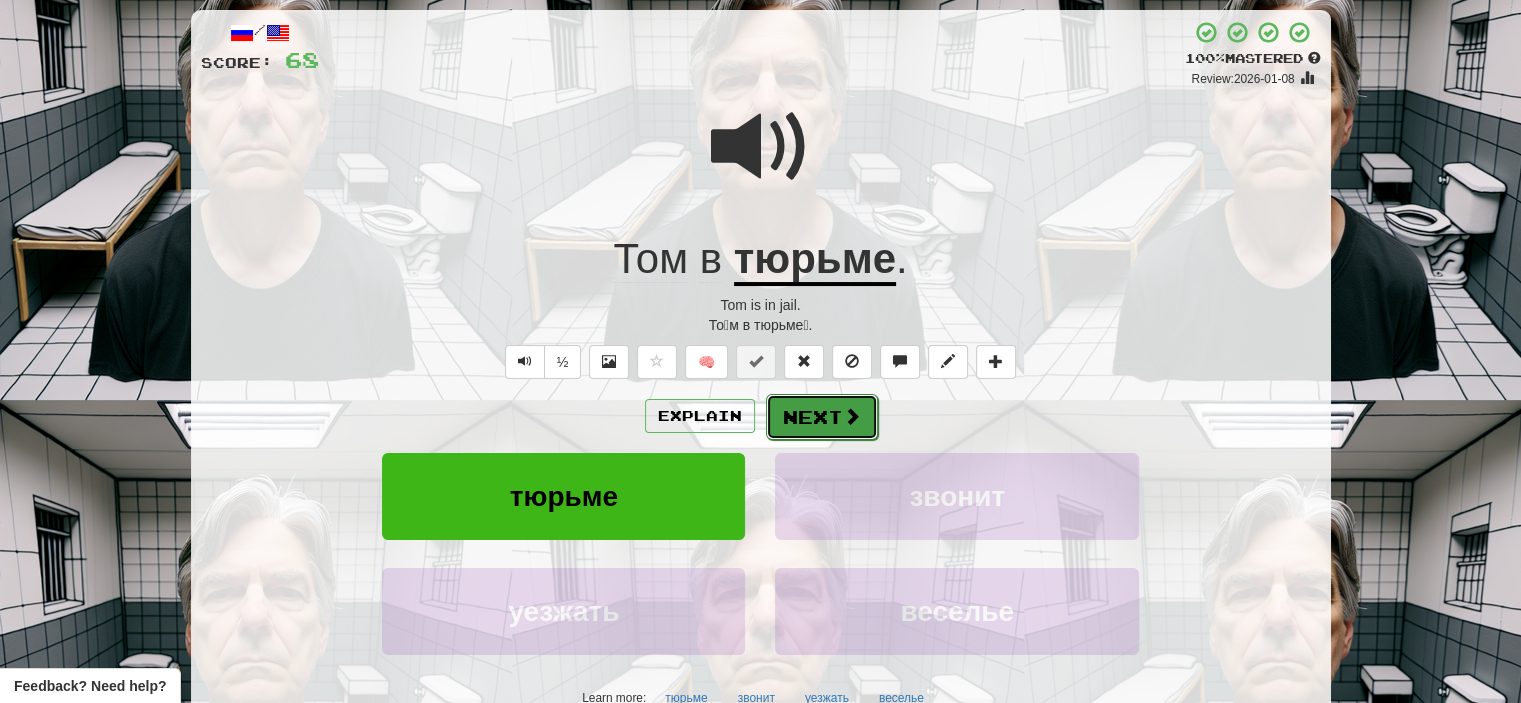 click on "Next" at bounding box center (822, 417) 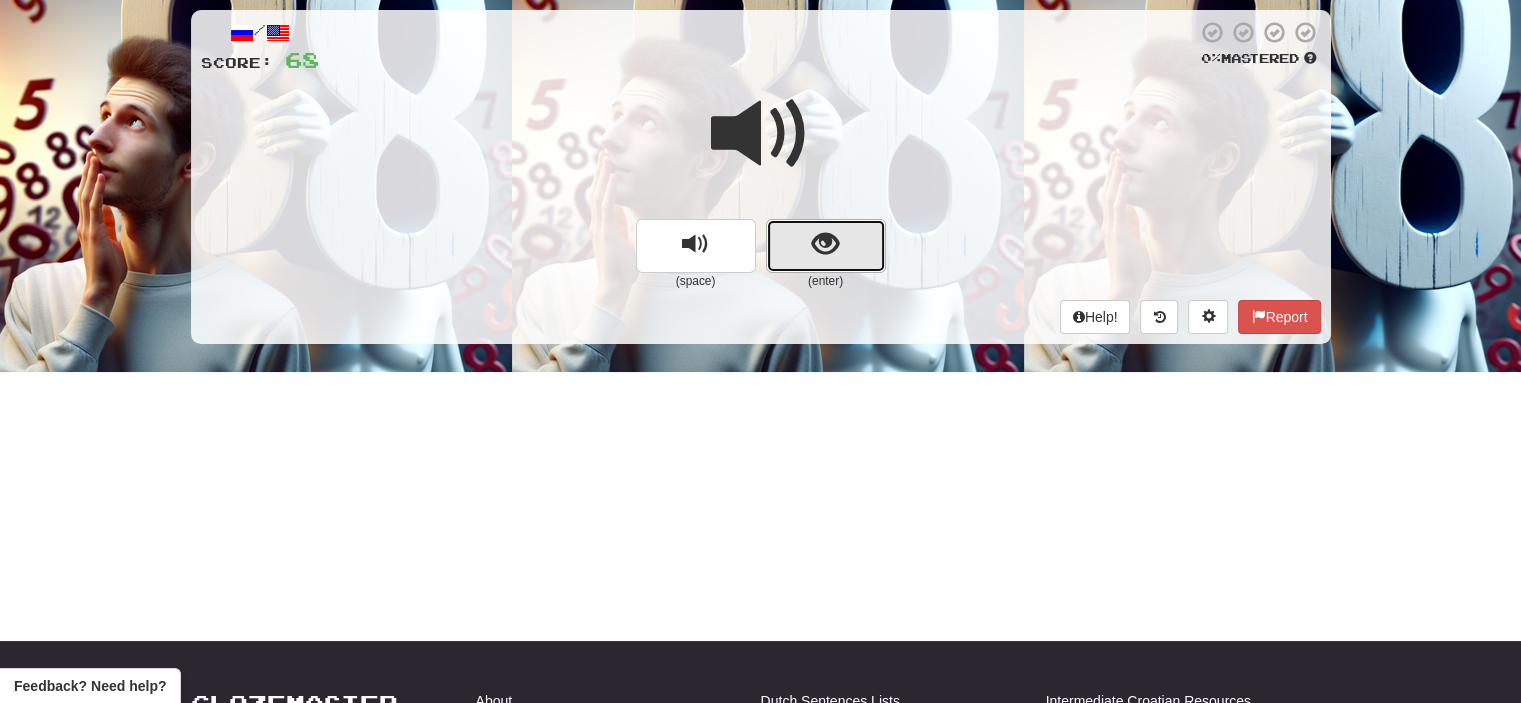 click at bounding box center [826, 246] 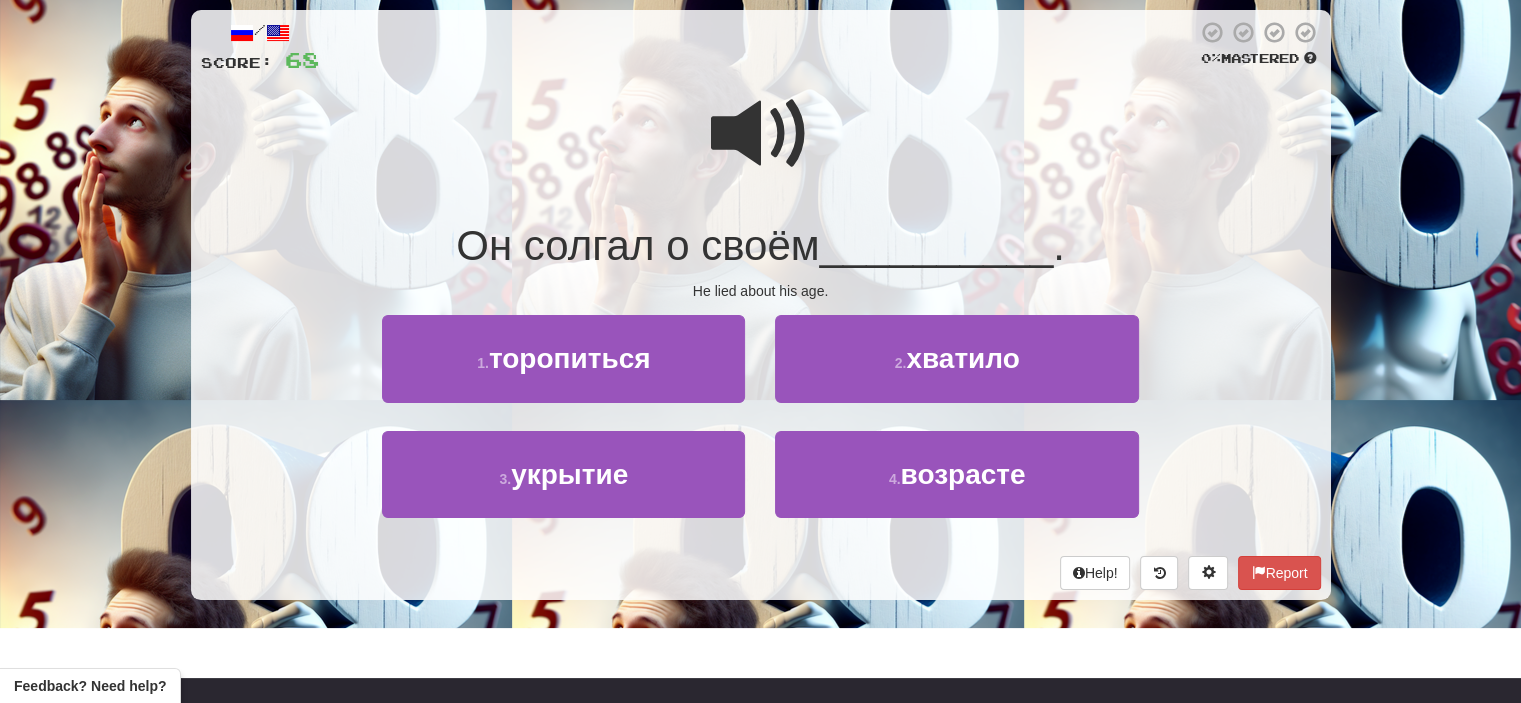 click at bounding box center (761, 134) 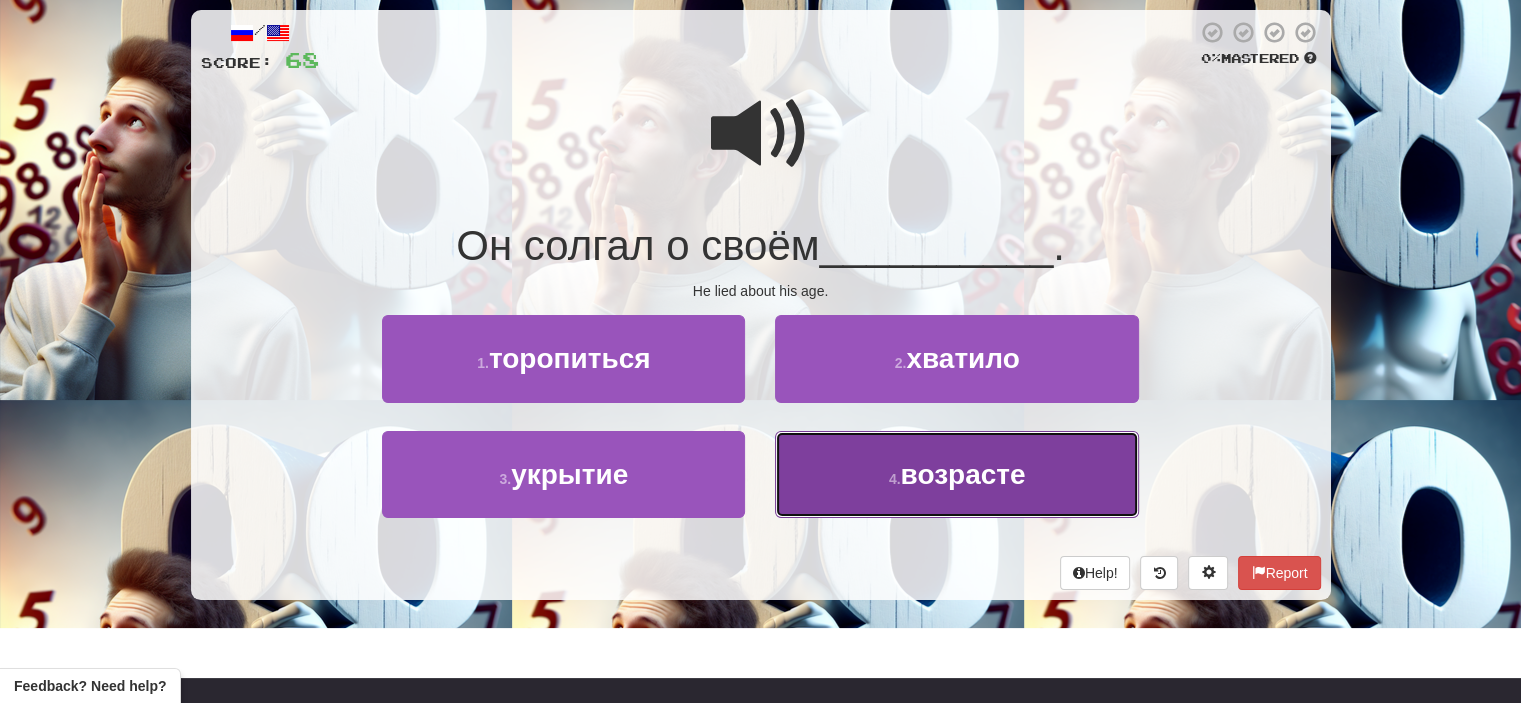 click on "4 .  возрасте" at bounding box center [956, 474] 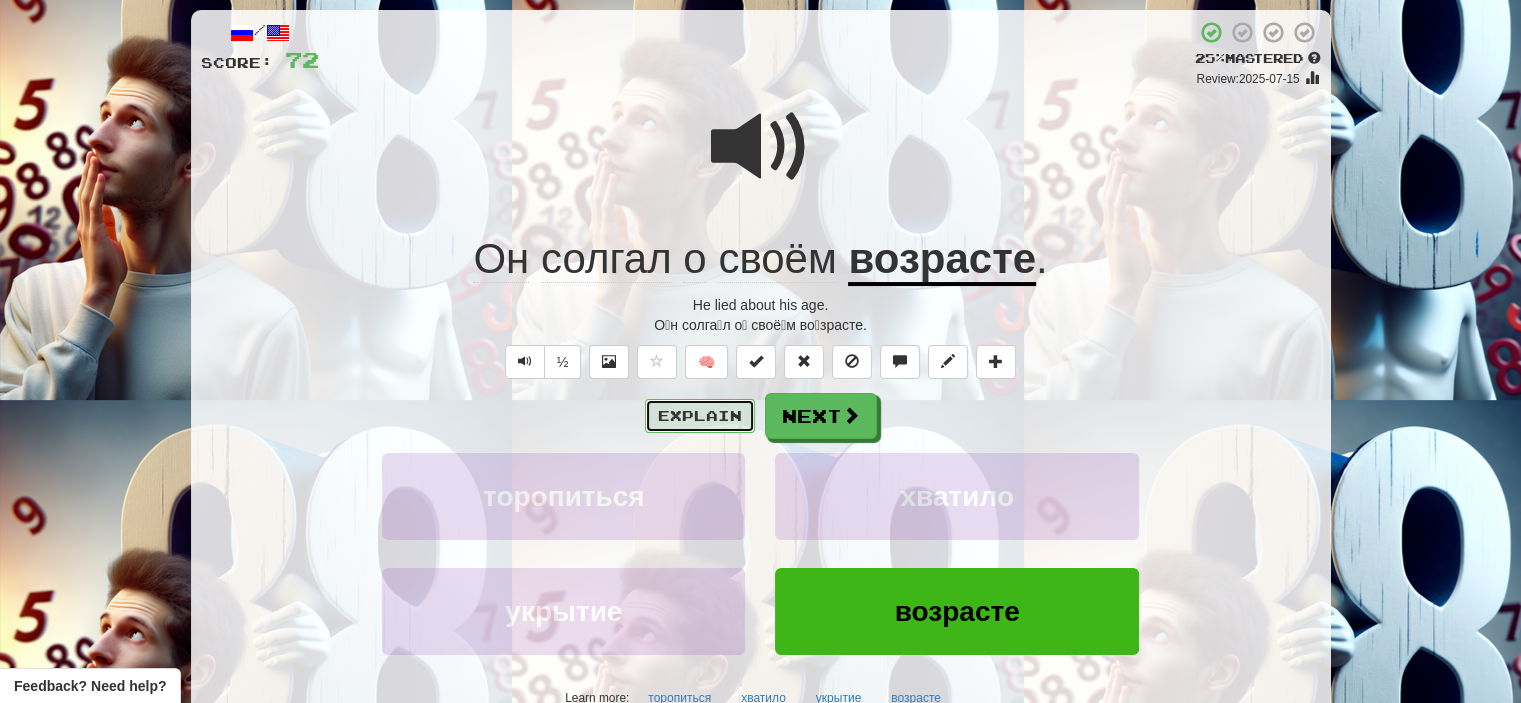 click on "Explain" at bounding box center (700, 416) 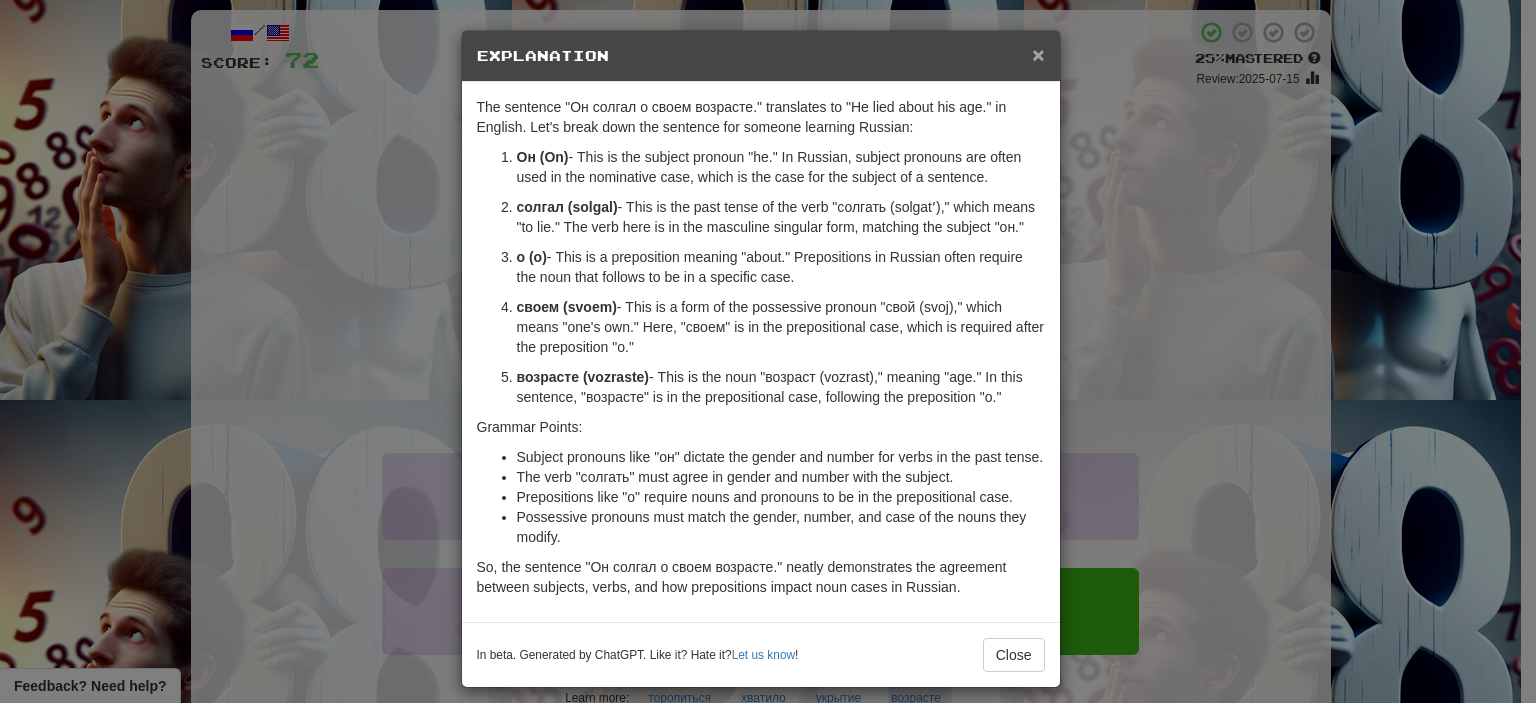 click on "×" at bounding box center (1038, 54) 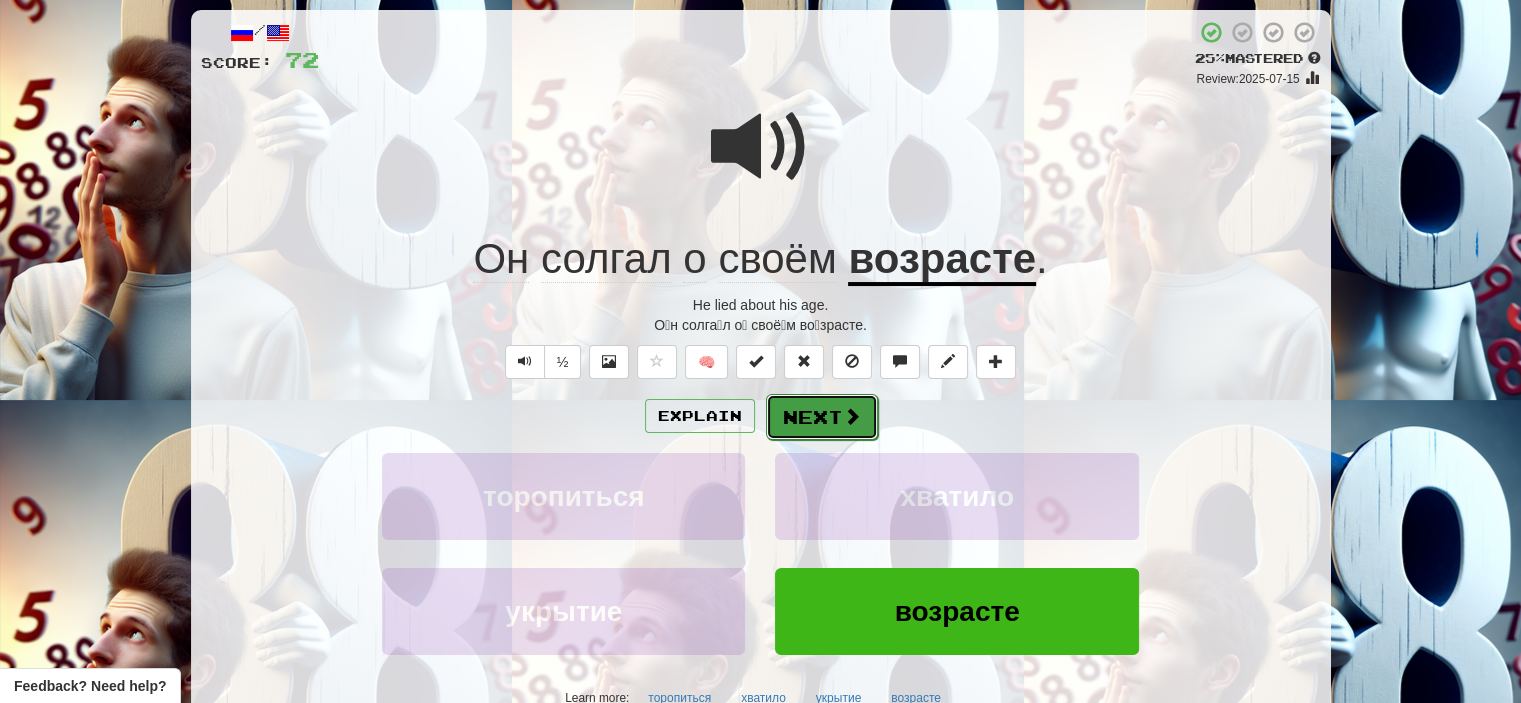 click on "Next" at bounding box center [822, 417] 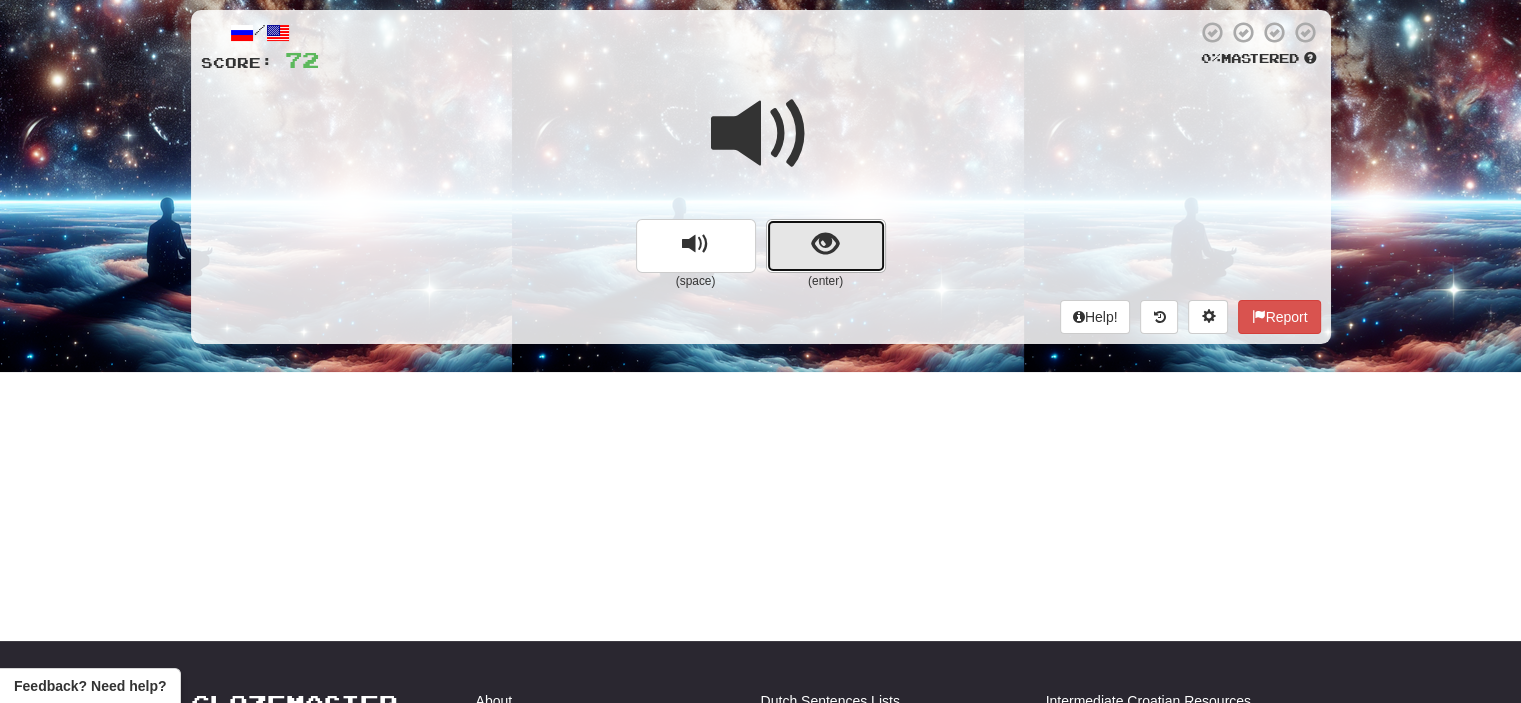 click at bounding box center [826, 246] 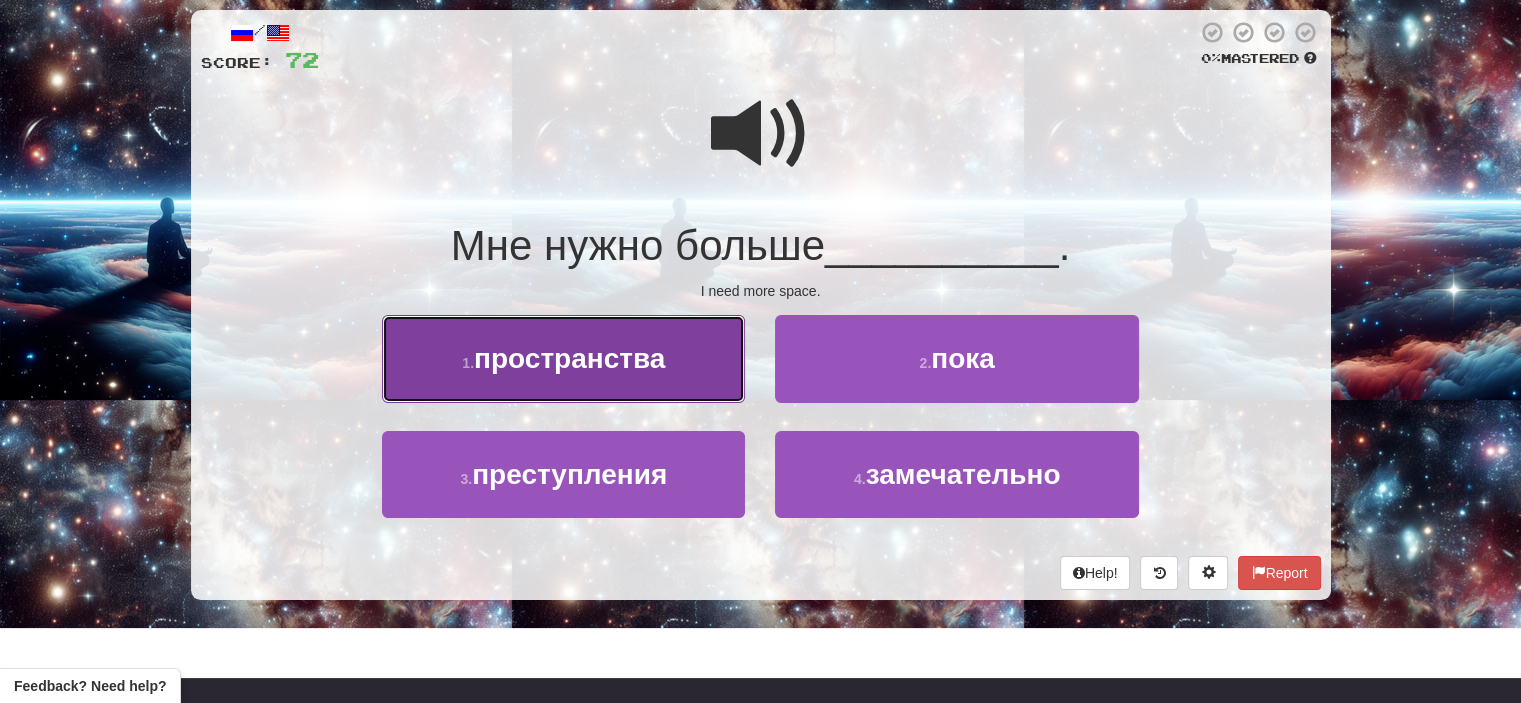 click on "пространства" at bounding box center [569, 358] 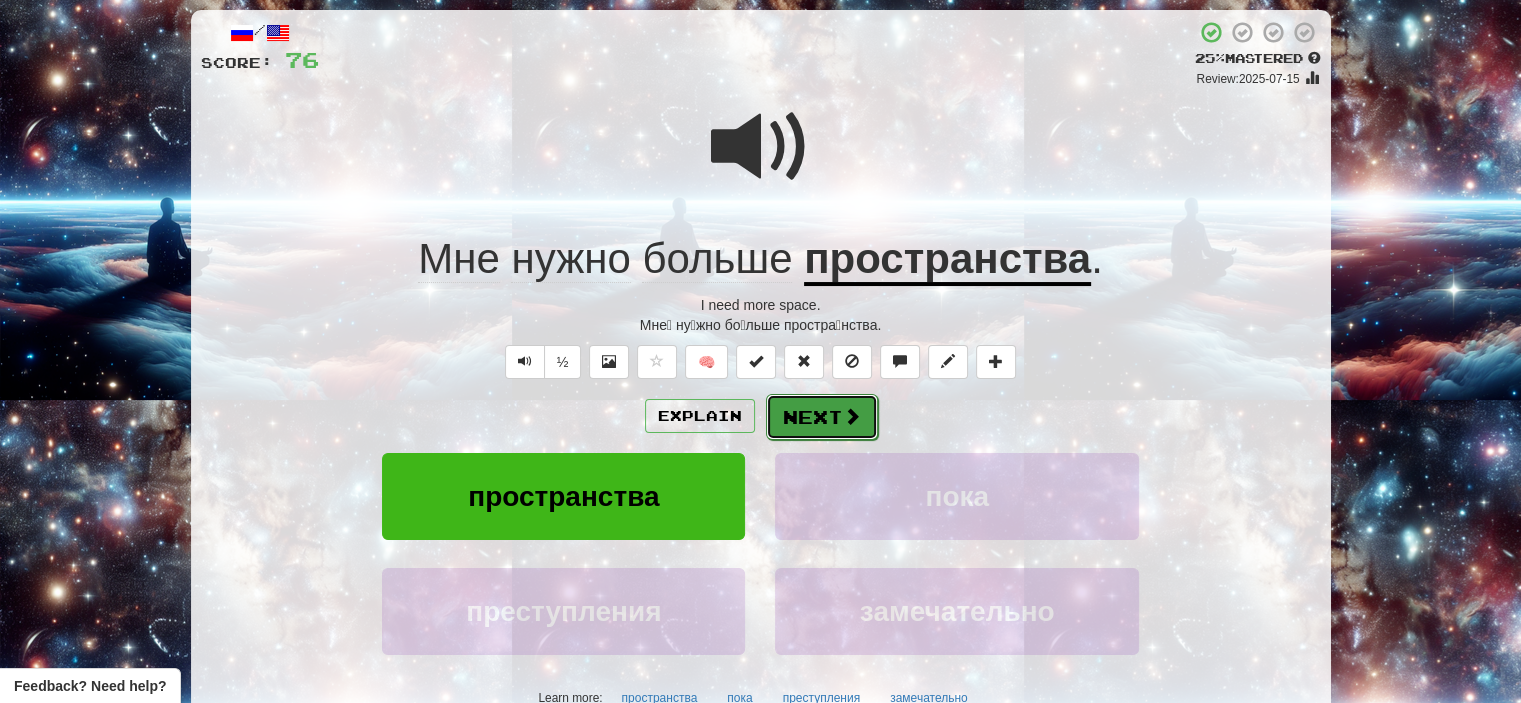 click on "Next" at bounding box center [822, 417] 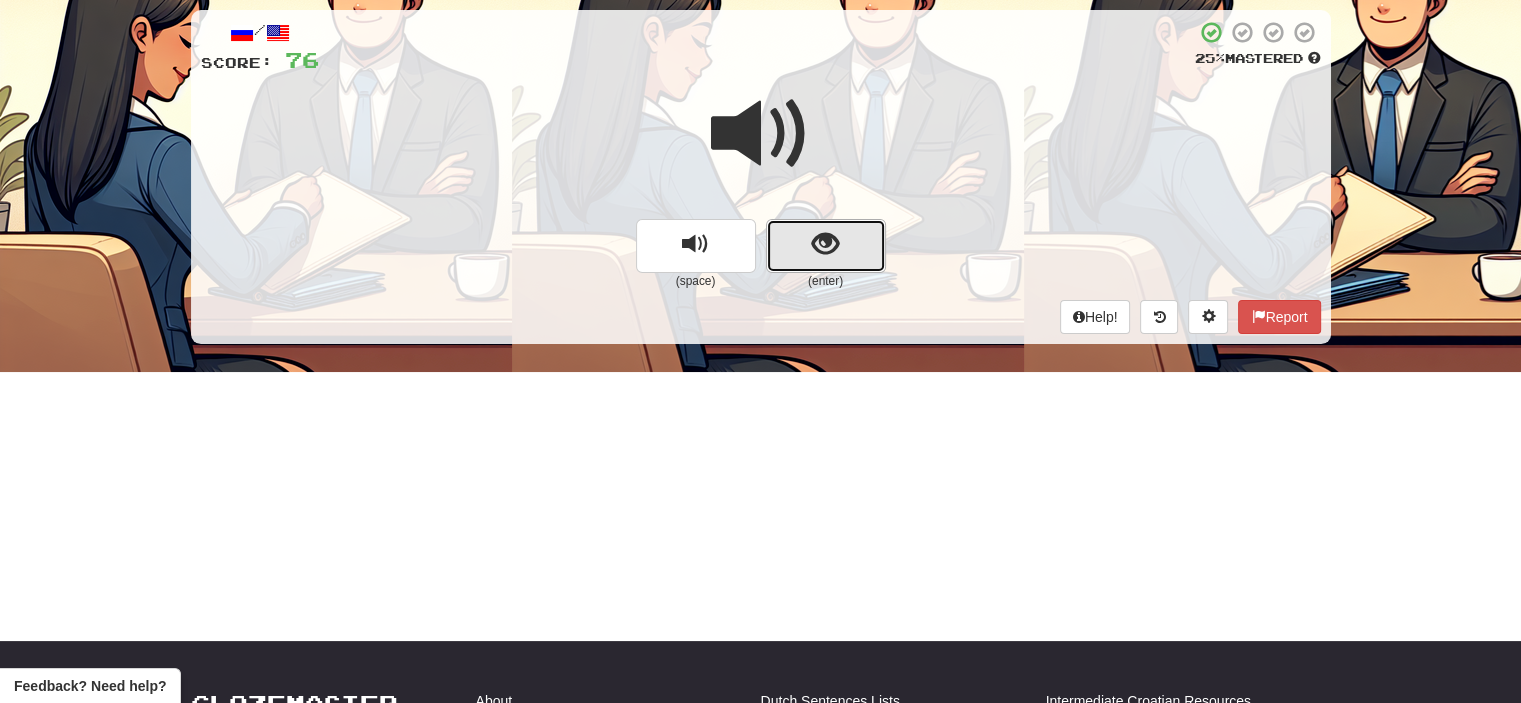 click at bounding box center (826, 246) 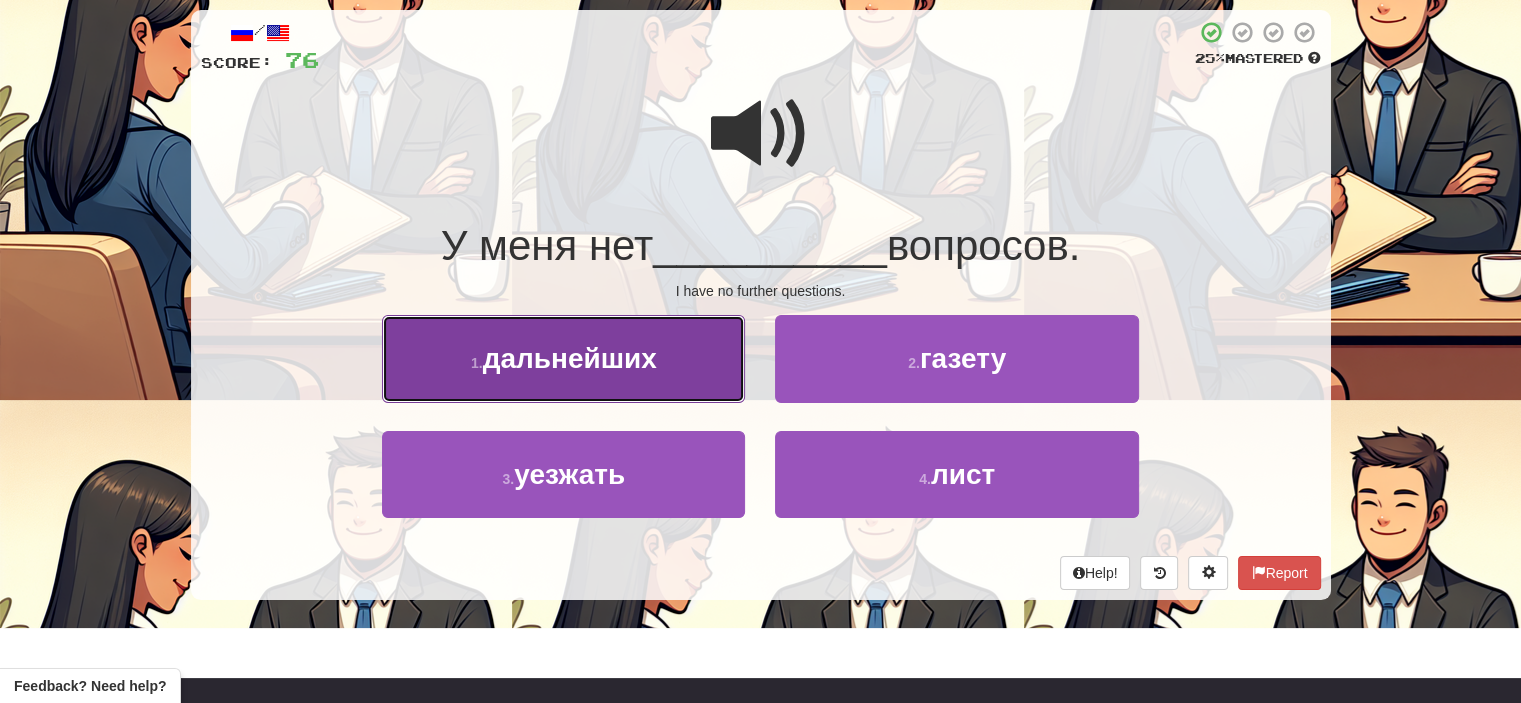click on "дальнейших" at bounding box center (570, 358) 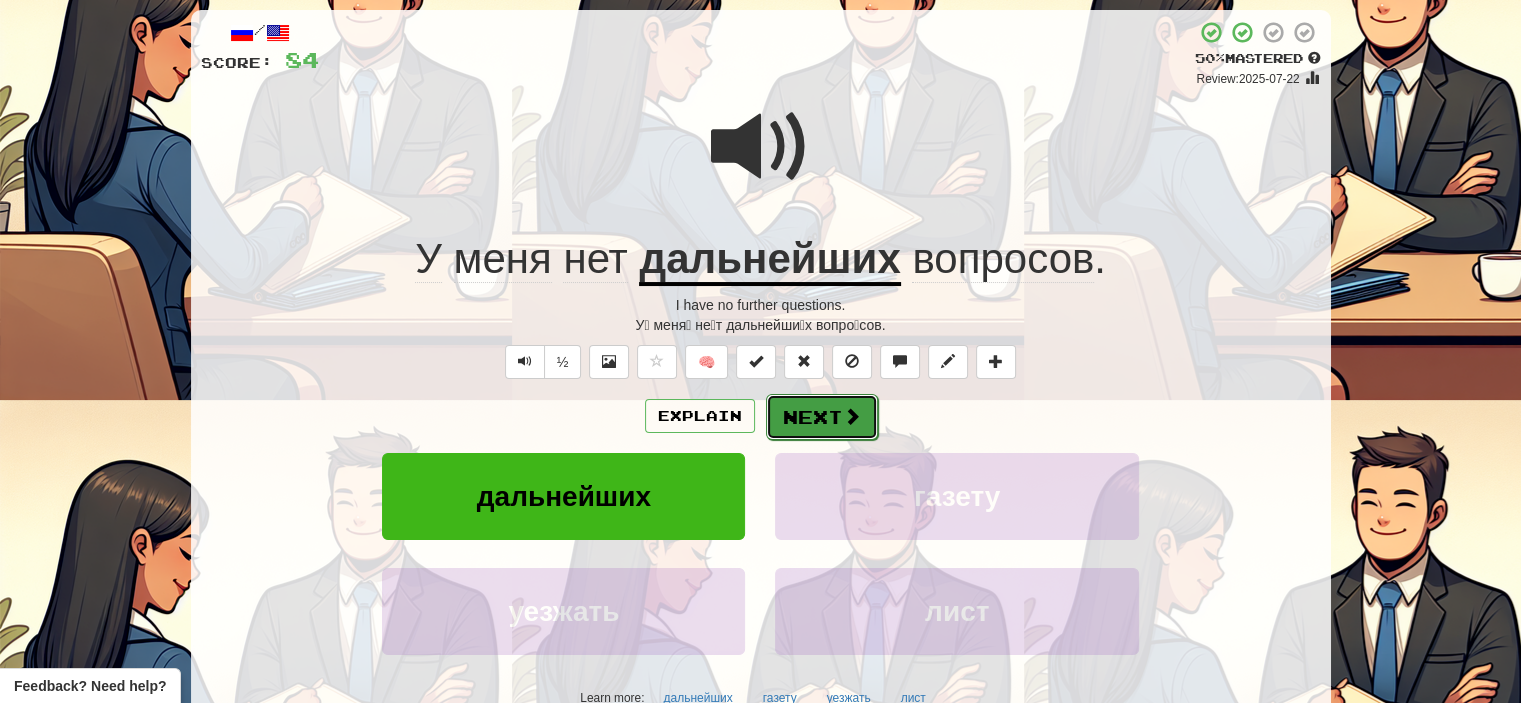 click on "Next" at bounding box center (822, 417) 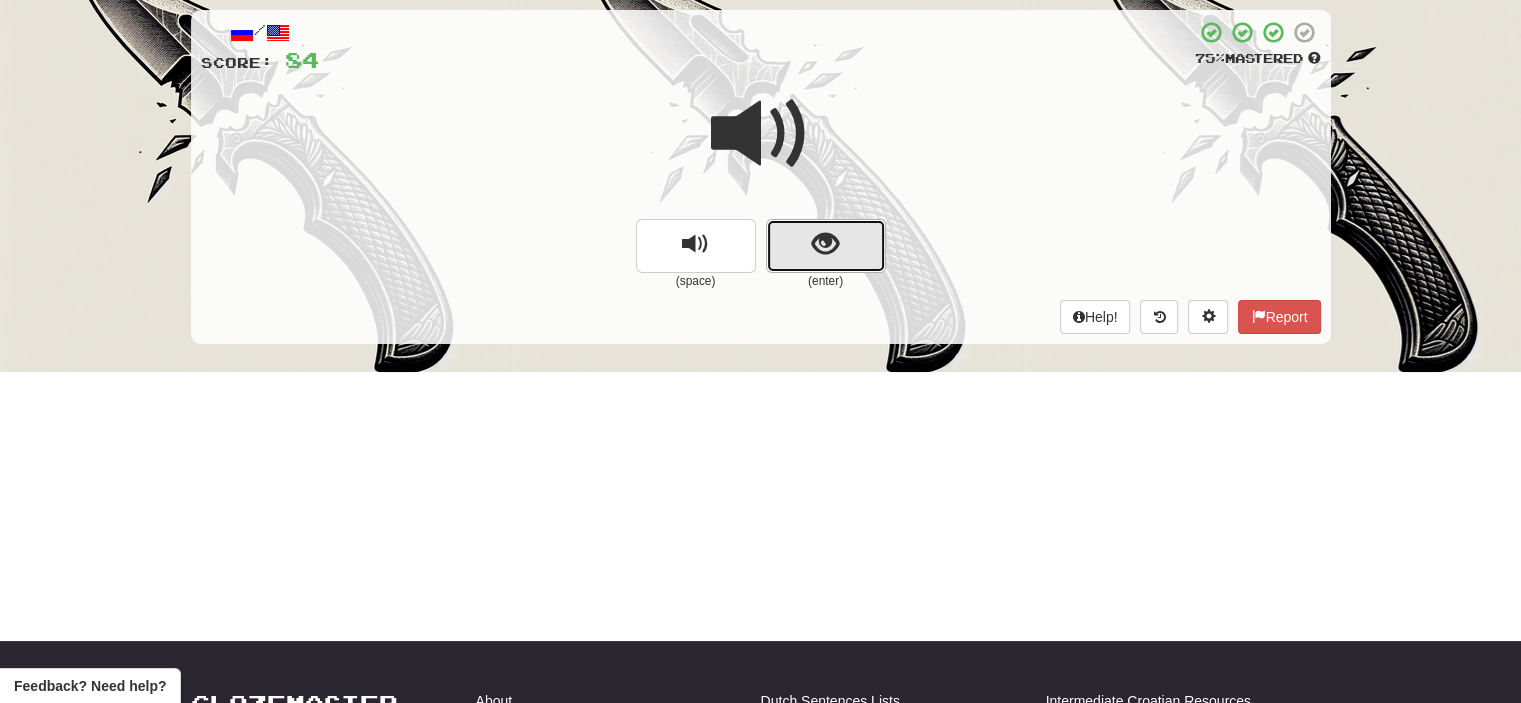 click at bounding box center (826, 246) 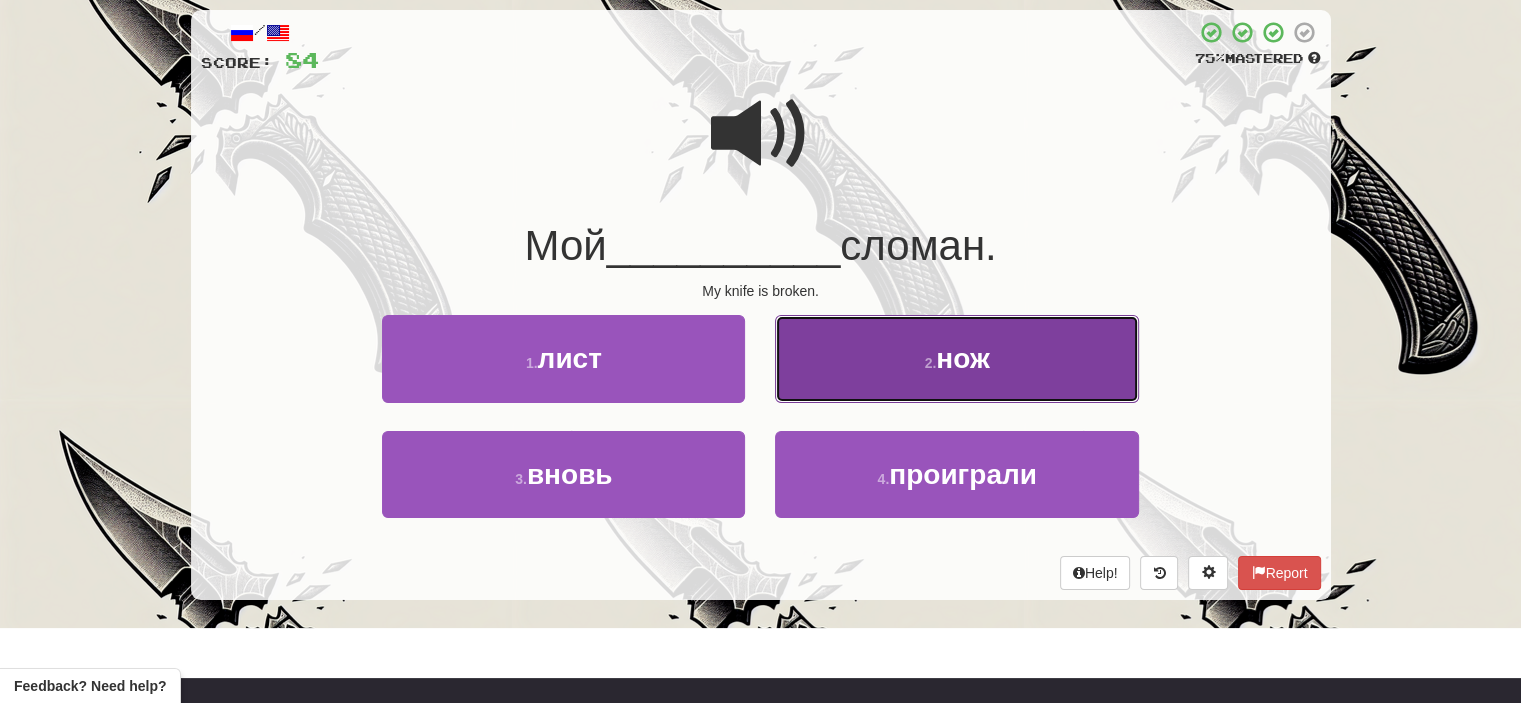 click on "2 .  нож" at bounding box center [956, 358] 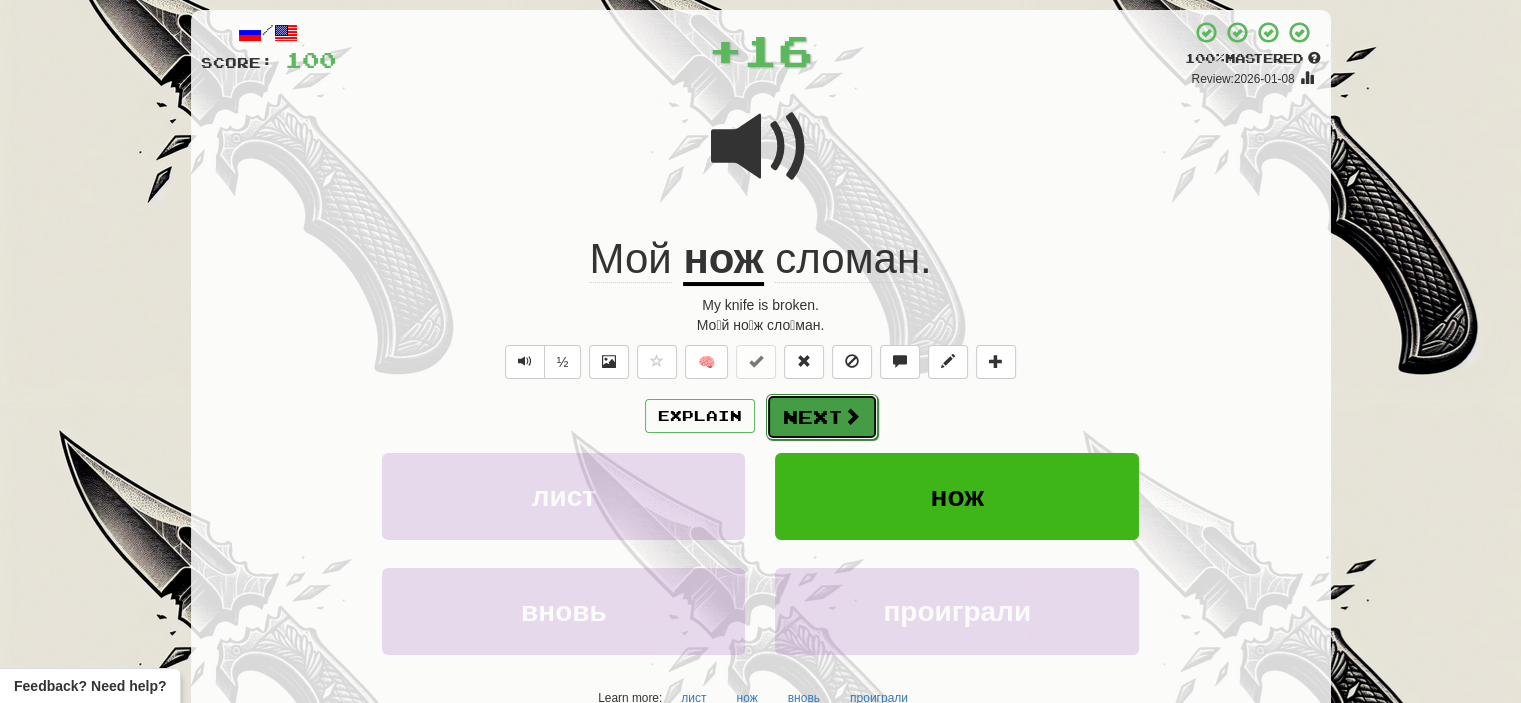 click on "Next" at bounding box center [822, 417] 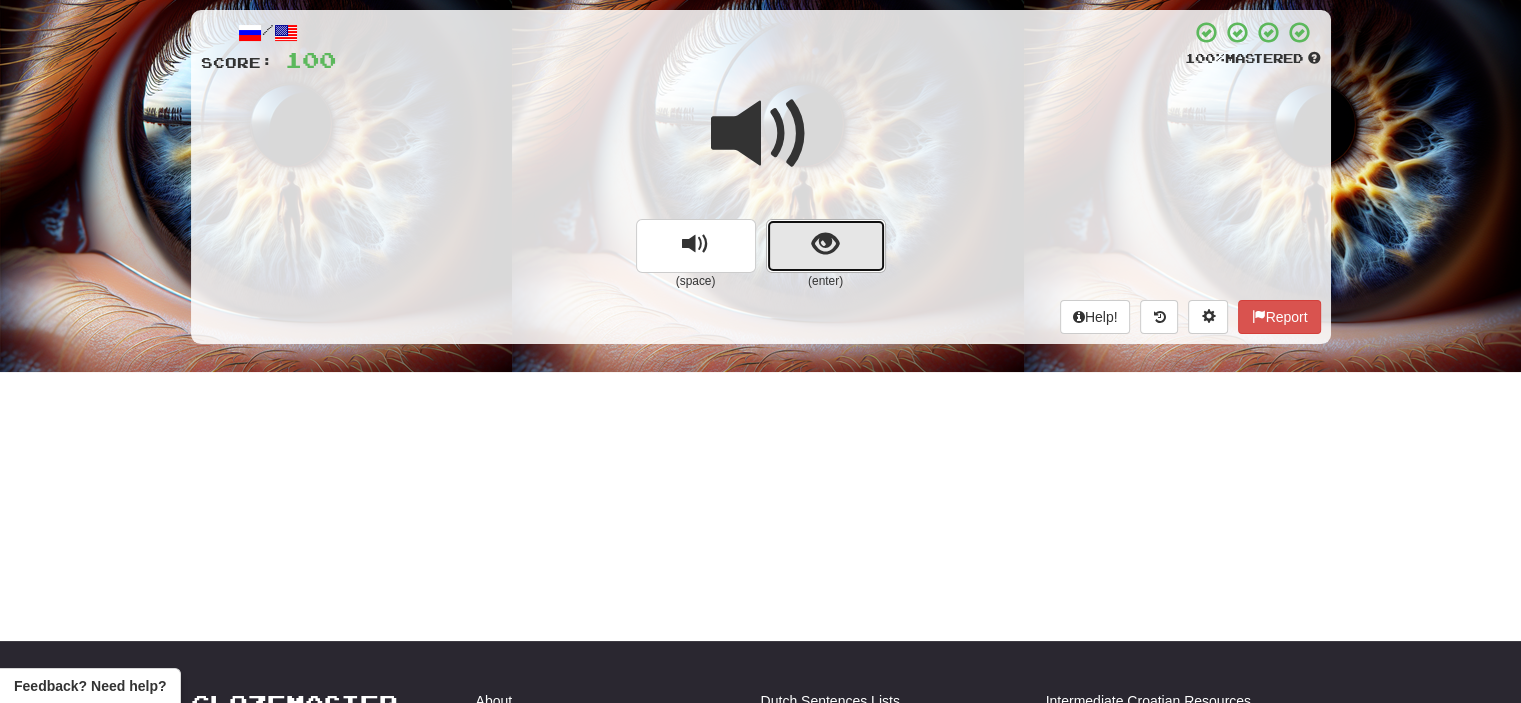 click at bounding box center (826, 246) 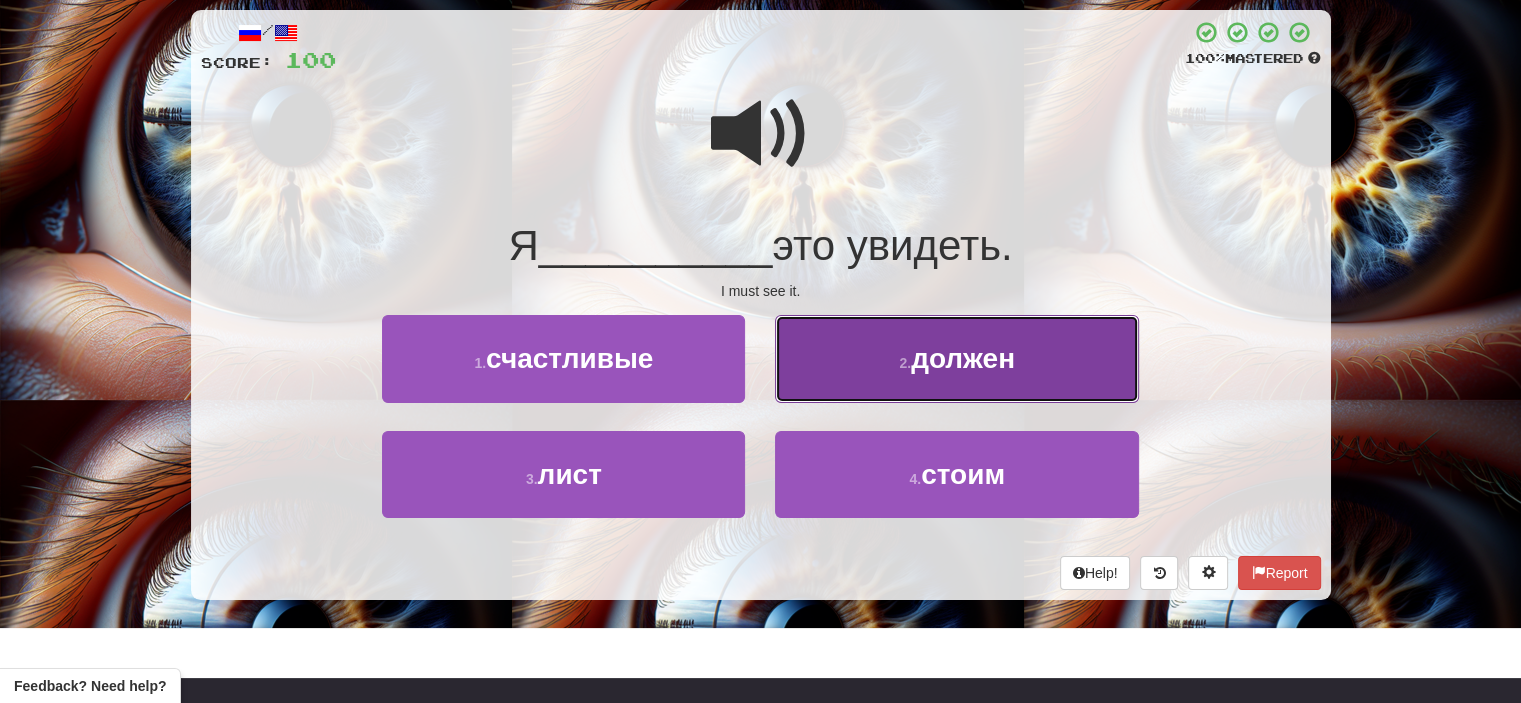 drag, startPoint x: 880, startPoint y: 366, endPoint x: 846, endPoint y: 368, distance: 34.058773 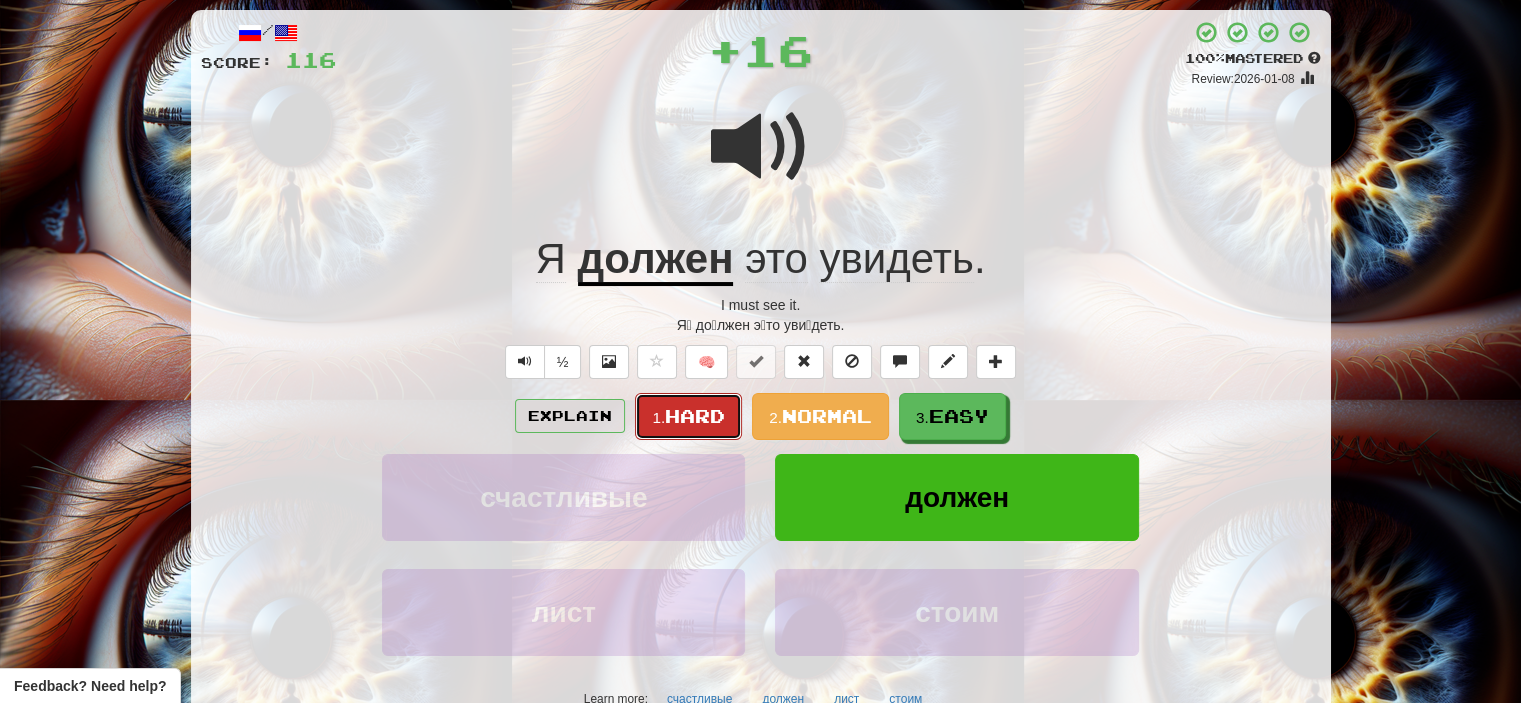 click on "Hard" at bounding box center (695, 416) 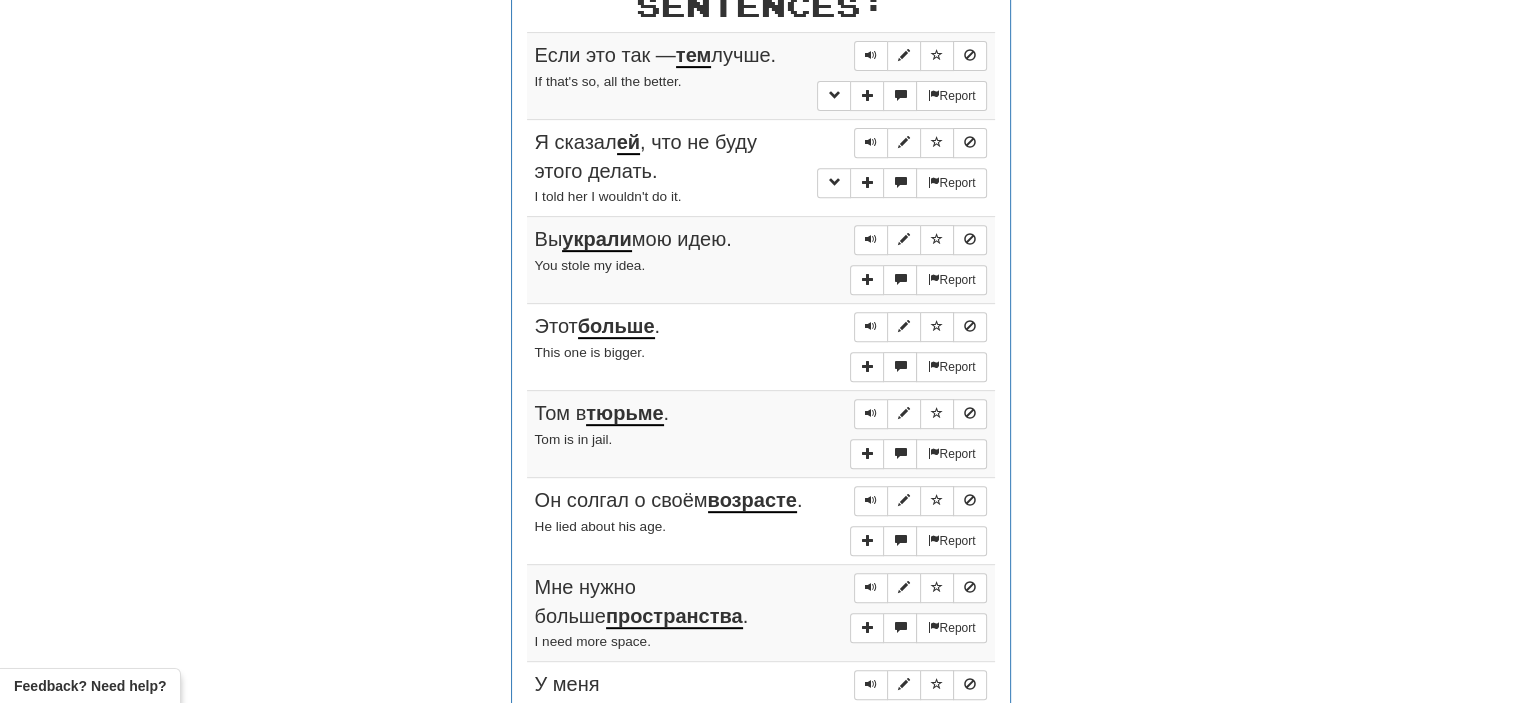 scroll, scrollTop: 796, scrollLeft: 0, axis: vertical 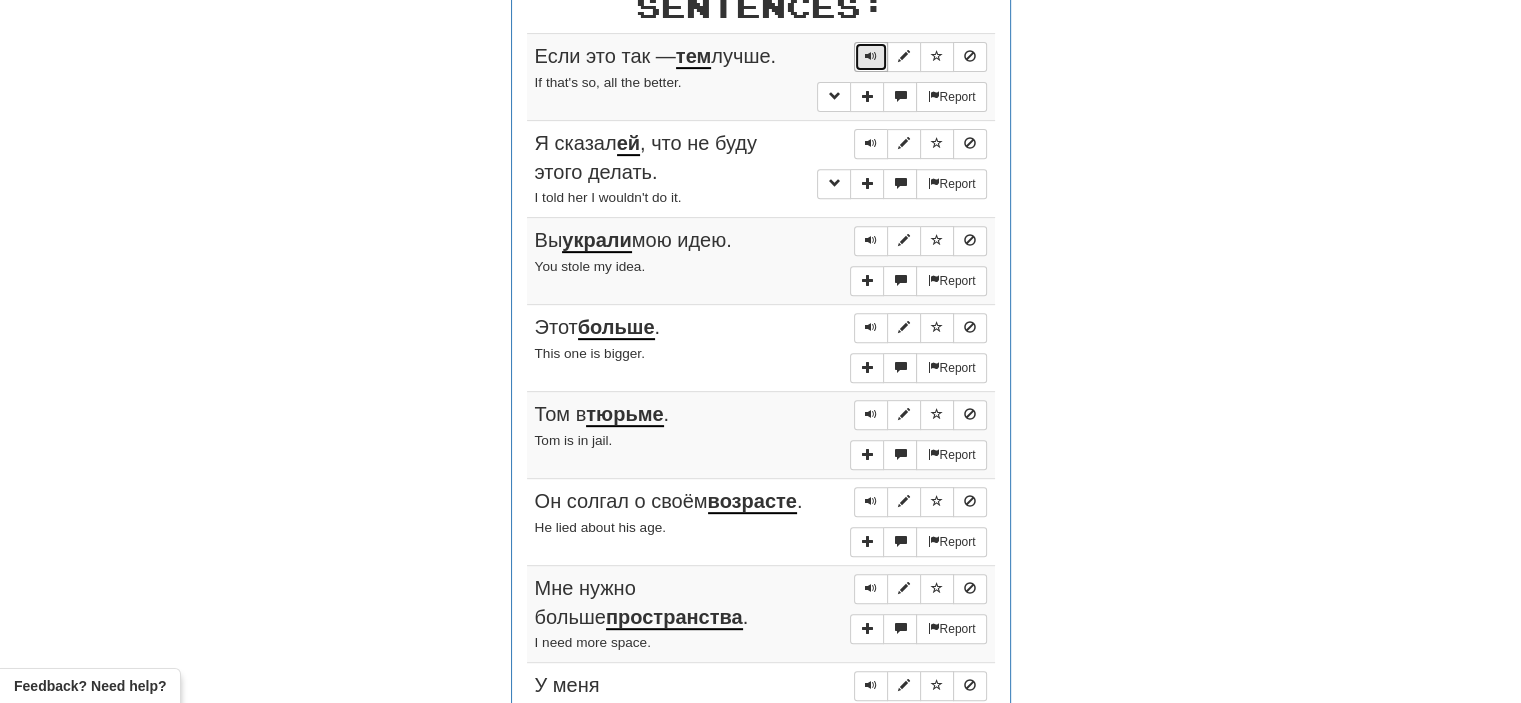 click at bounding box center [871, 56] 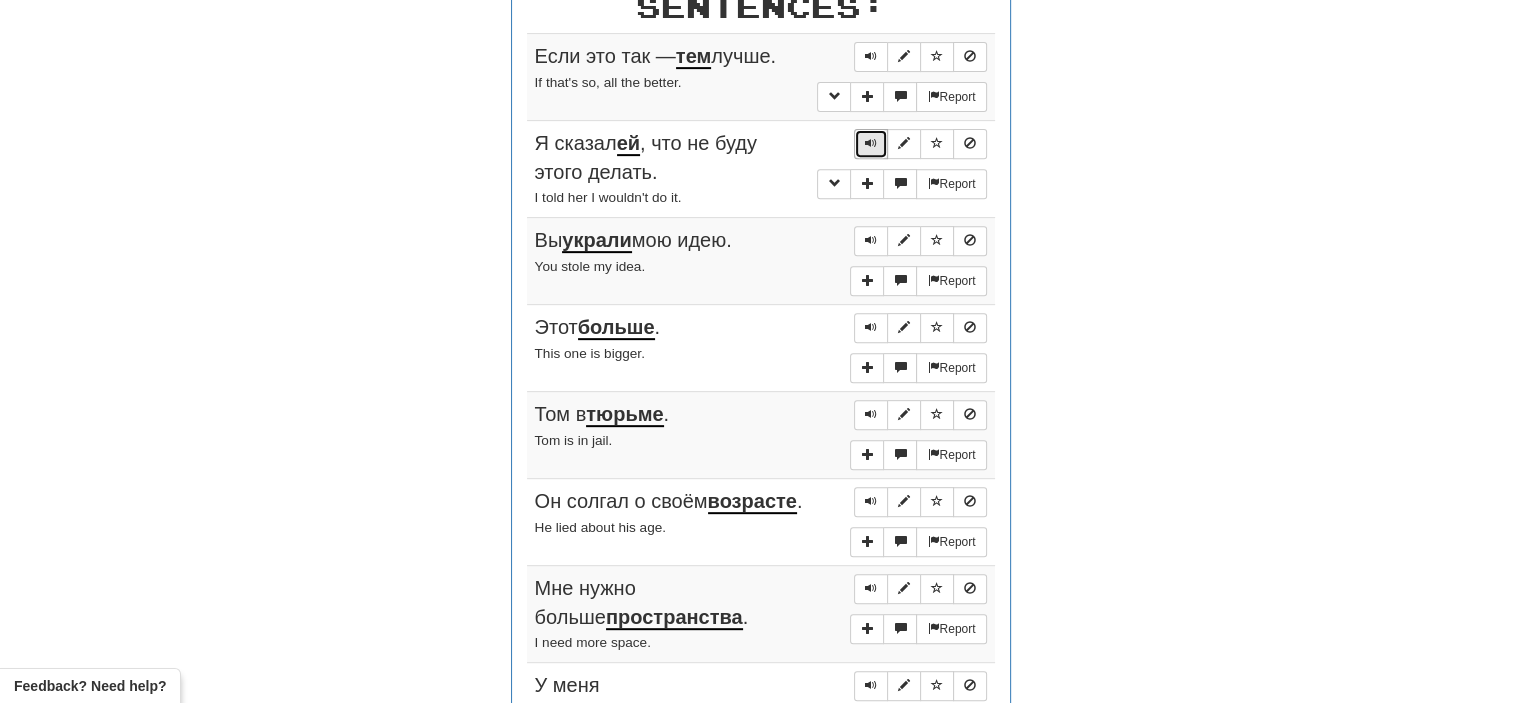 click at bounding box center (871, 144) 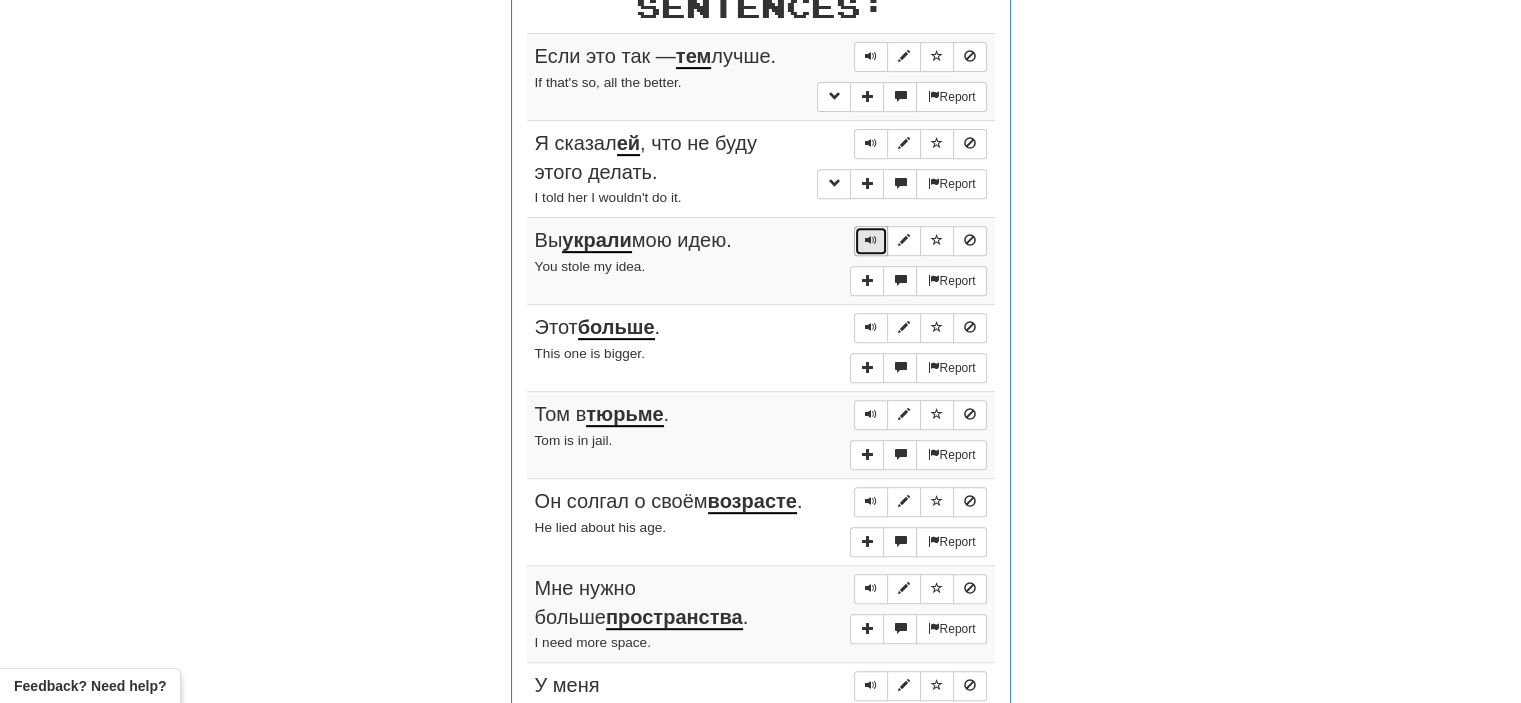 click at bounding box center (871, 240) 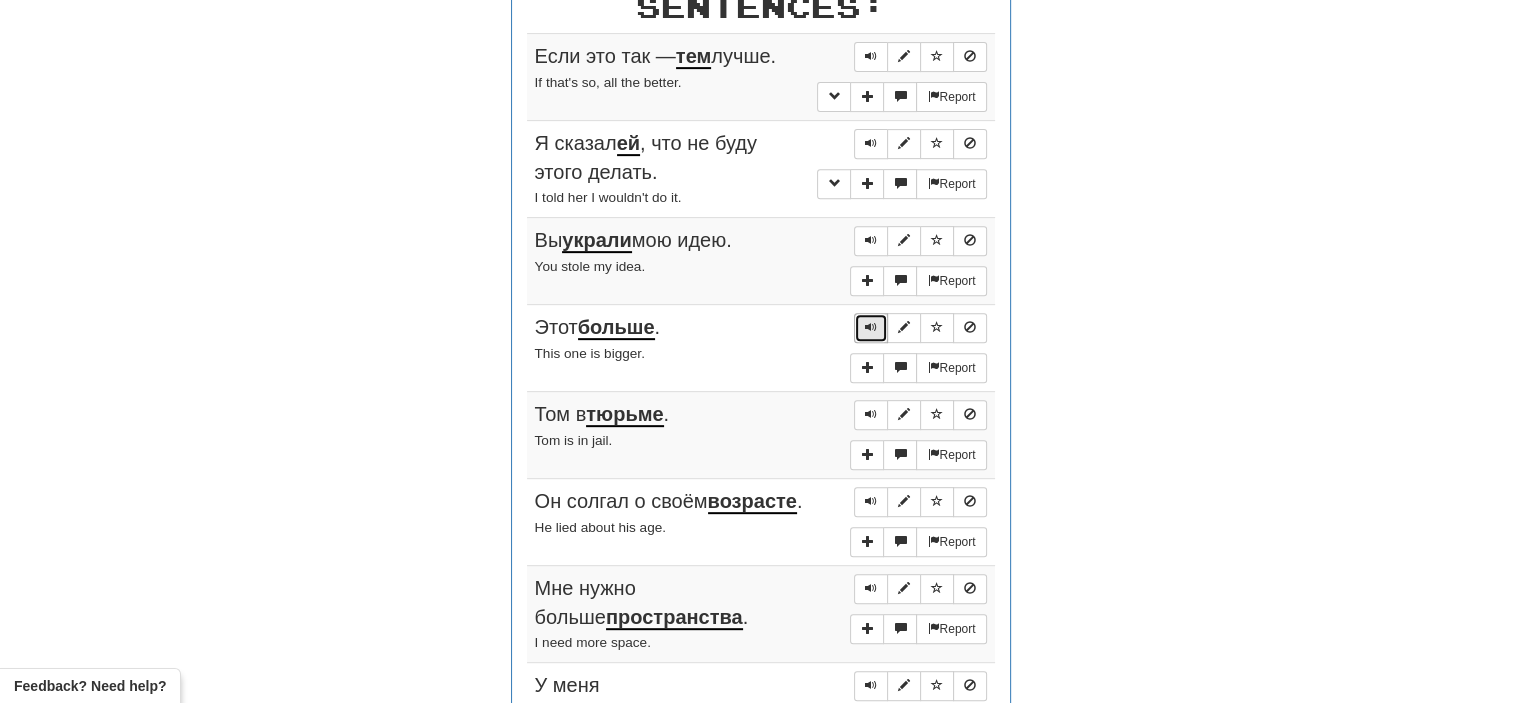 click at bounding box center [871, 327] 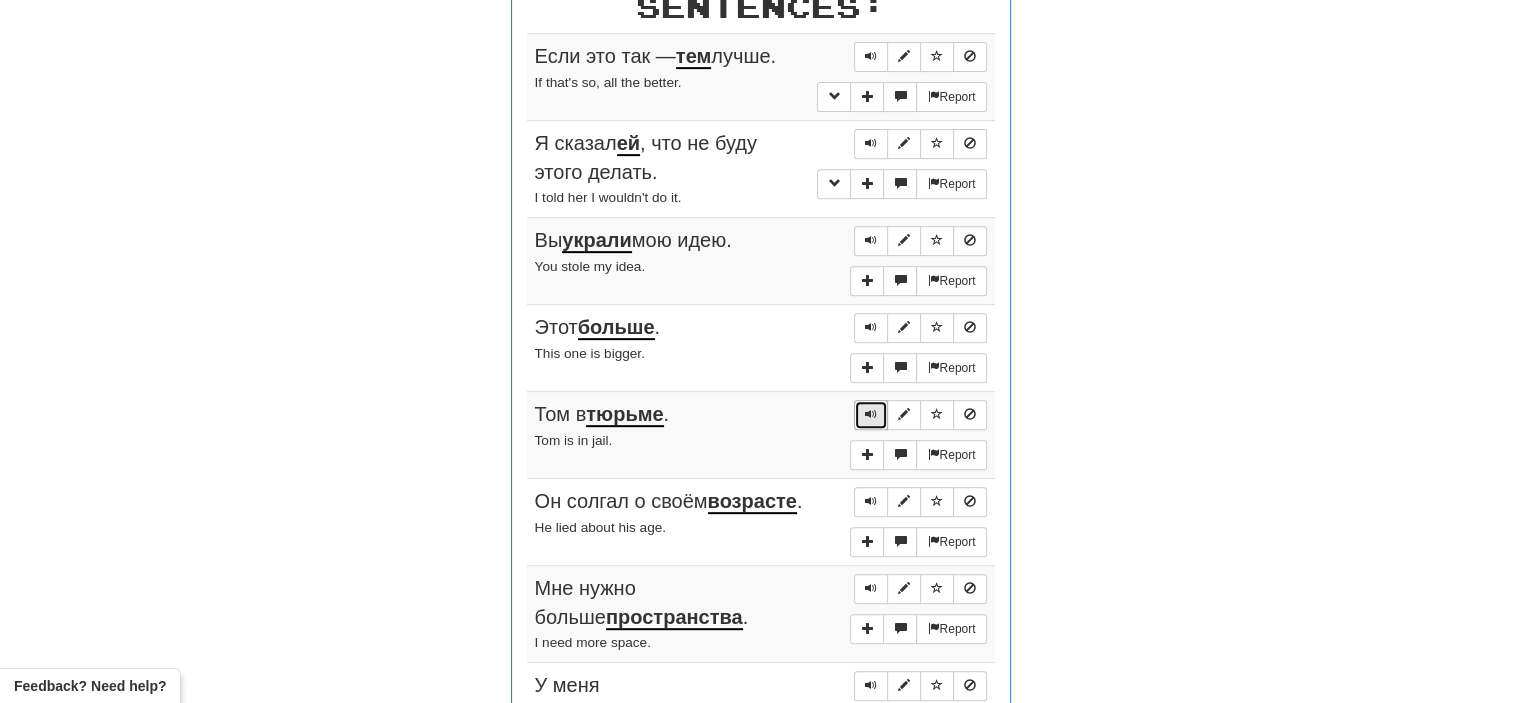 click at bounding box center [871, 414] 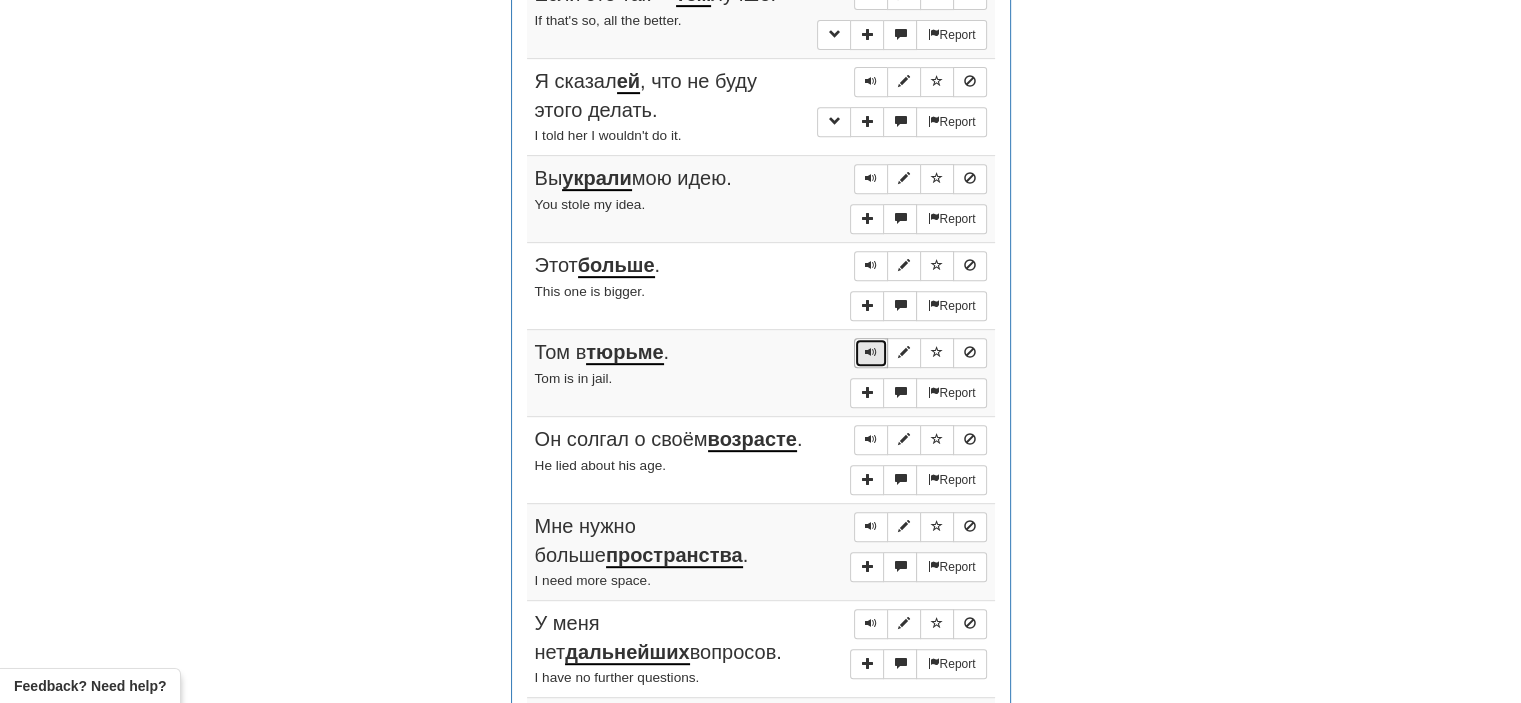 scroll, scrollTop: 859, scrollLeft: 0, axis: vertical 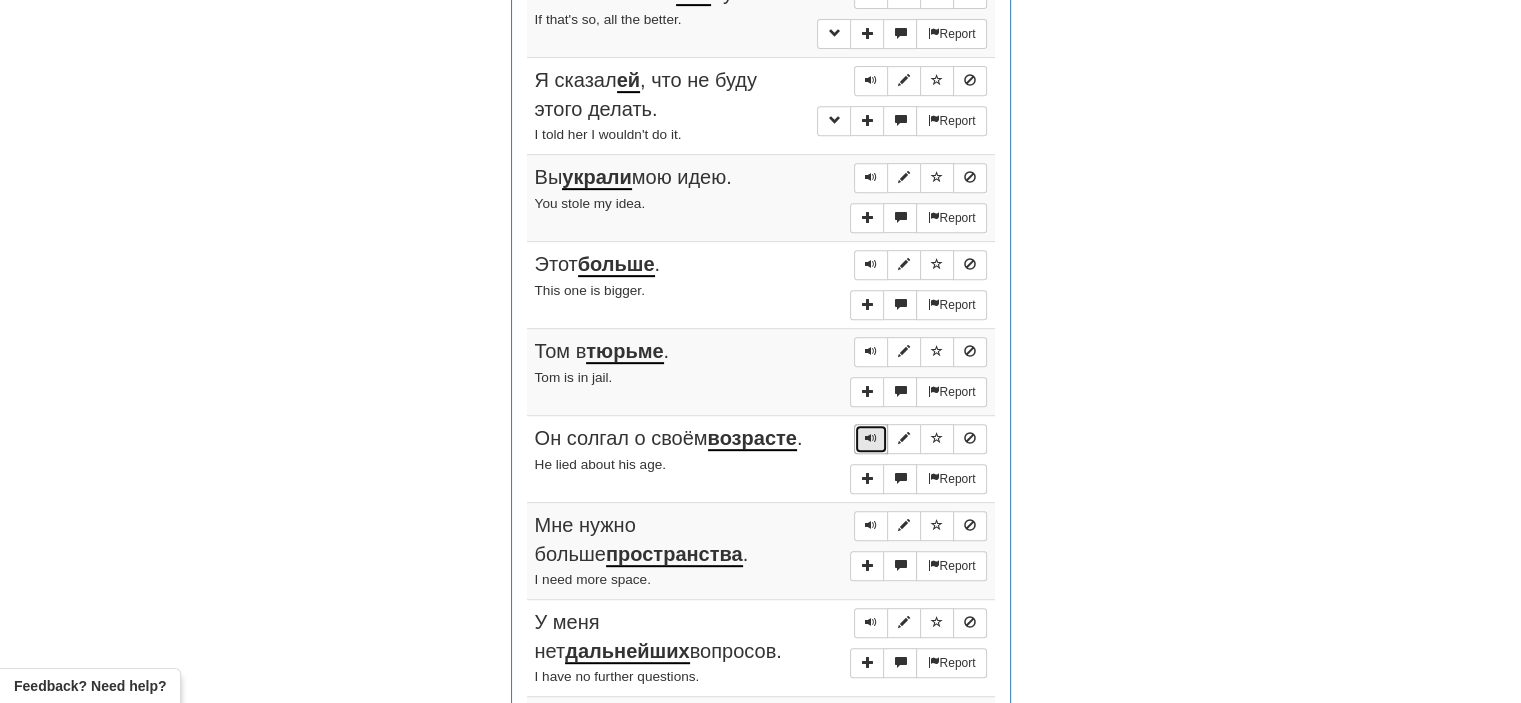 click at bounding box center [871, 438] 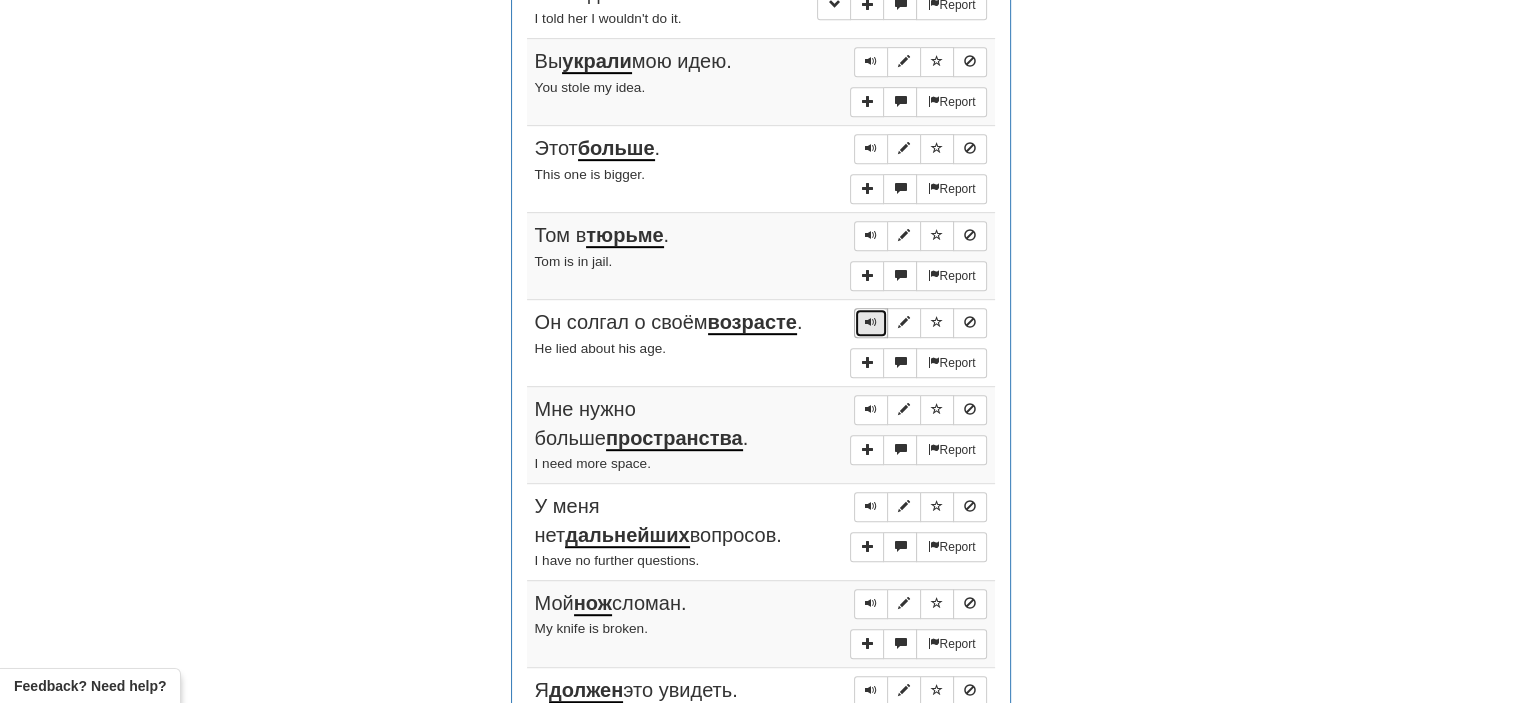 scroll, scrollTop: 1020, scrollLeft: 0, axis: vertical 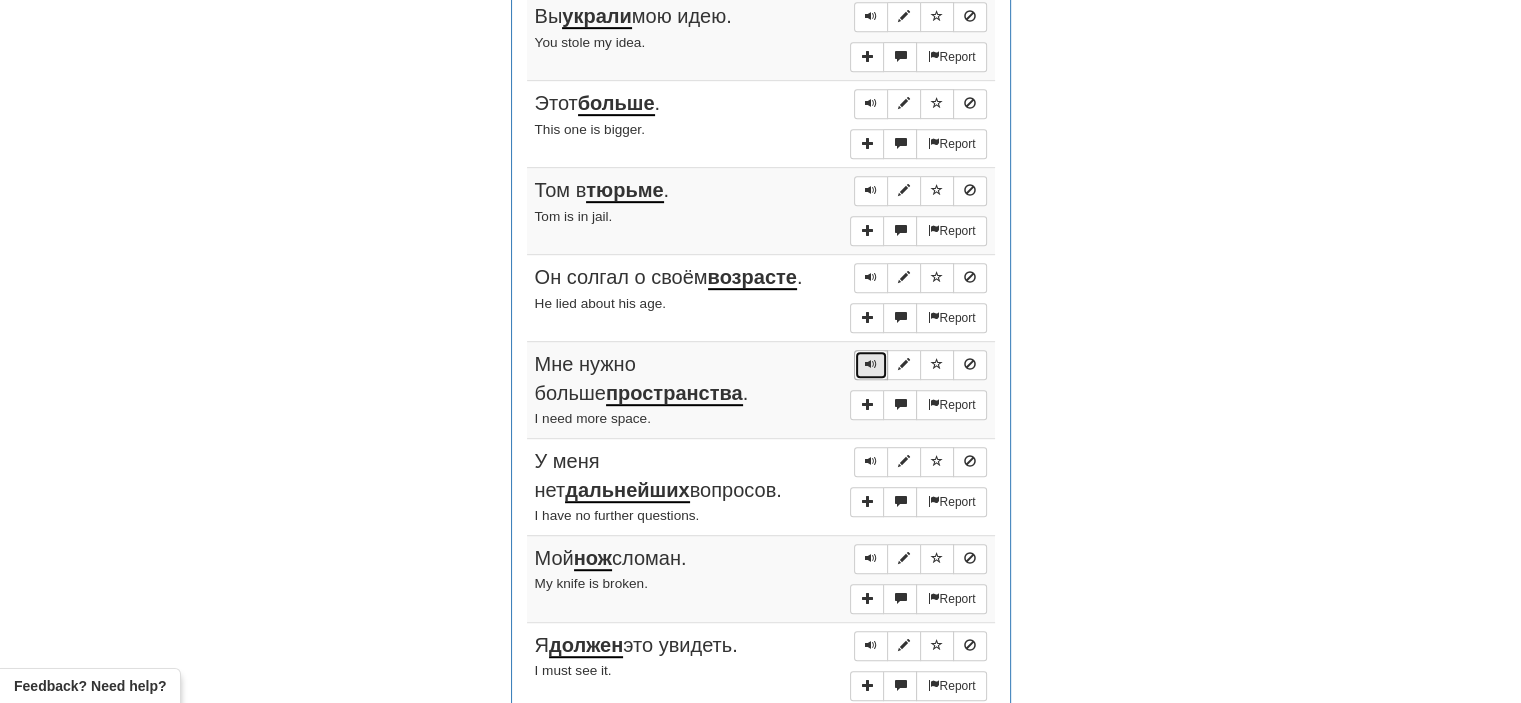 click at bounding box center (871, 364) 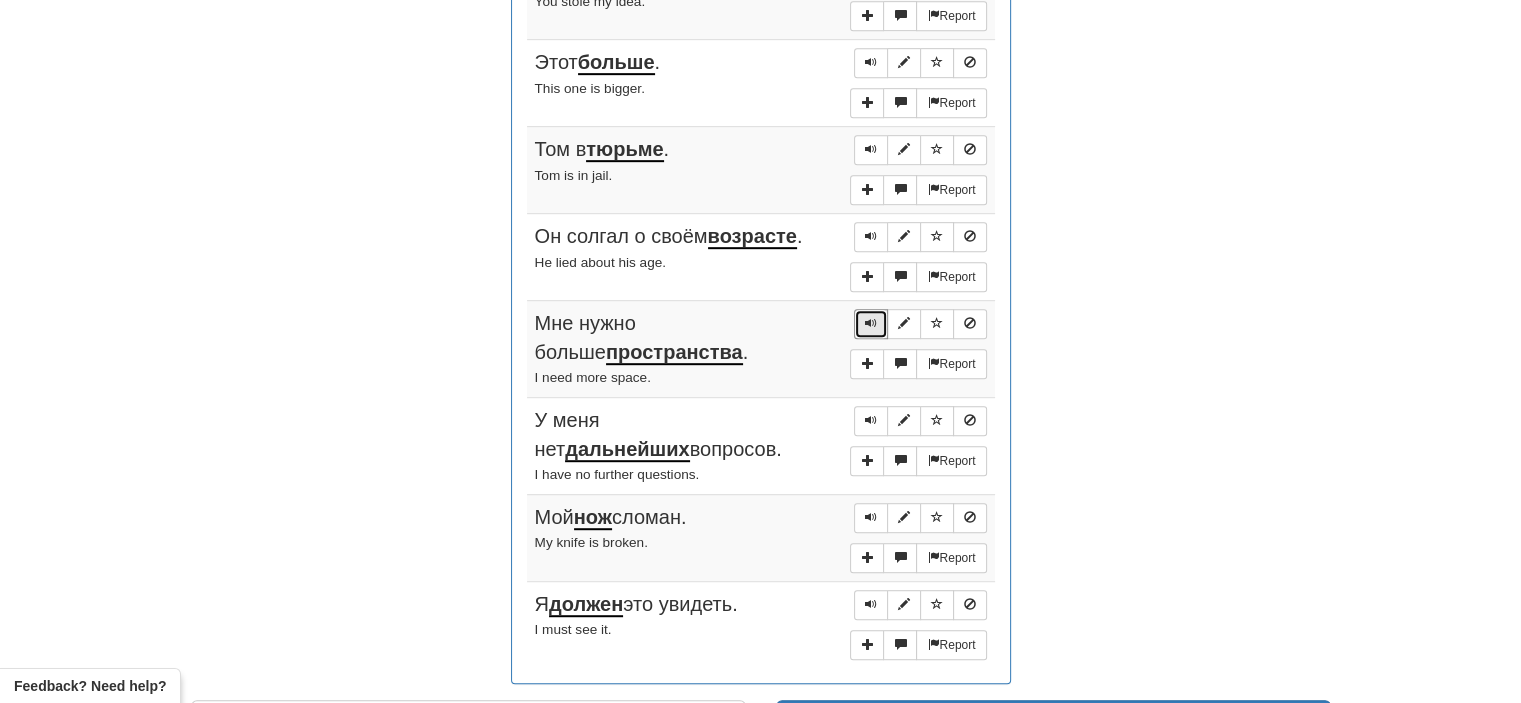 scroll, scrollTop: 1105, scrollLeft: 0, axis: vertical 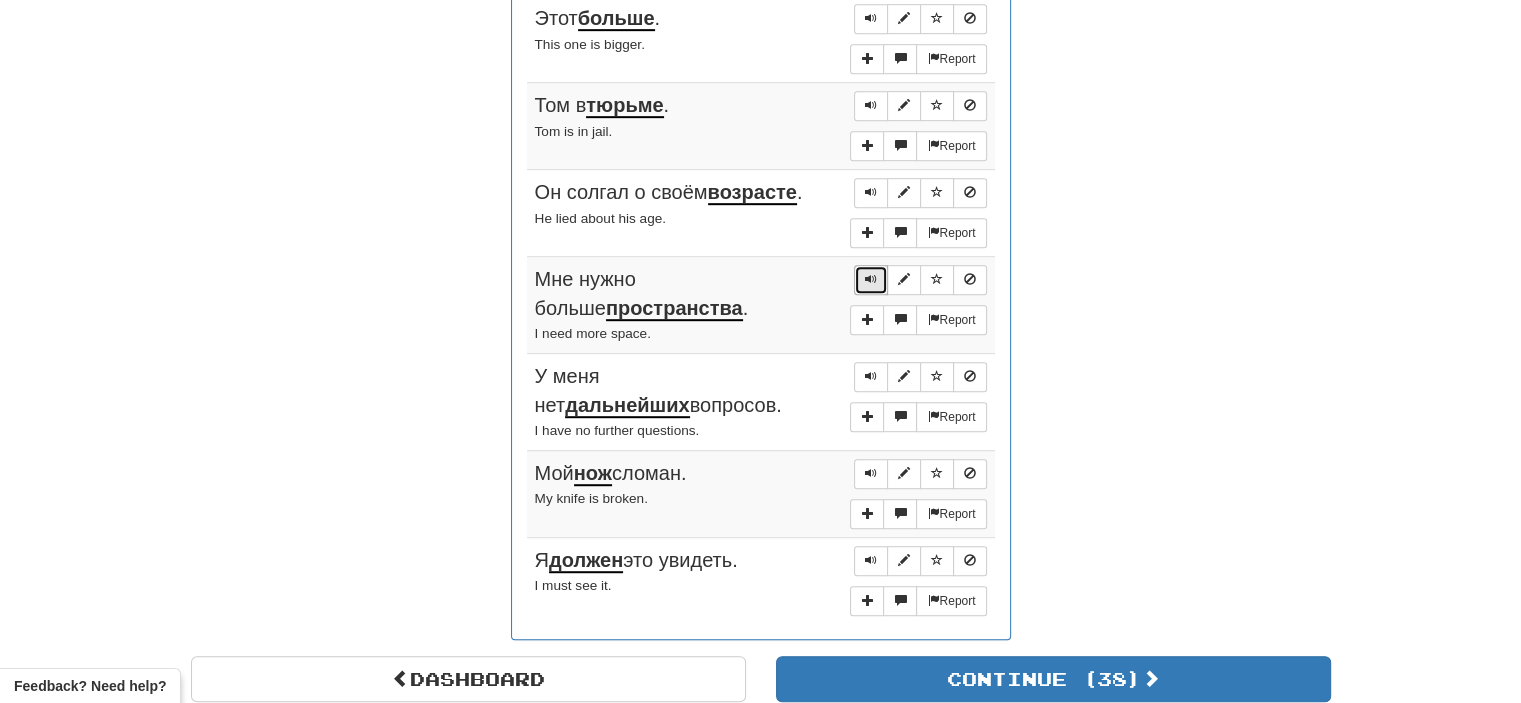 click at bounding box center (871, 279) 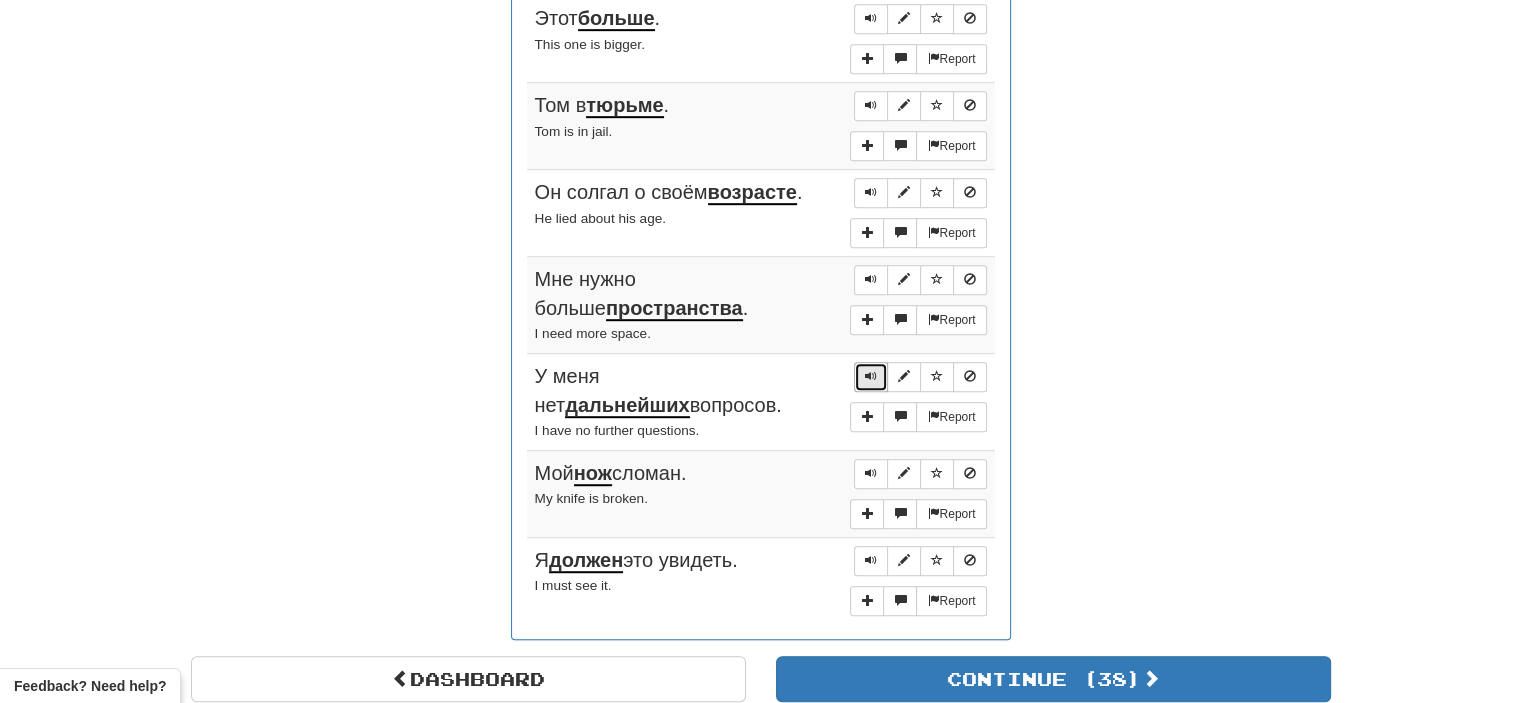 click at bounding box center [871, 376] 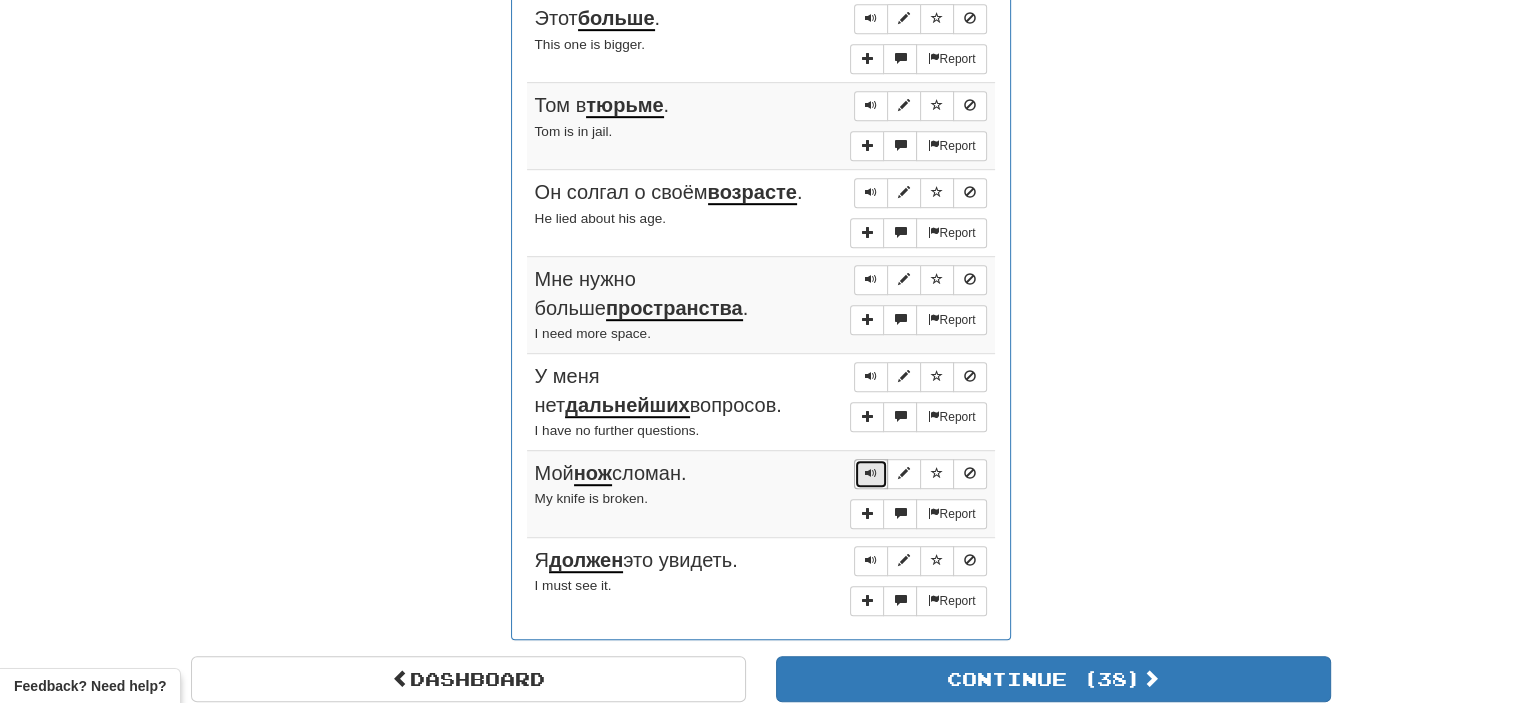 click at bounding box center (871, 473) 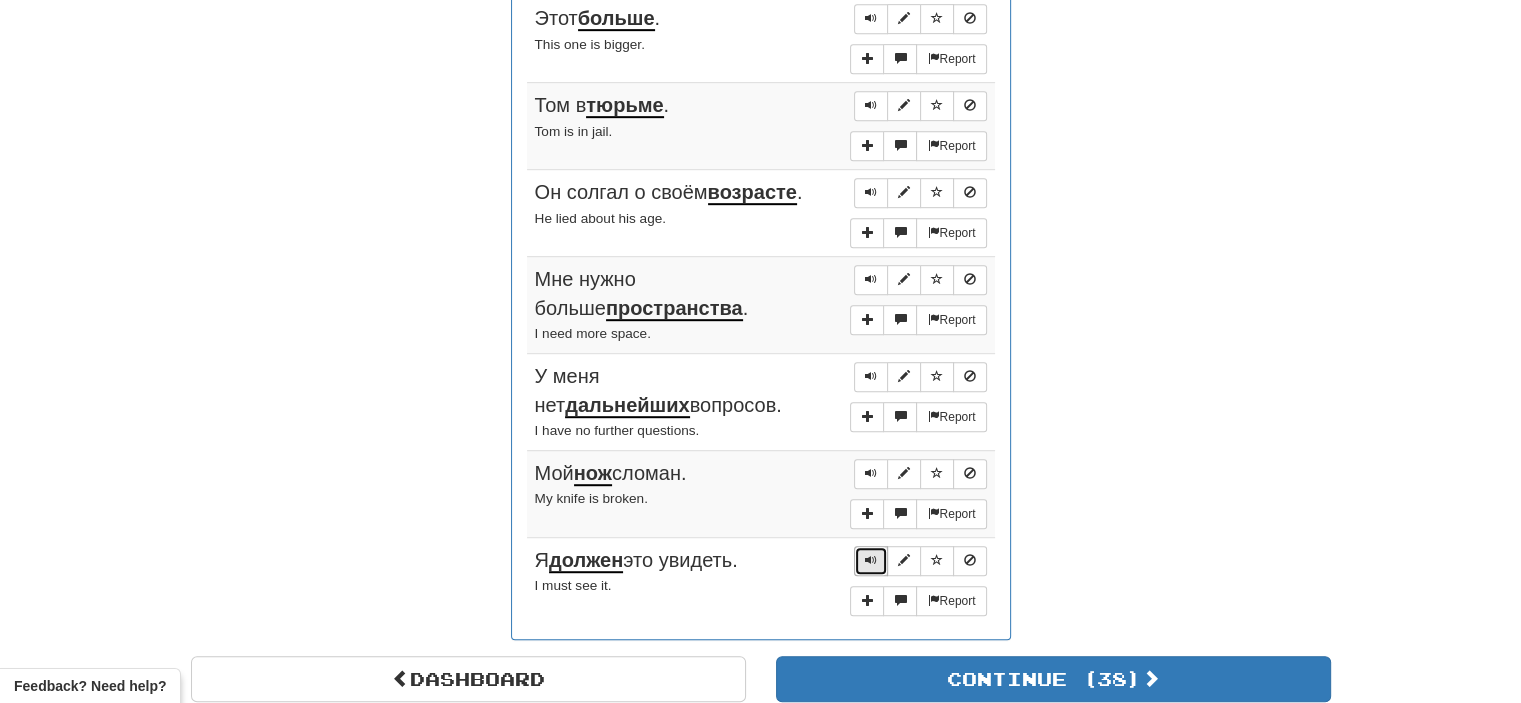 click at bounding box center [871, 560] 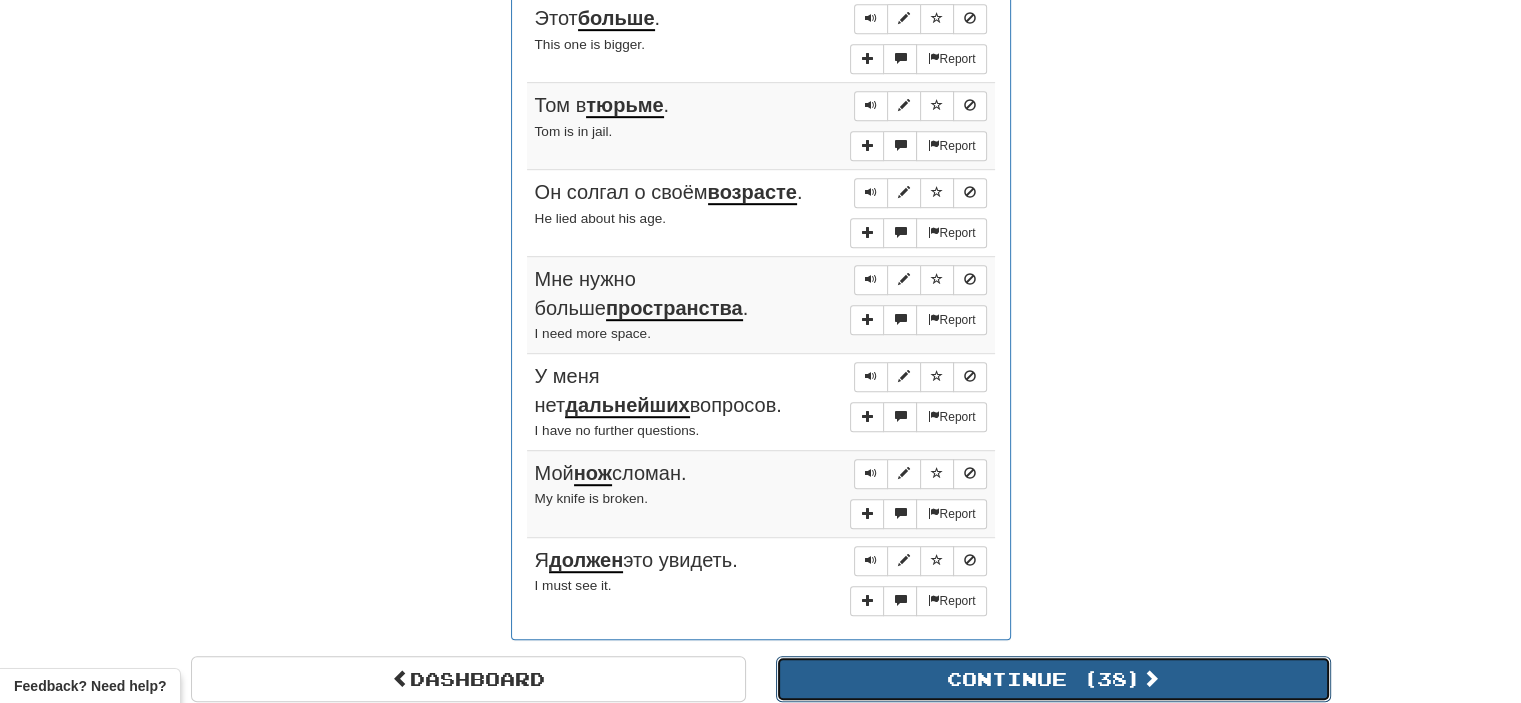 click on "Continue ( 38 )" at bounding box center (1053, 679) 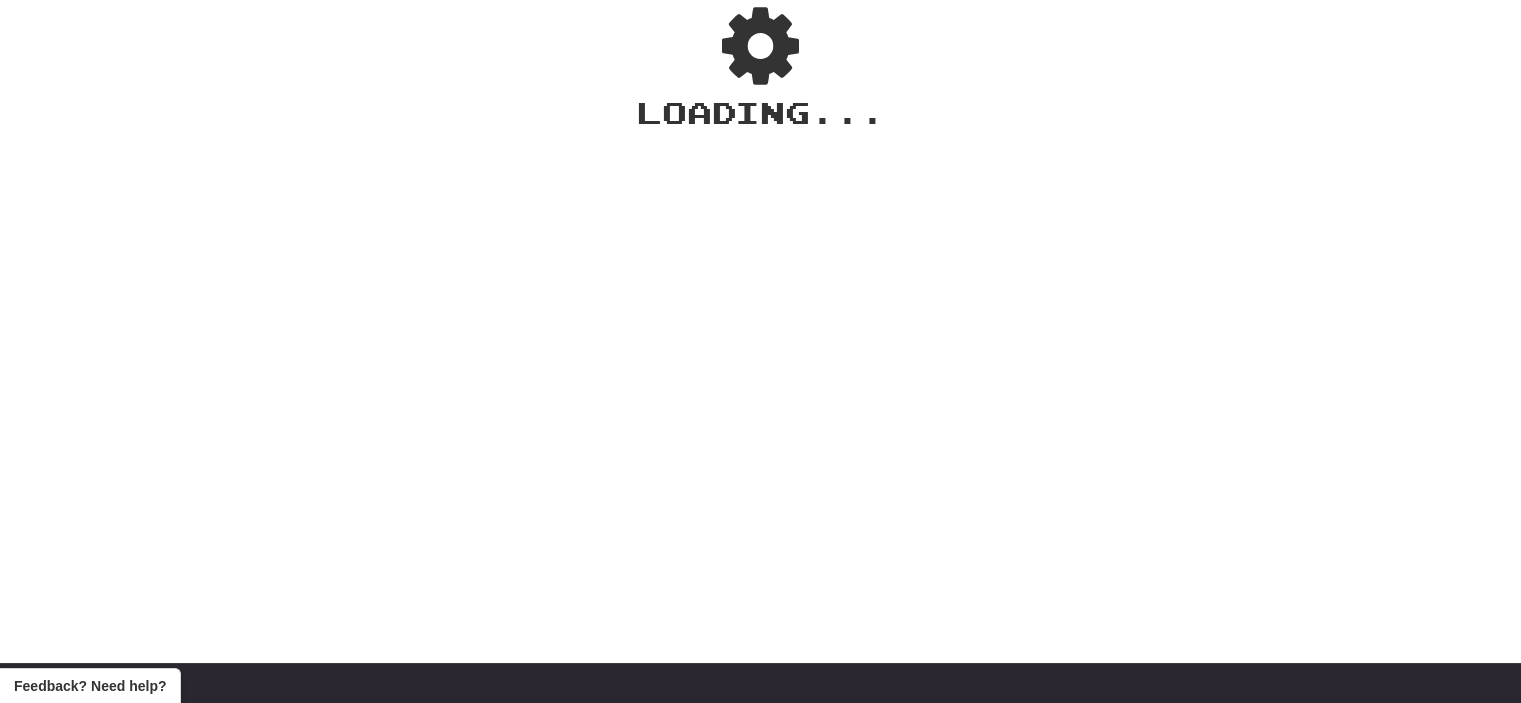 scroll, scrollTop: 50, scrollLeft: 0, axis: vertical 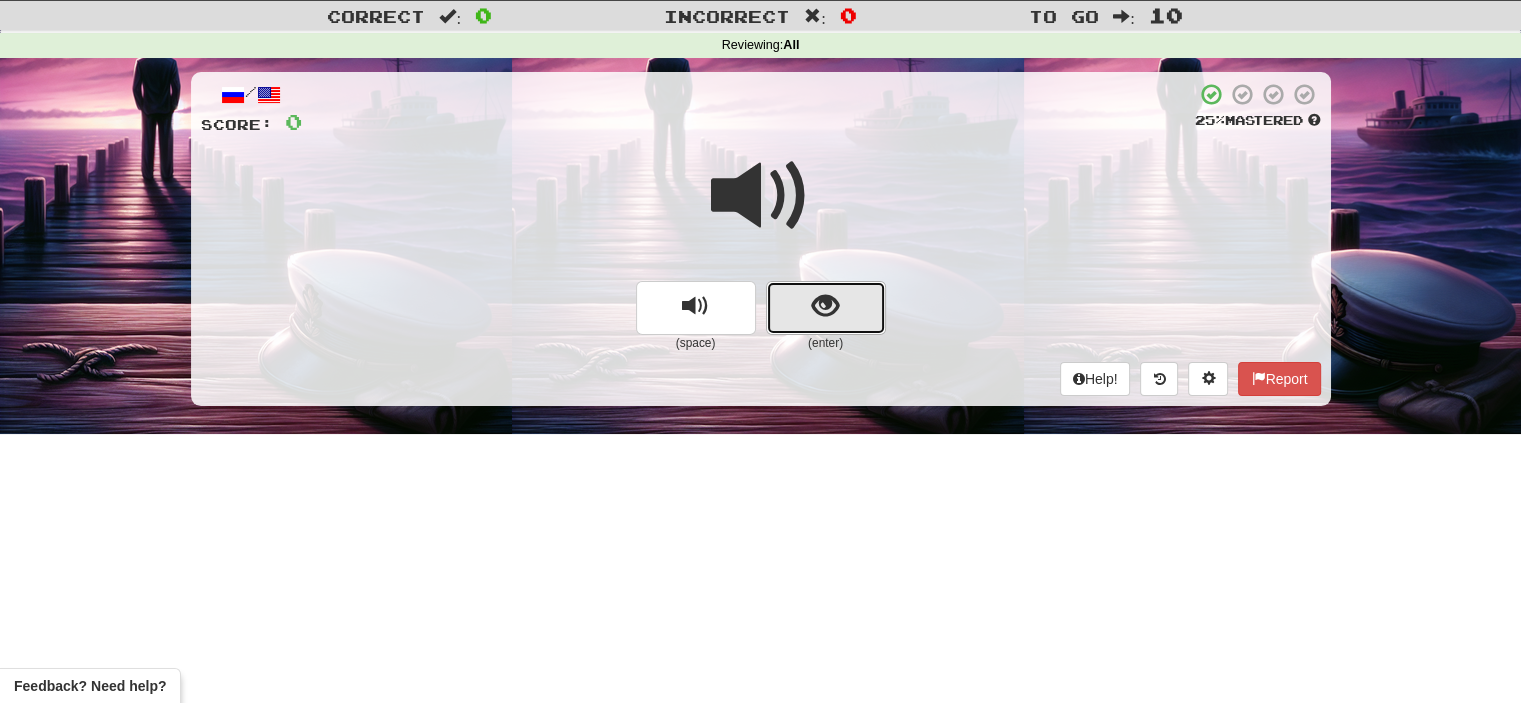 click at bounding box center [825, 306] 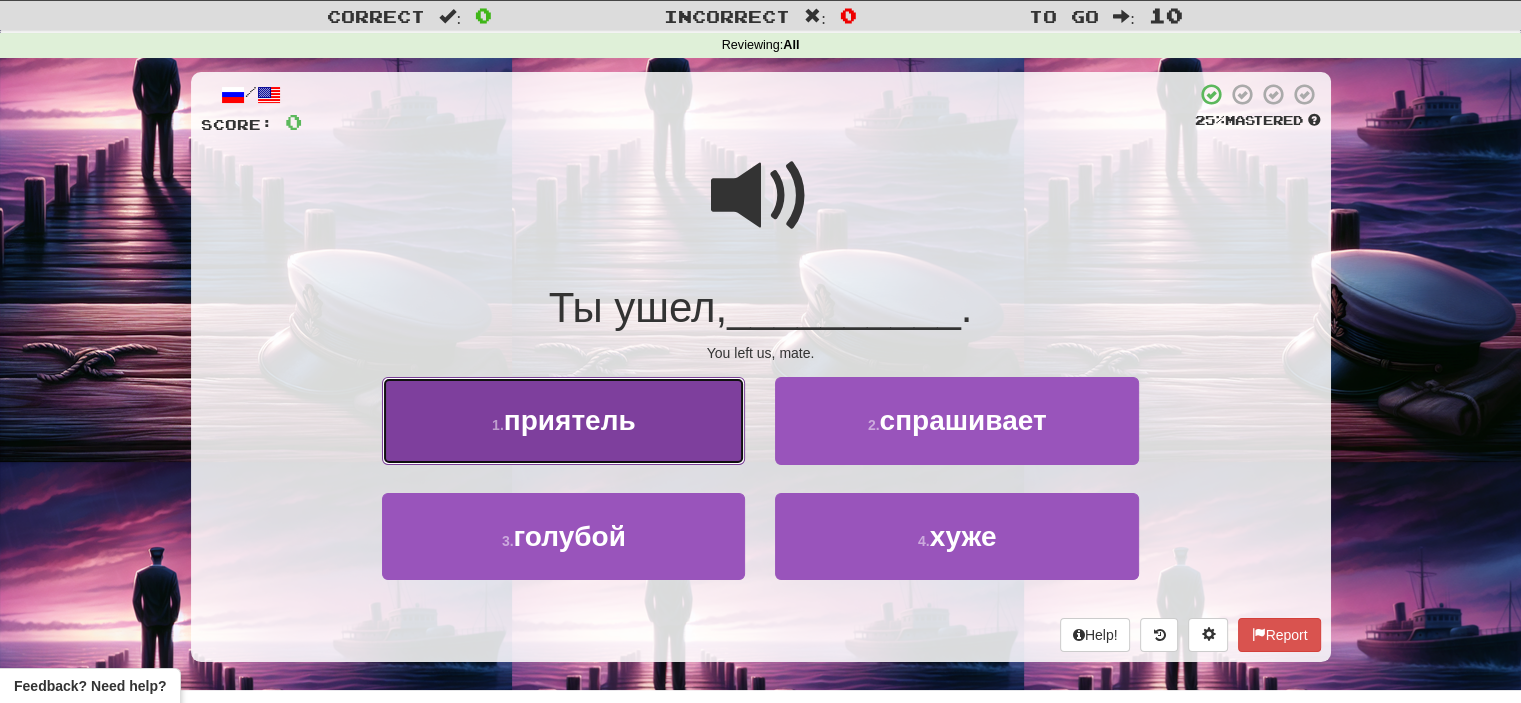 click on "1 .  приятель" at bounding box center [563, 420] 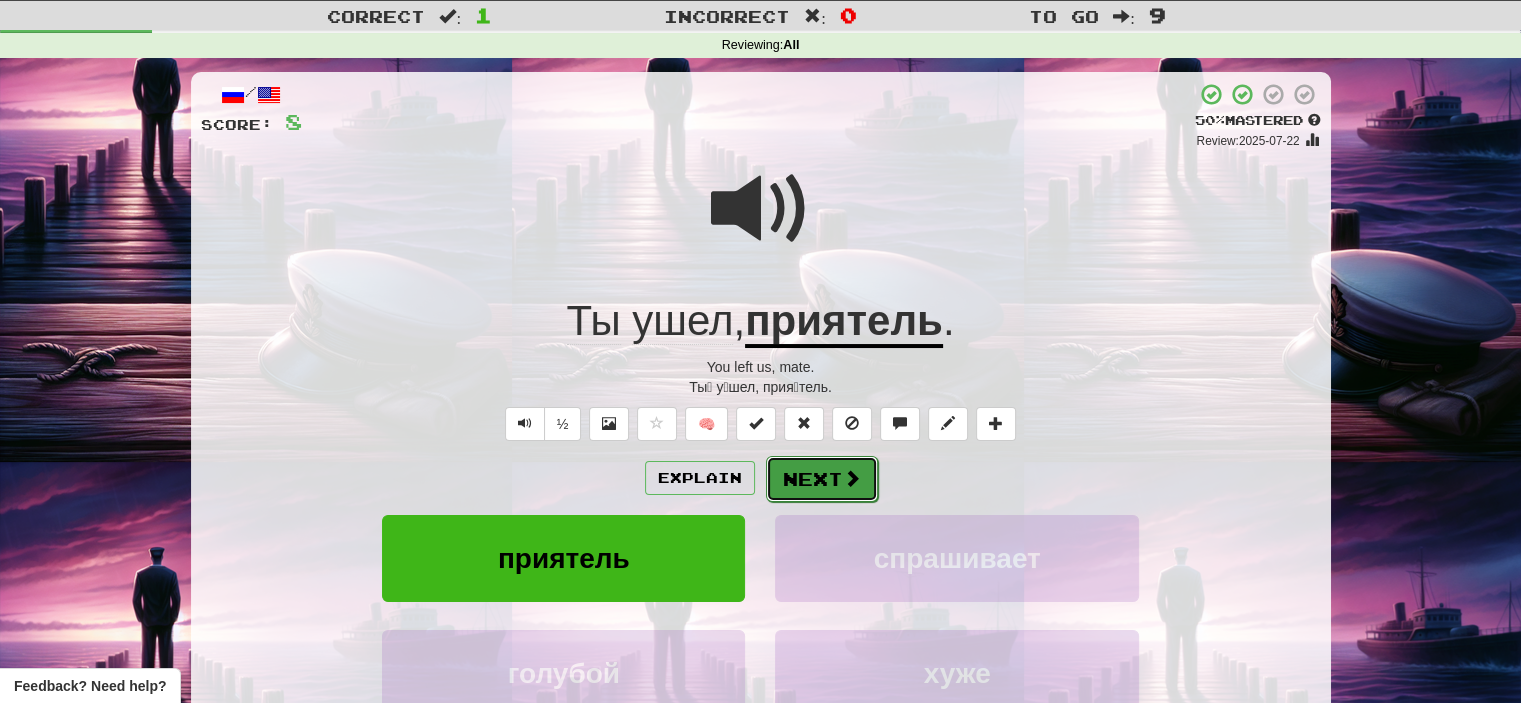 click on "Next" at bounding box center (822, 479) 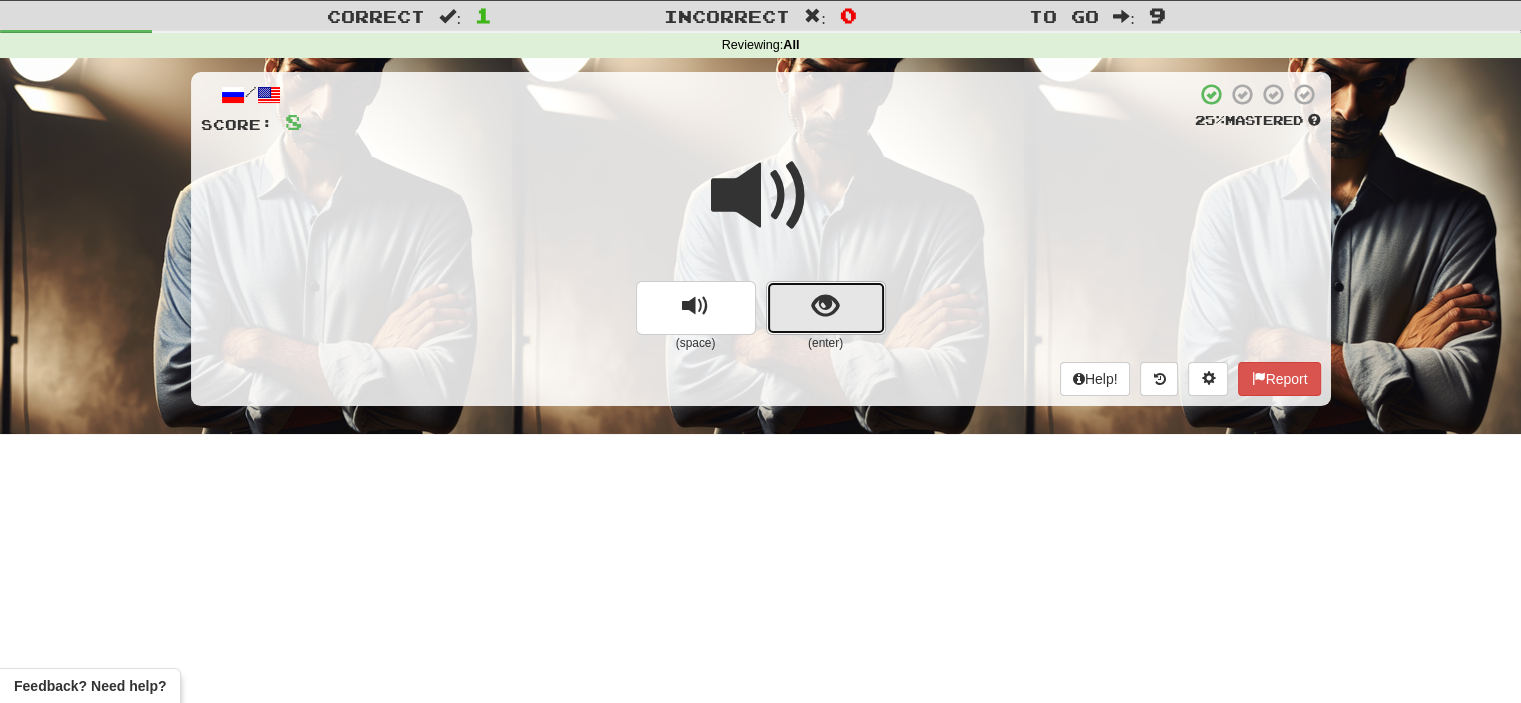 click at bounding box center (826, 308) 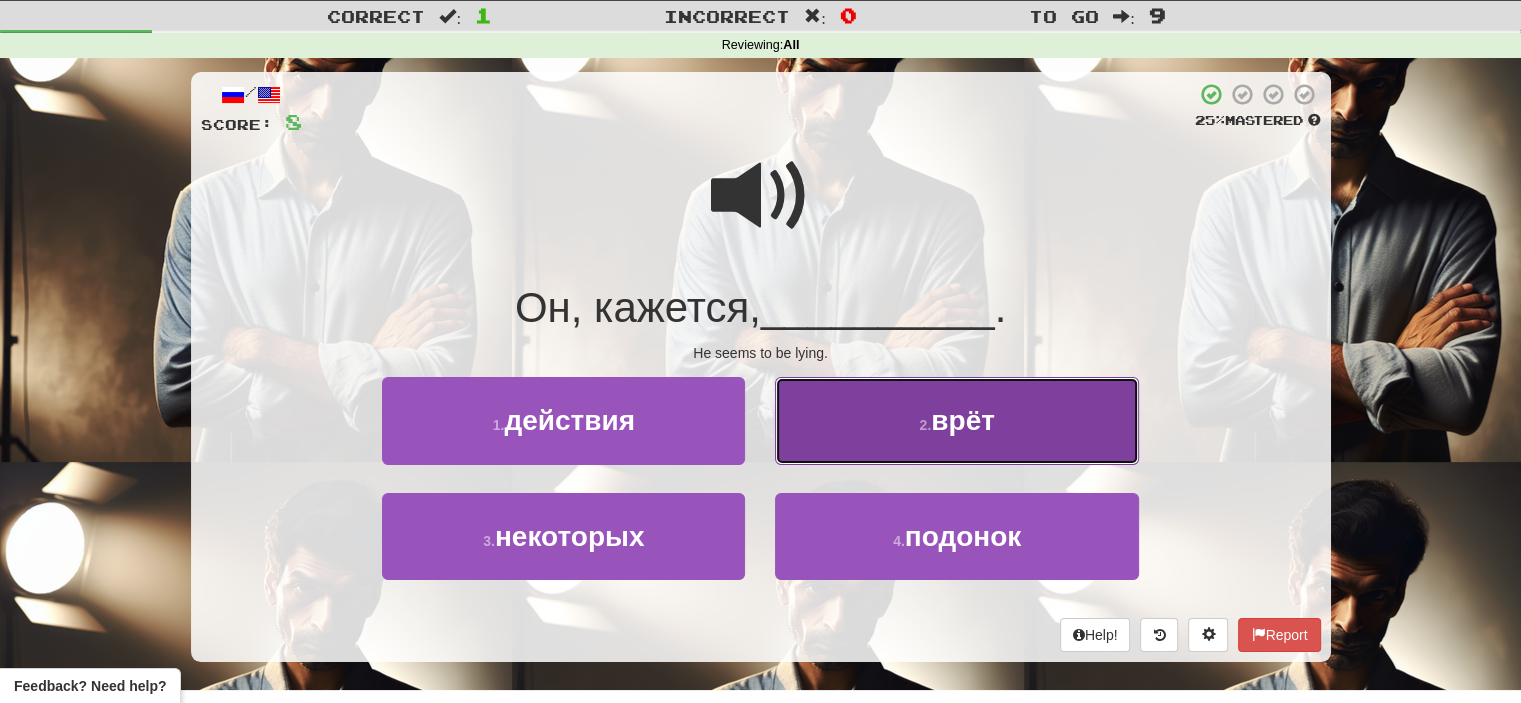 click on "врёт" at bounding box center (963, 420) 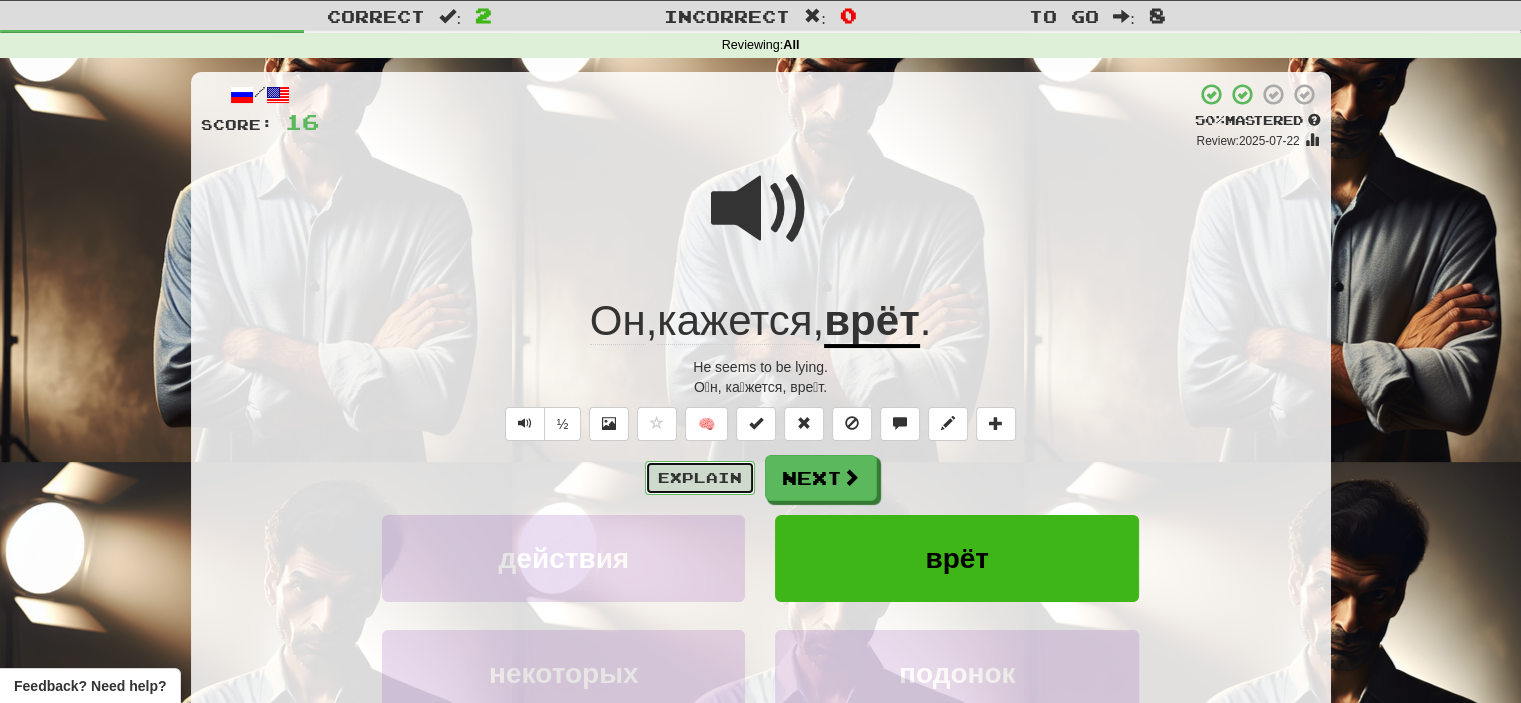click on "Explain" at bounding box center (700, 478) 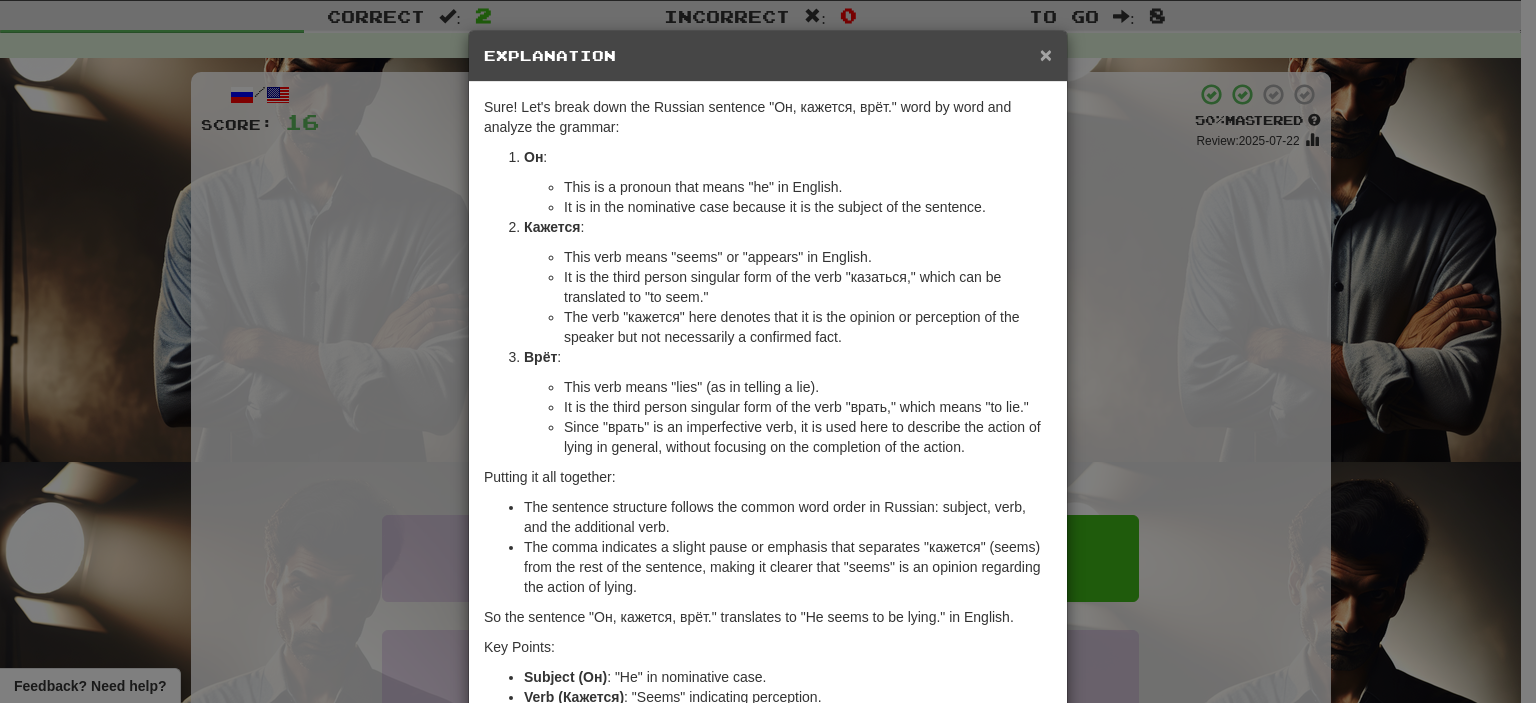 click on "×" at bounding box center (1046, 54) 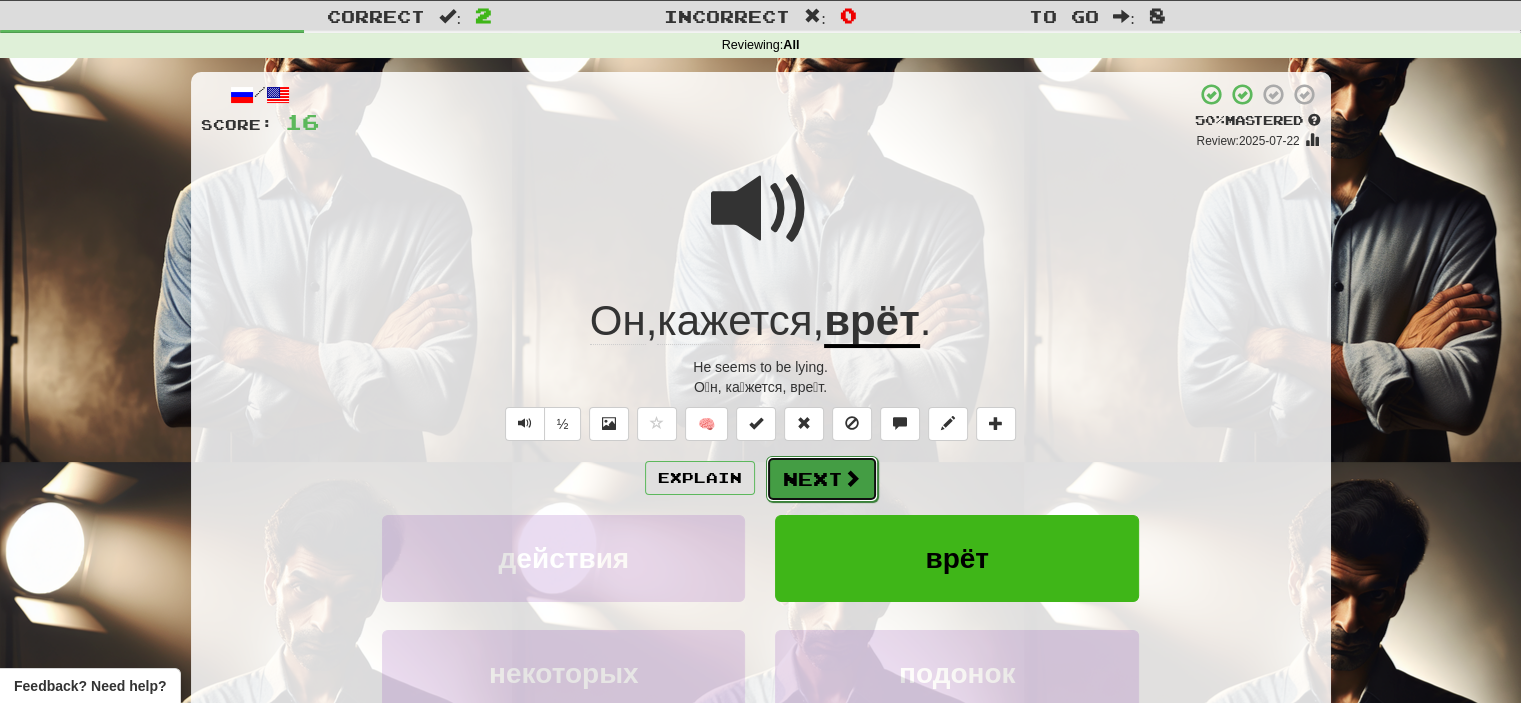 click on "Next" at bounding box center [822, 479] 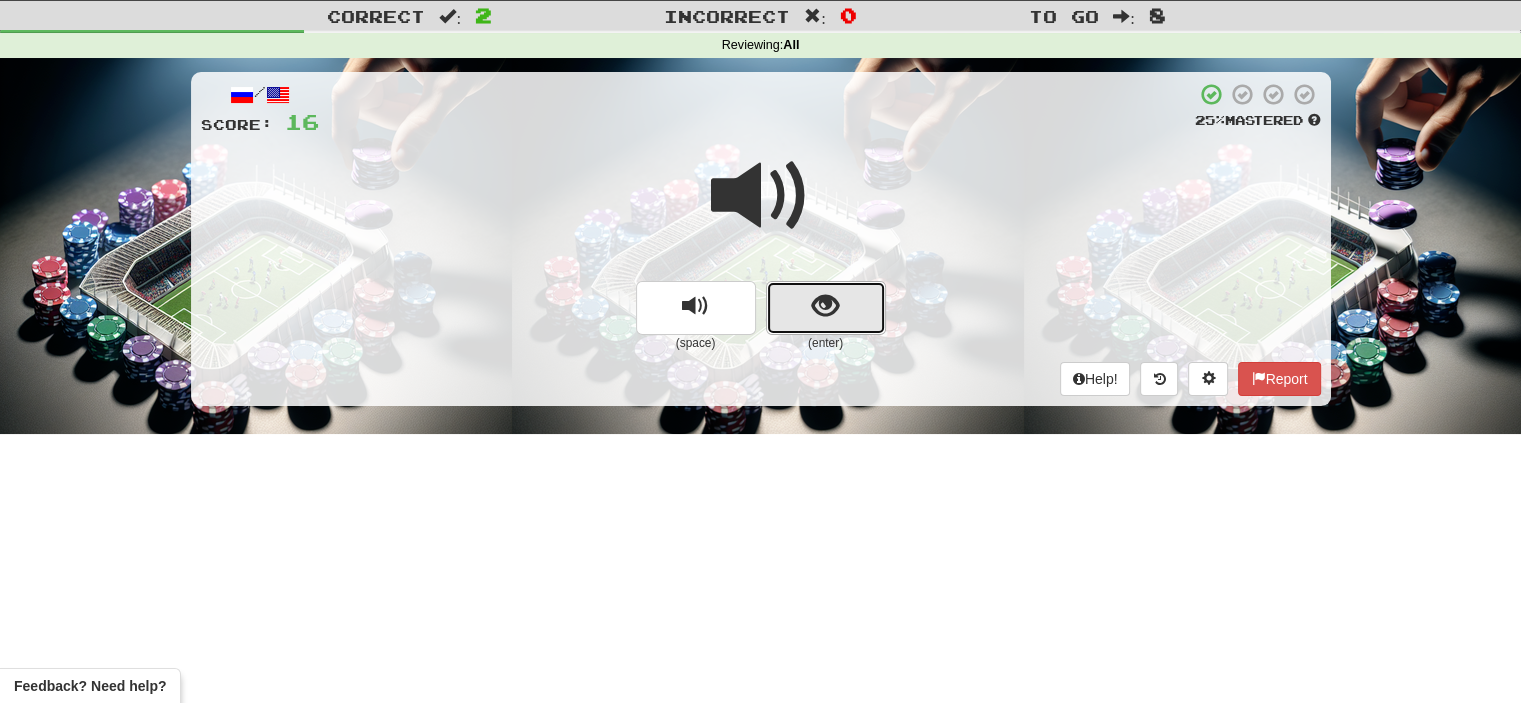 click at bounding box center [826, 308] 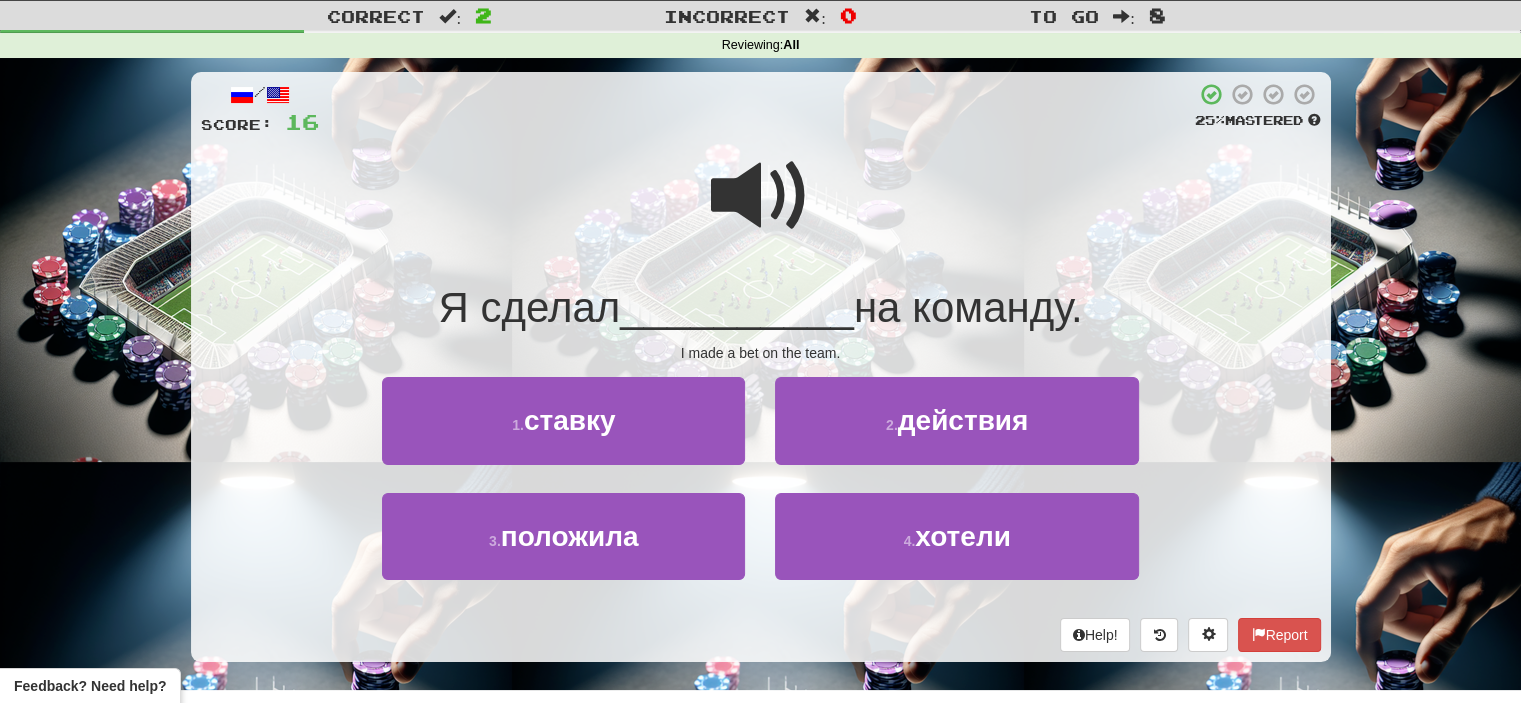 click at bounding box center (761, 196) 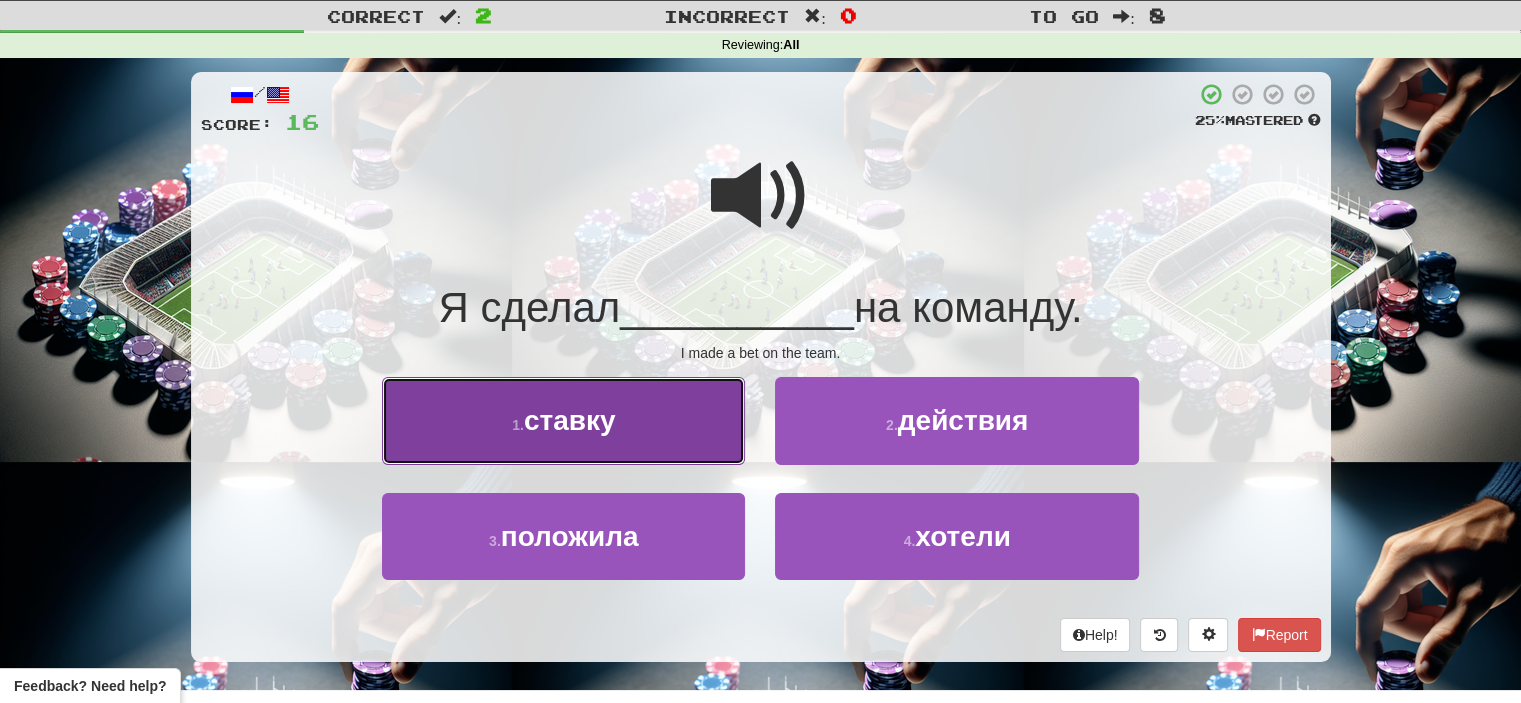 click on "1 .  ставку" at bounding box center [563, 420] 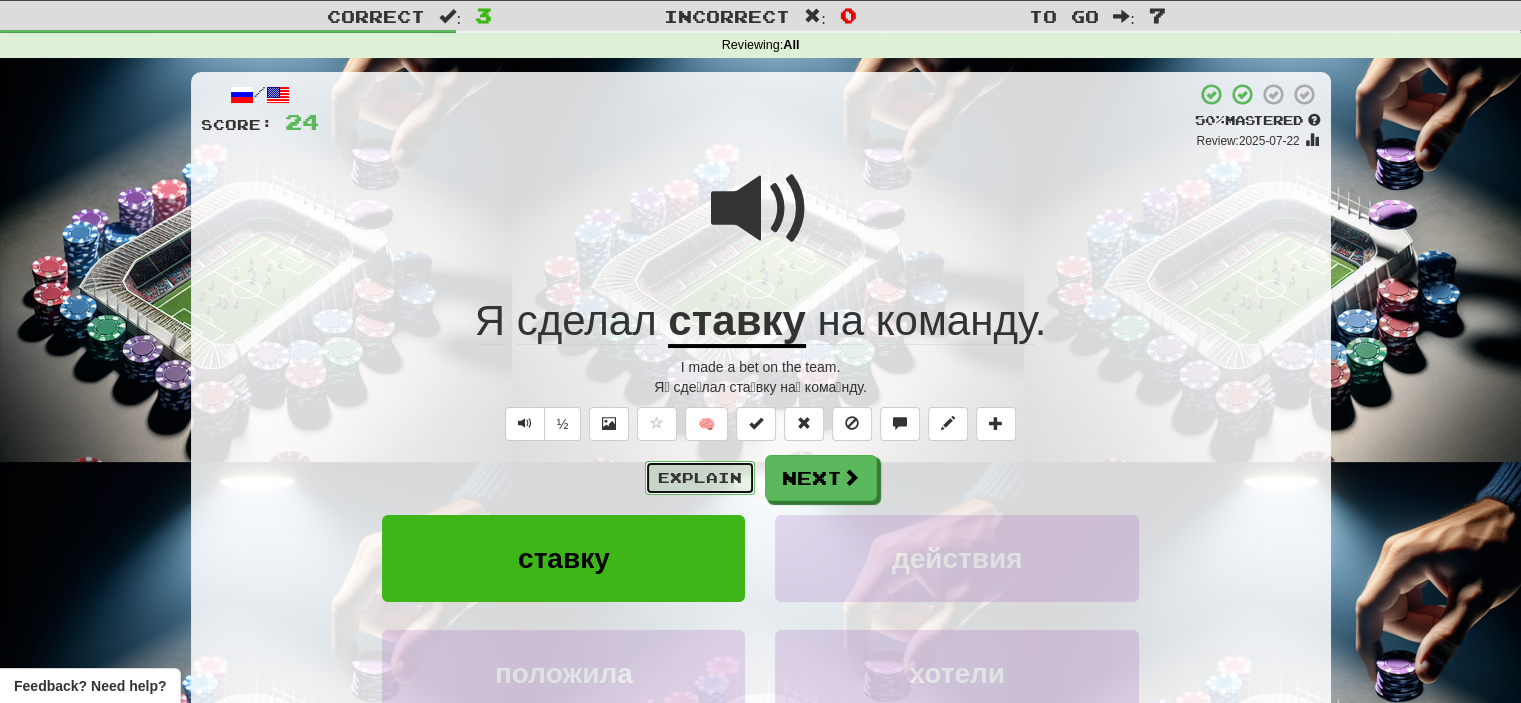 click on "Explain" at bounding box center [700, 478] 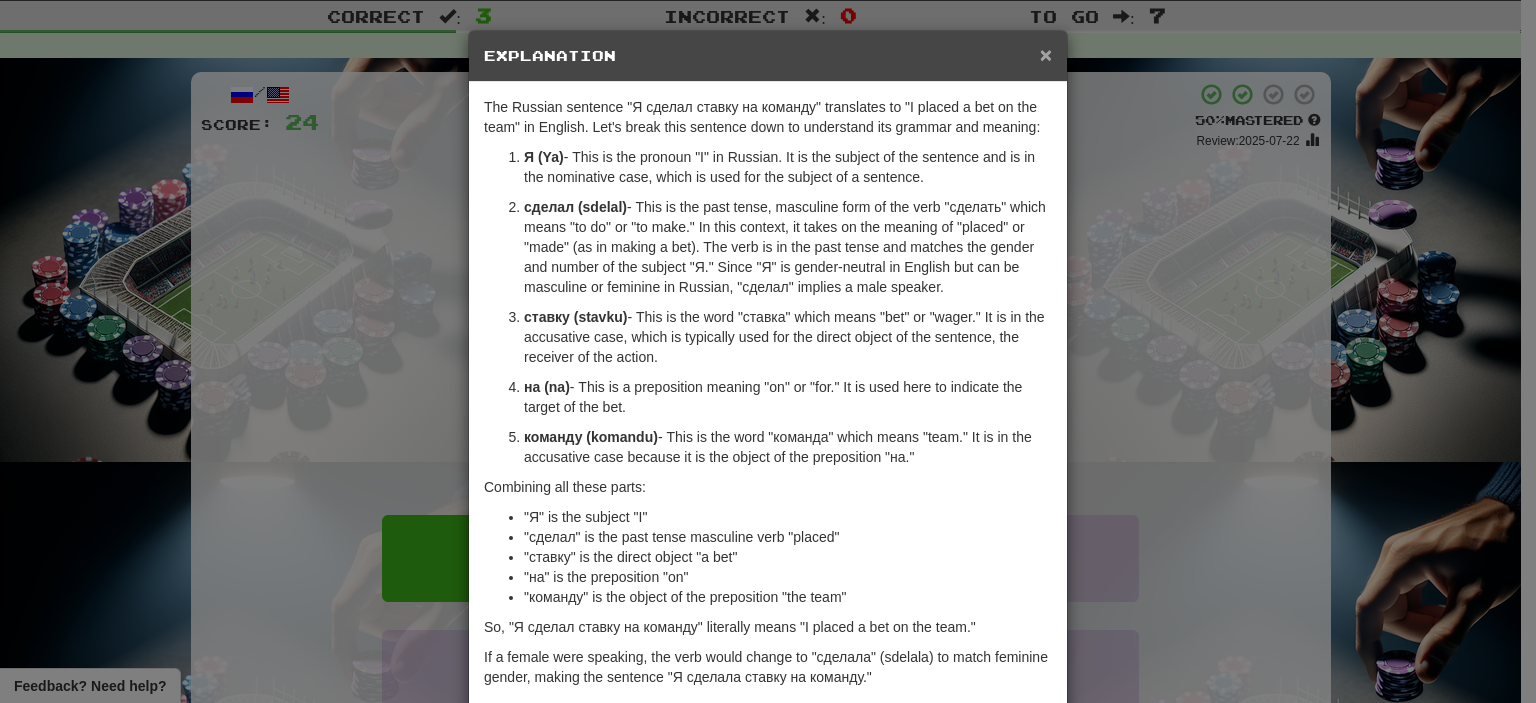 click on "×" at bounding box center [1046, 54] 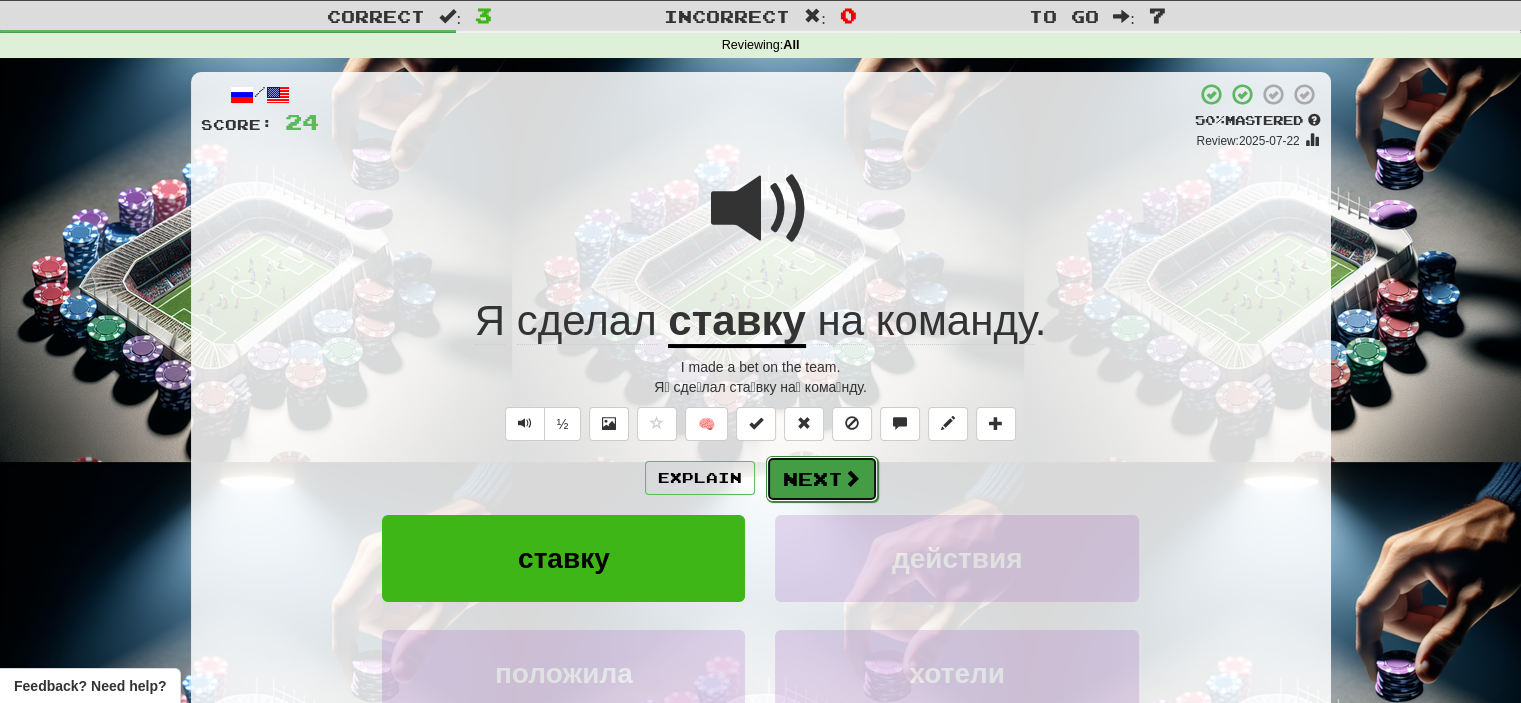 click on "Next" at bounding box center [822, 479] 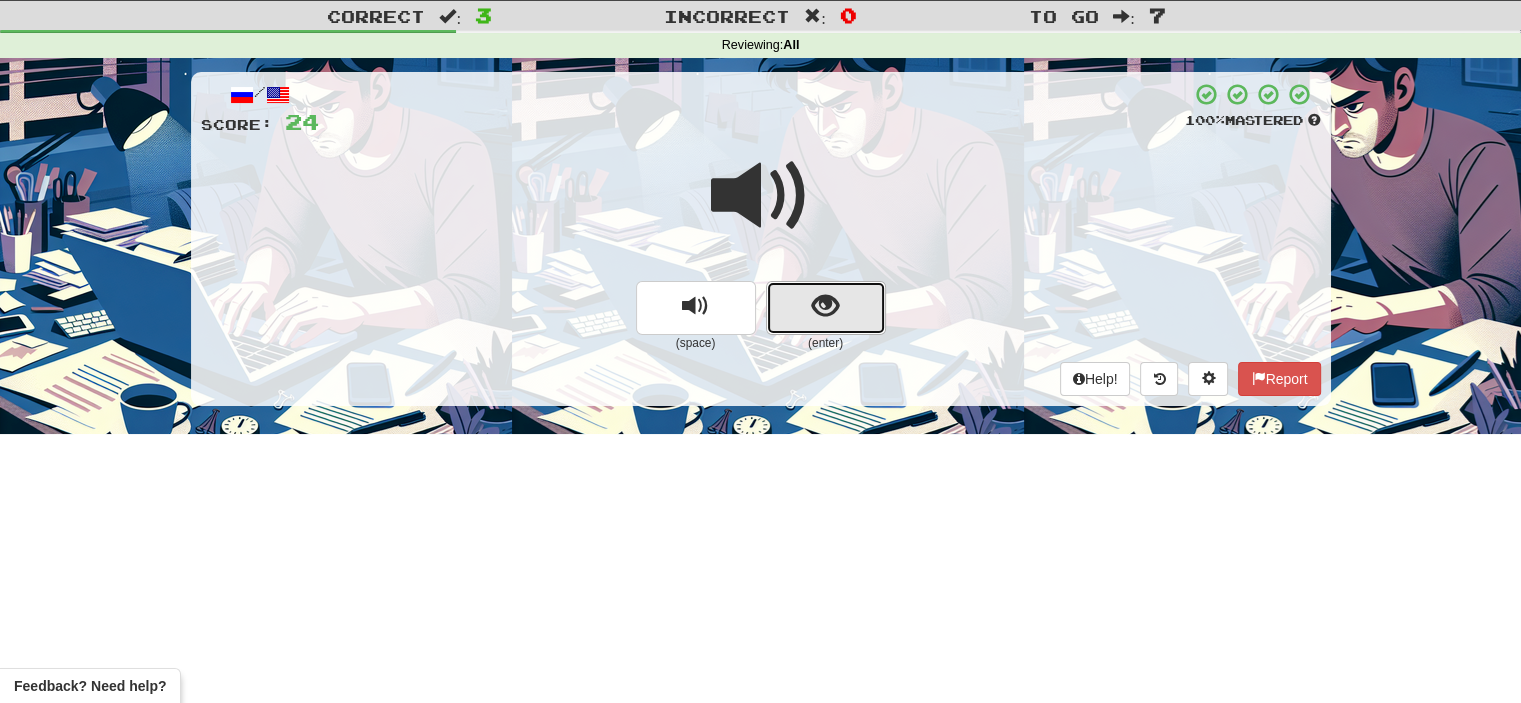 click at bounding box center [826, 308] 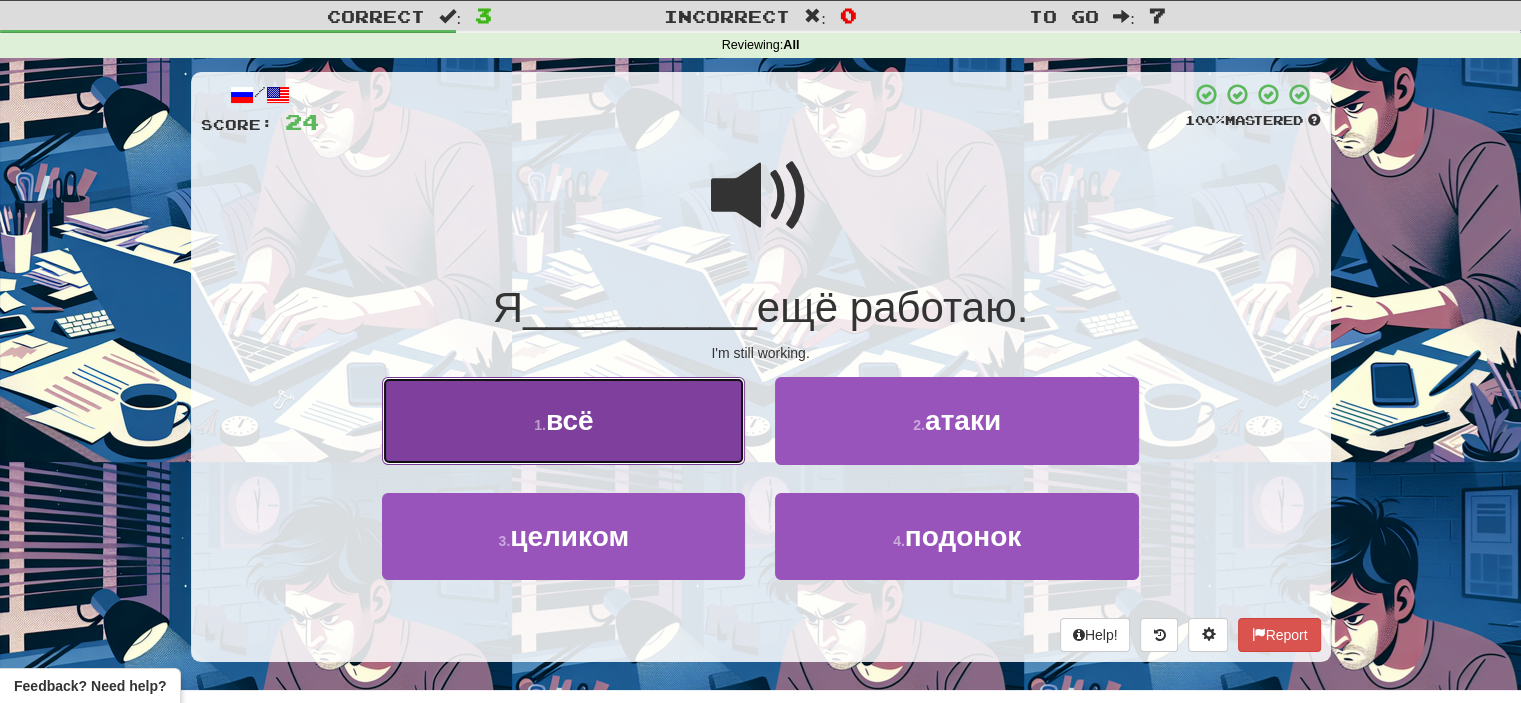 click on "1 .  всё" at bounding box center [563, 420] 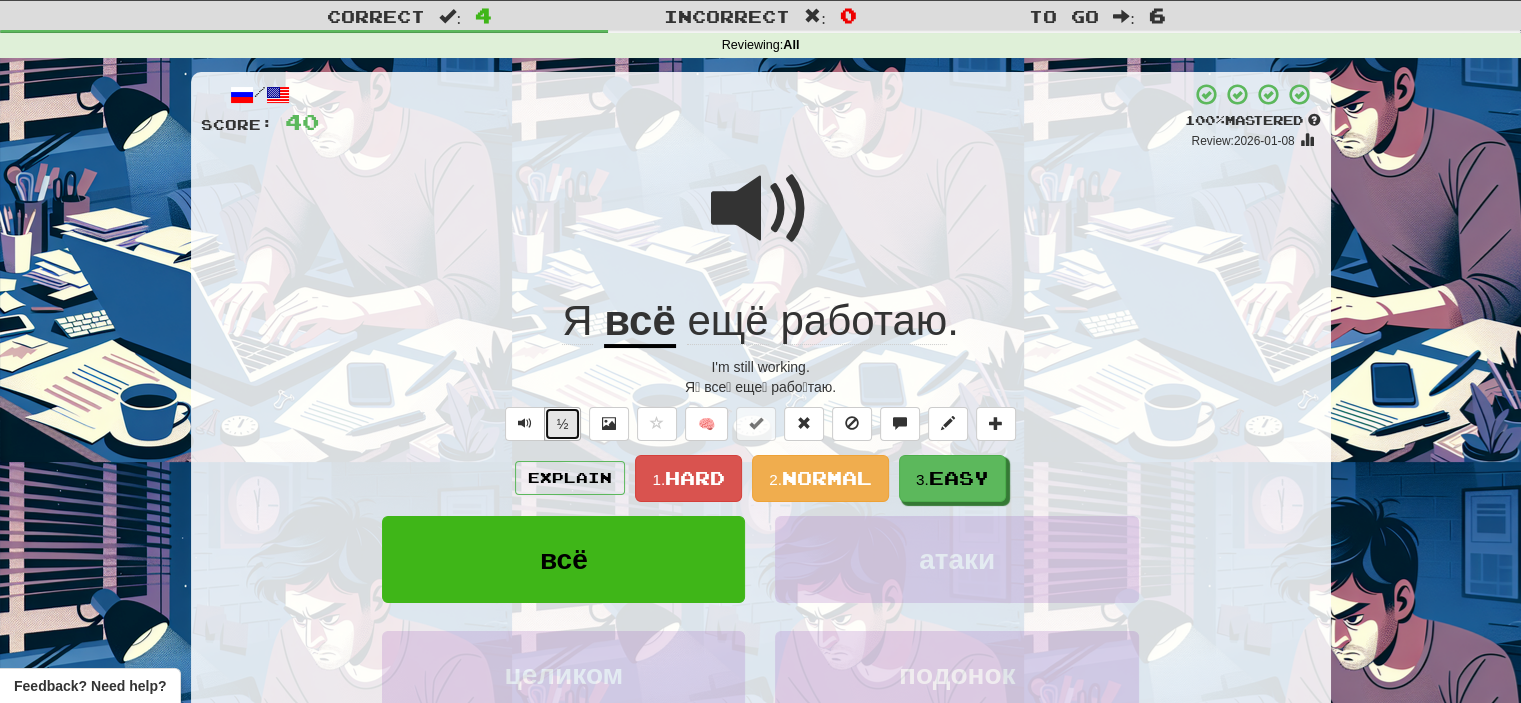 click on "½" at bounding box center [563, 424] 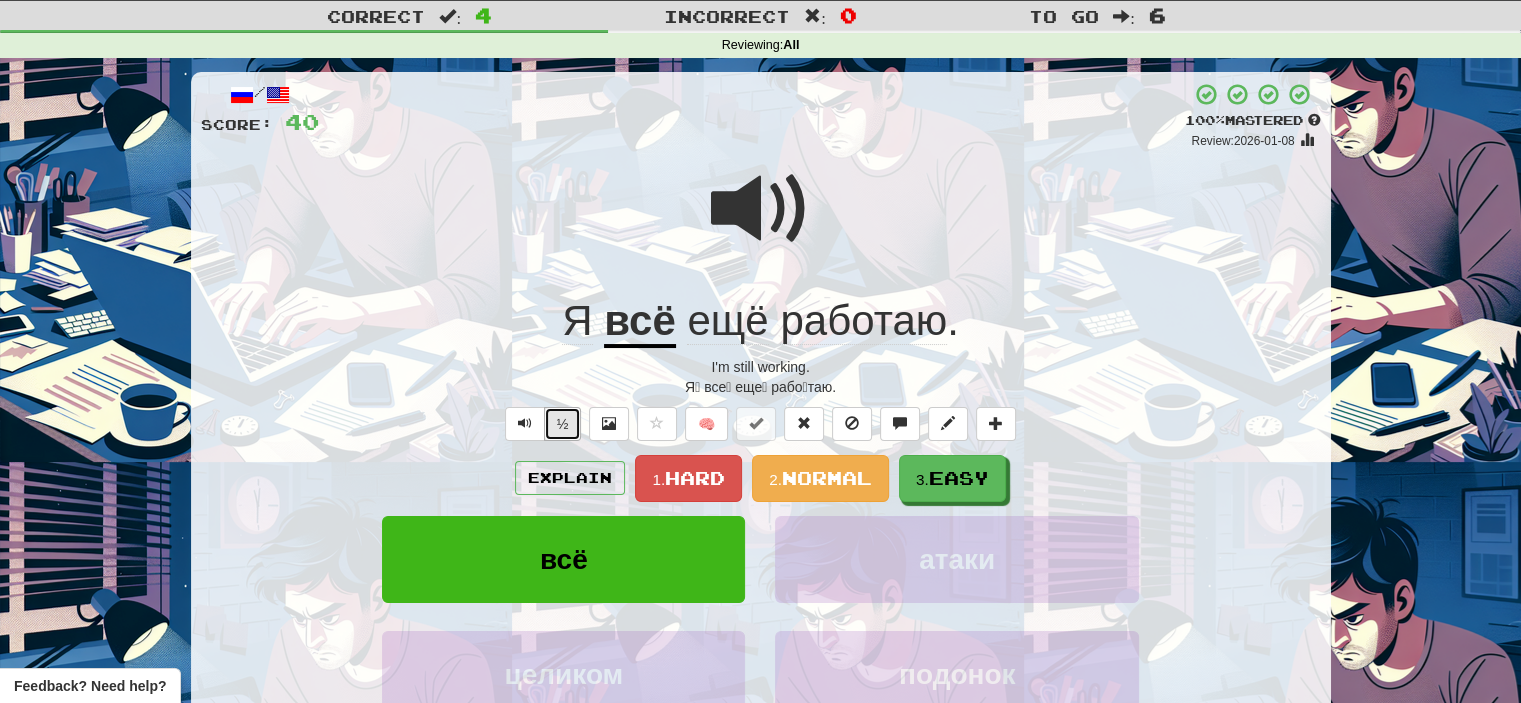 click on "½" at bounding box center (563, 424) 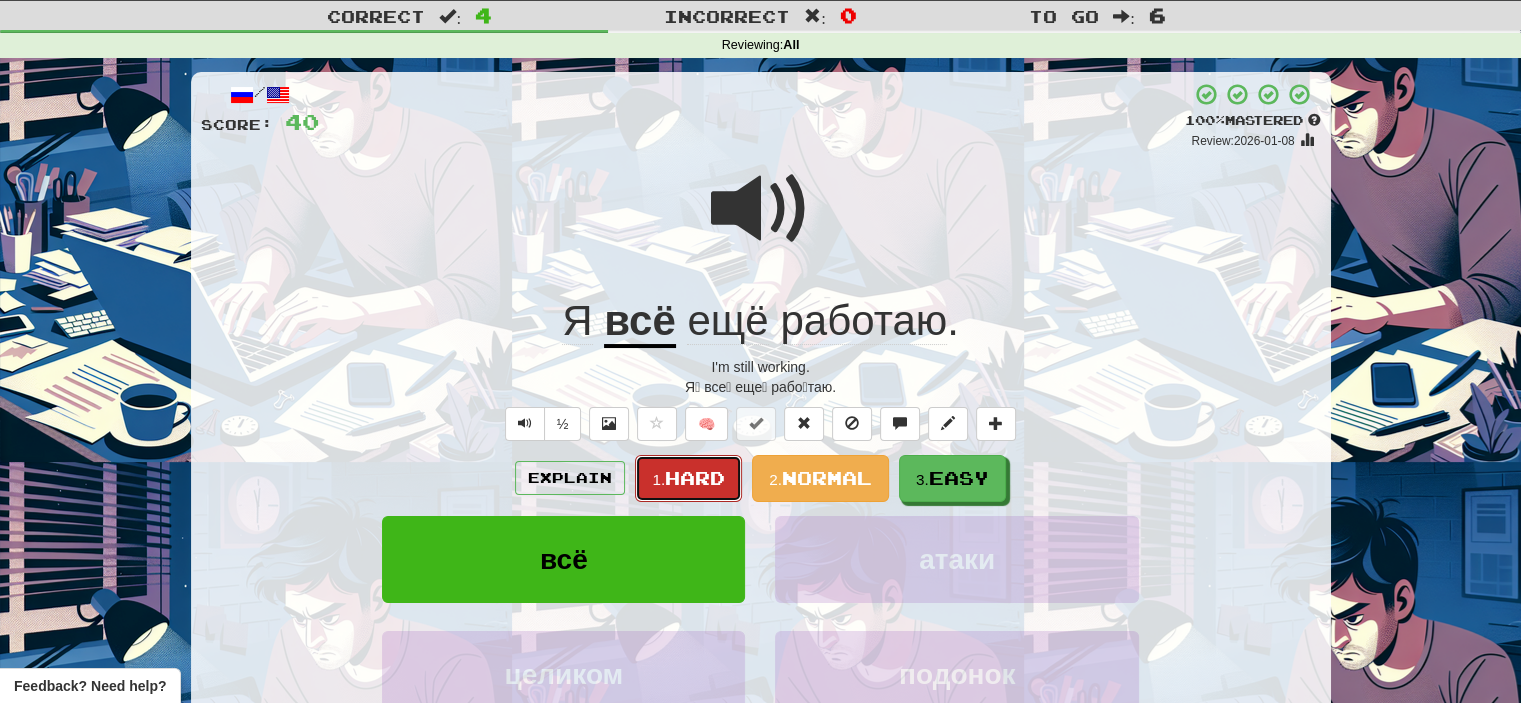 click on "Hard" at bounding box center (695, 478) 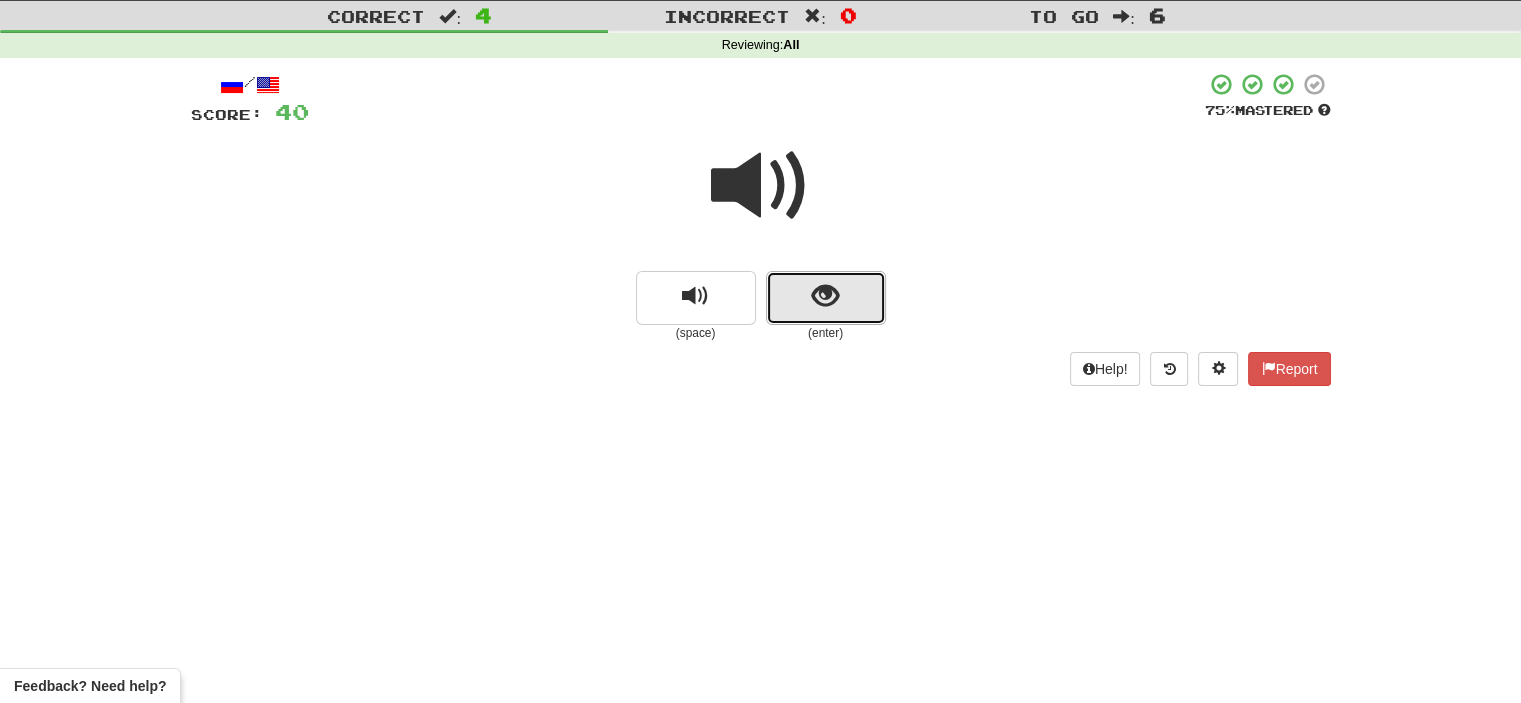 click at bounding box center (826, 298) 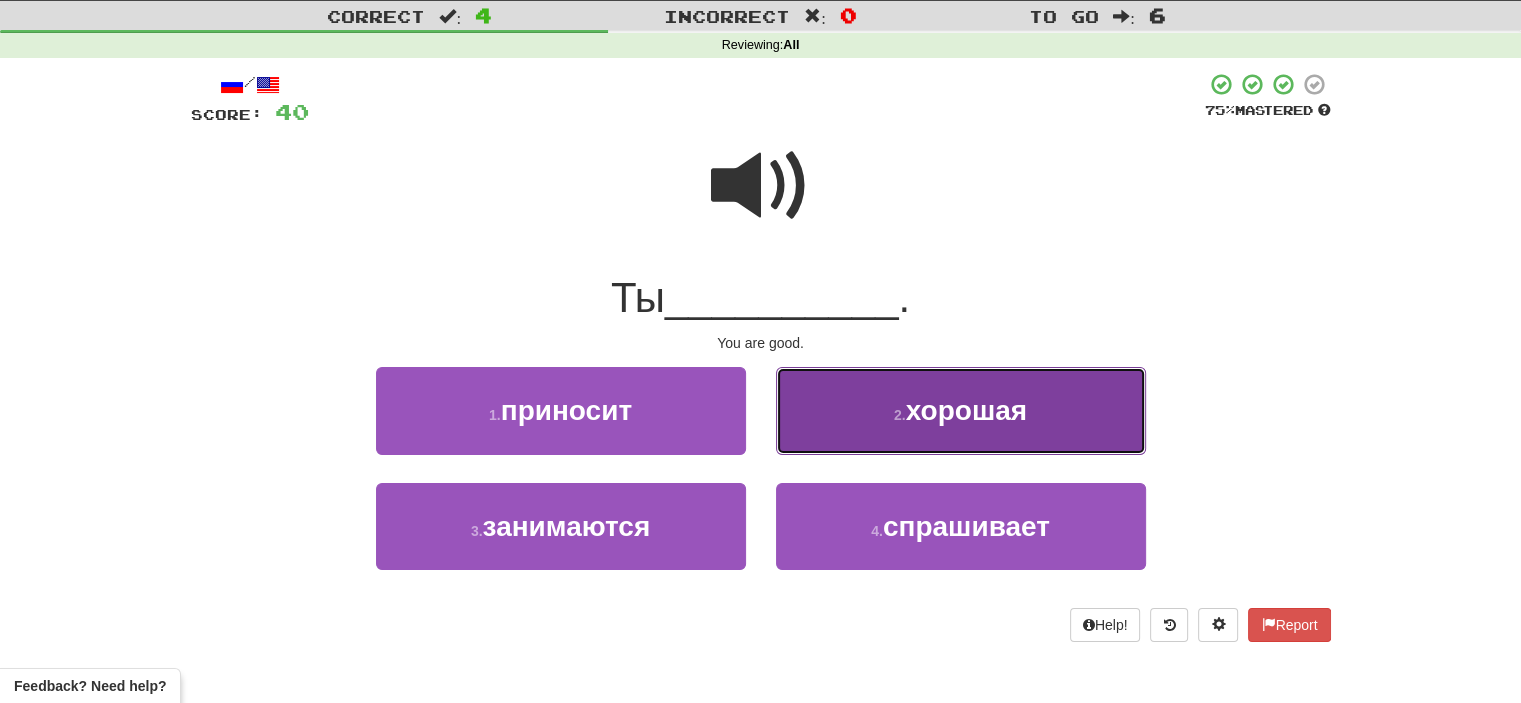 click on "хорошая" at bounding box center [966, 410] 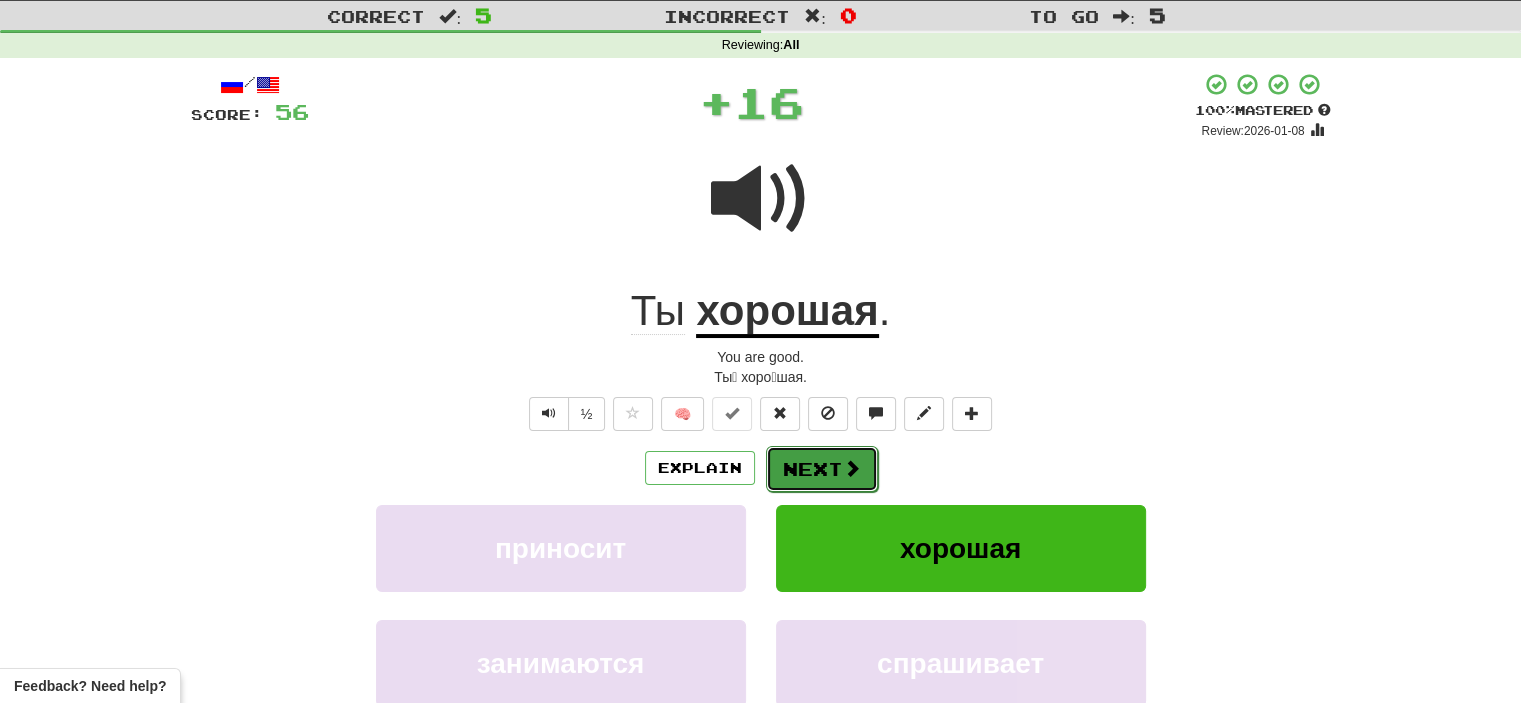 click on "Next" at bounding box center (822, 469) 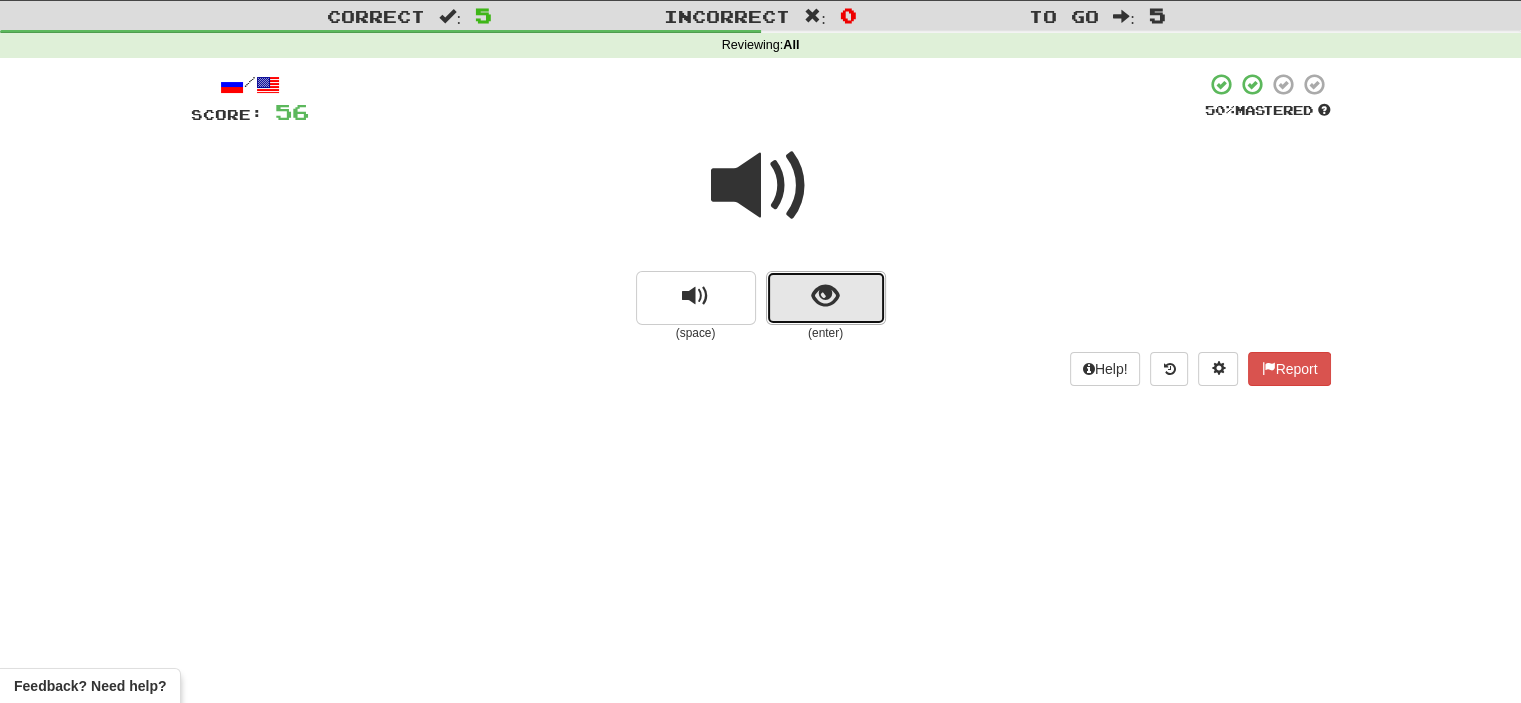 click at bounding box center [826, 298] 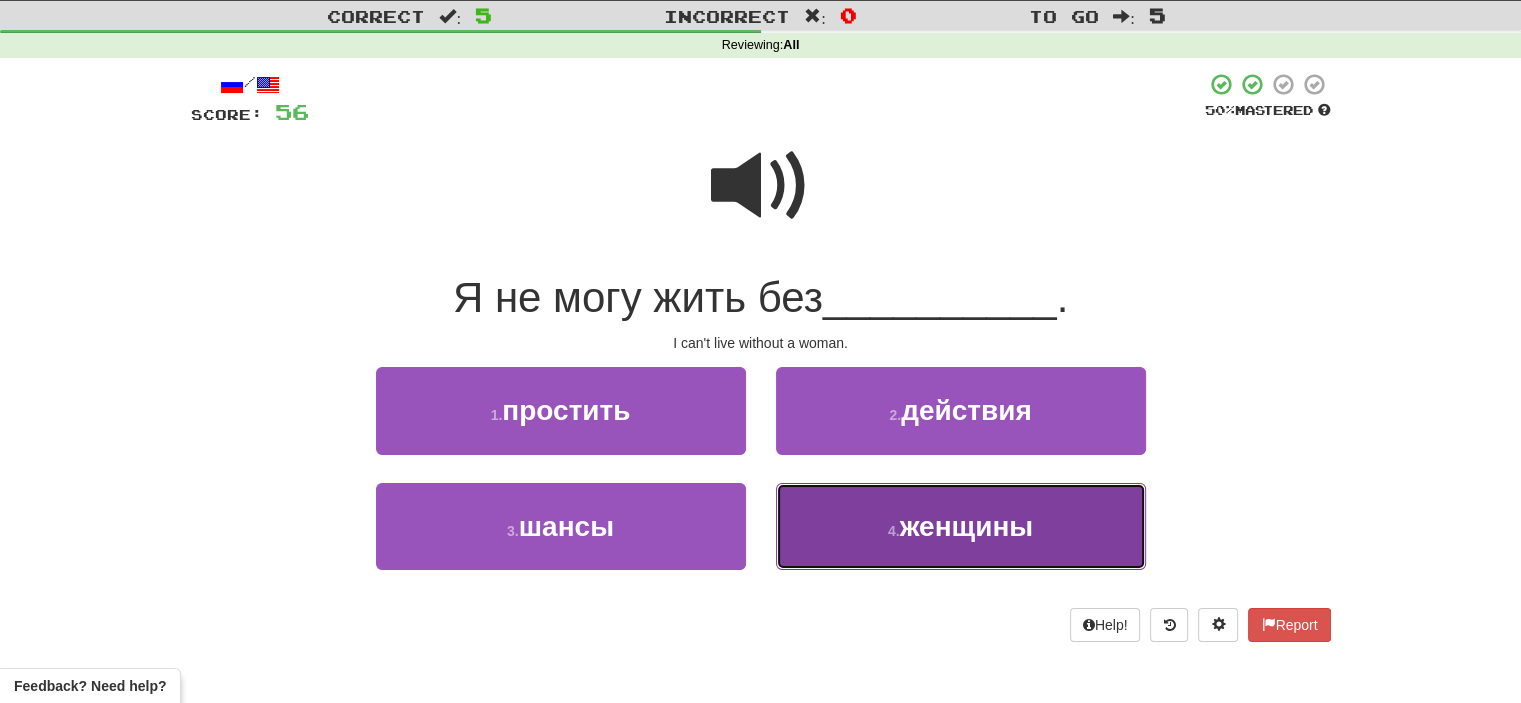 click on "4 .  женщины" at bounding box center (961, 526) 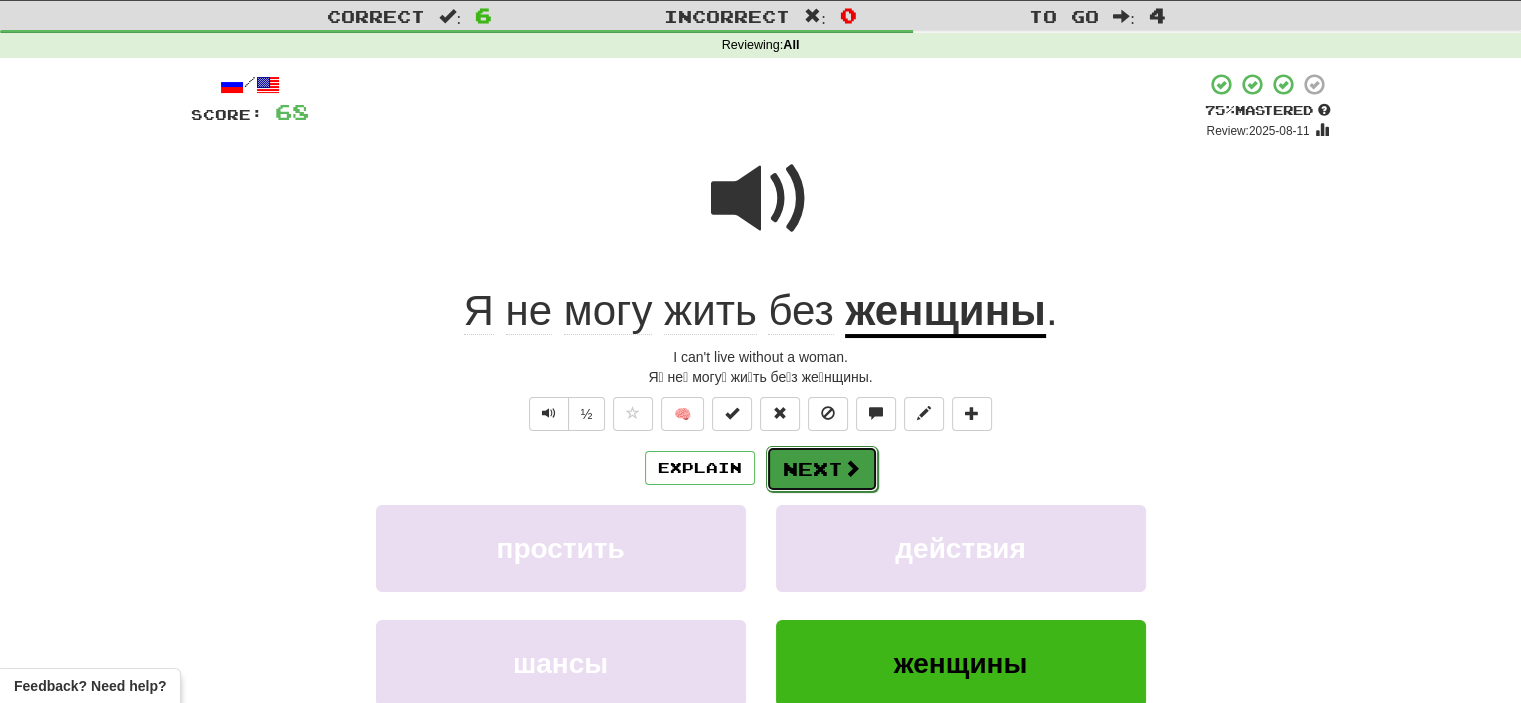 click at bounding box center [852, 468] 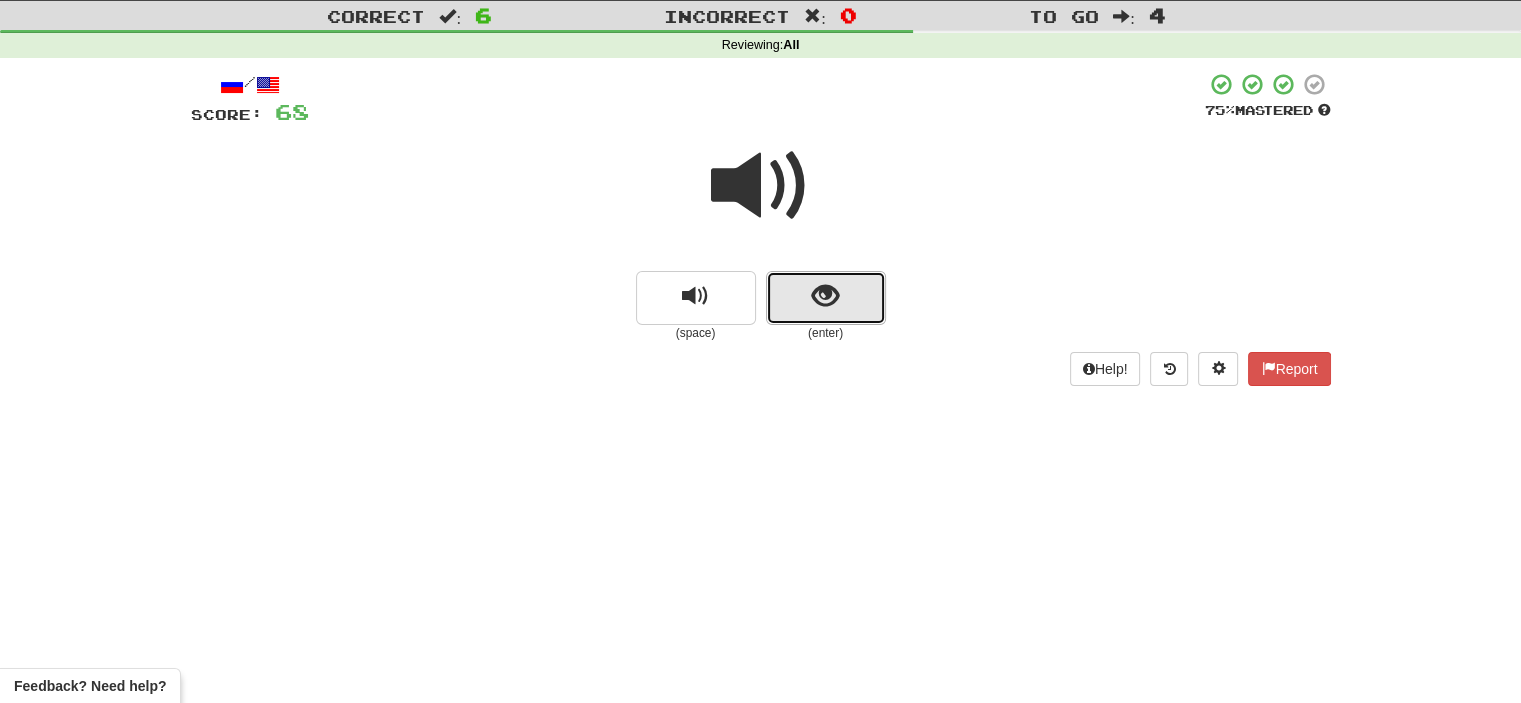 click at bounding box center (826, 298) 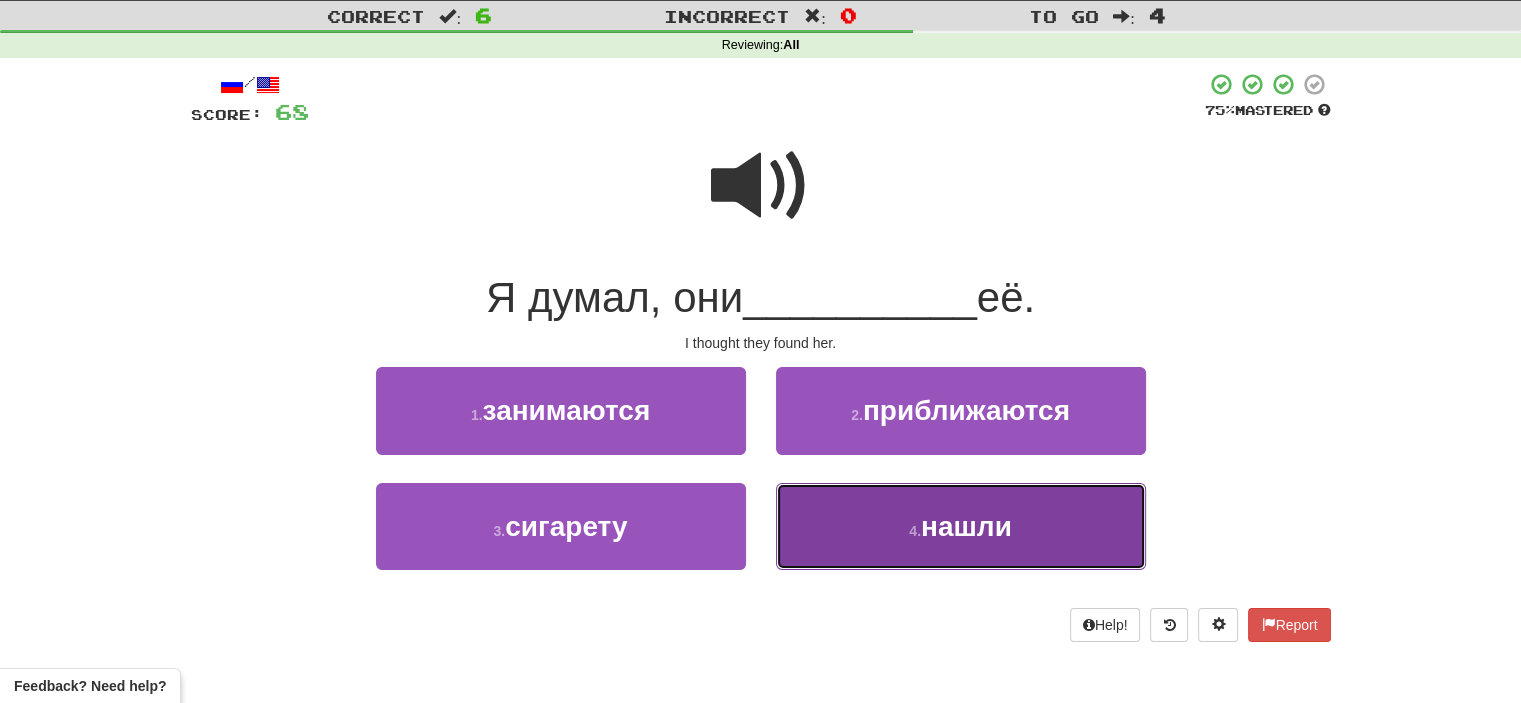 click on "нашли" at bounding box center [966, 526] 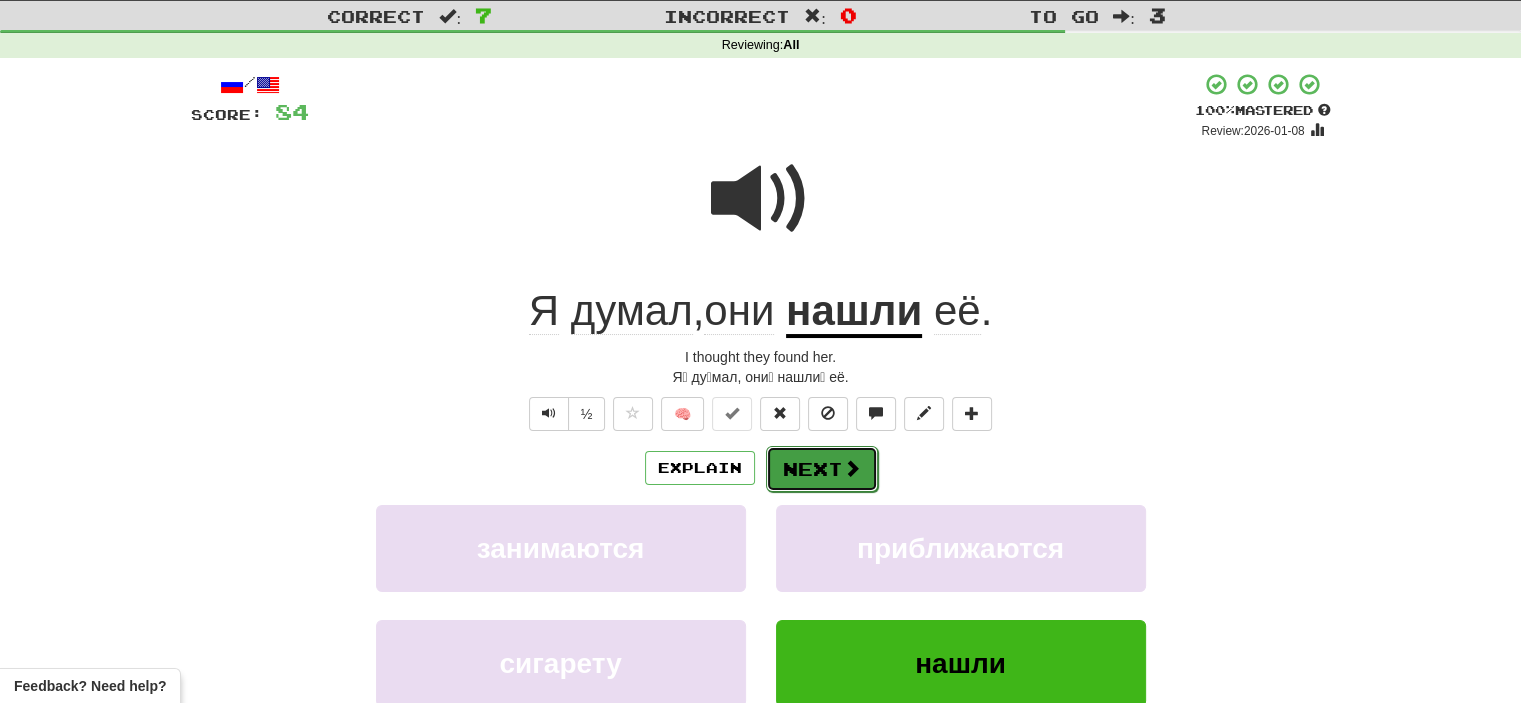 click on "Next" at bounding box center [822, 469] 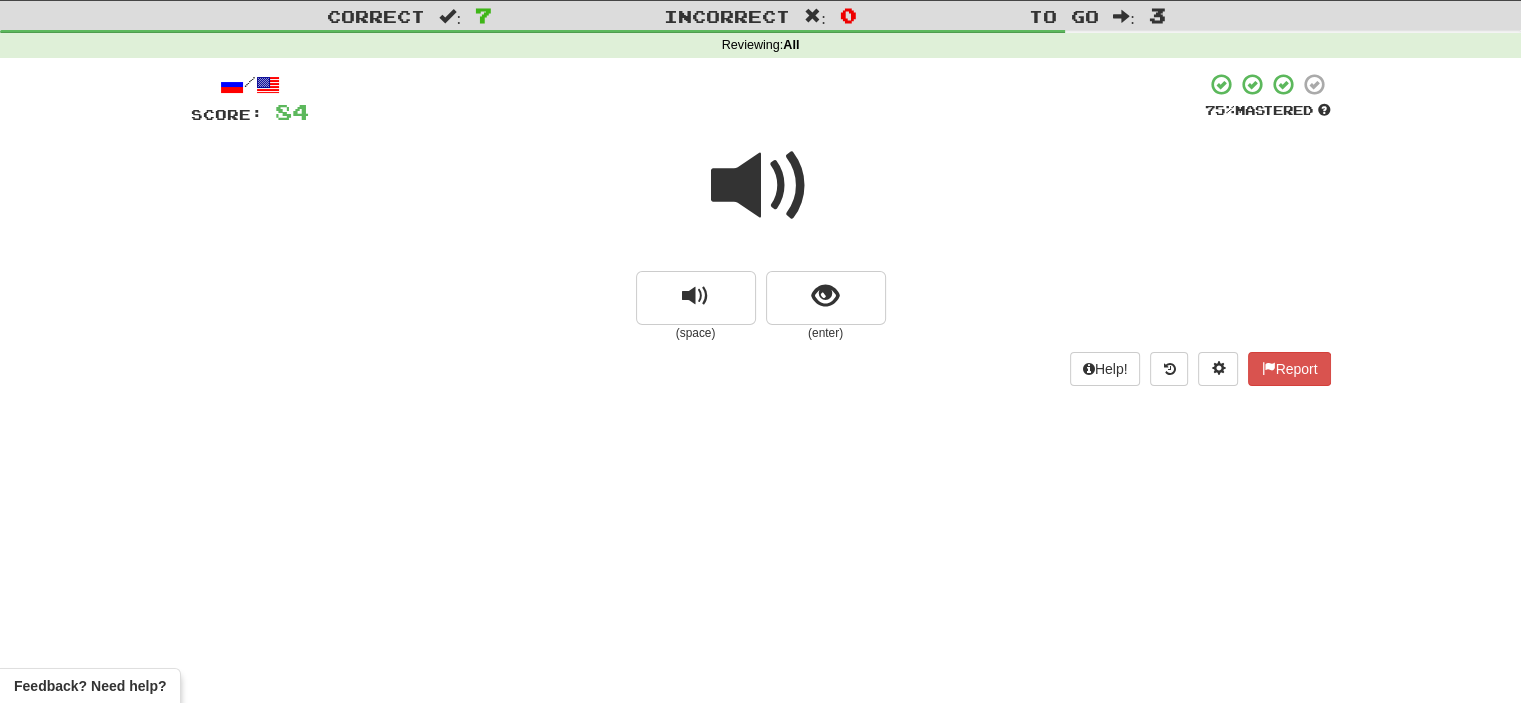 click at bounding box center (761, 186) 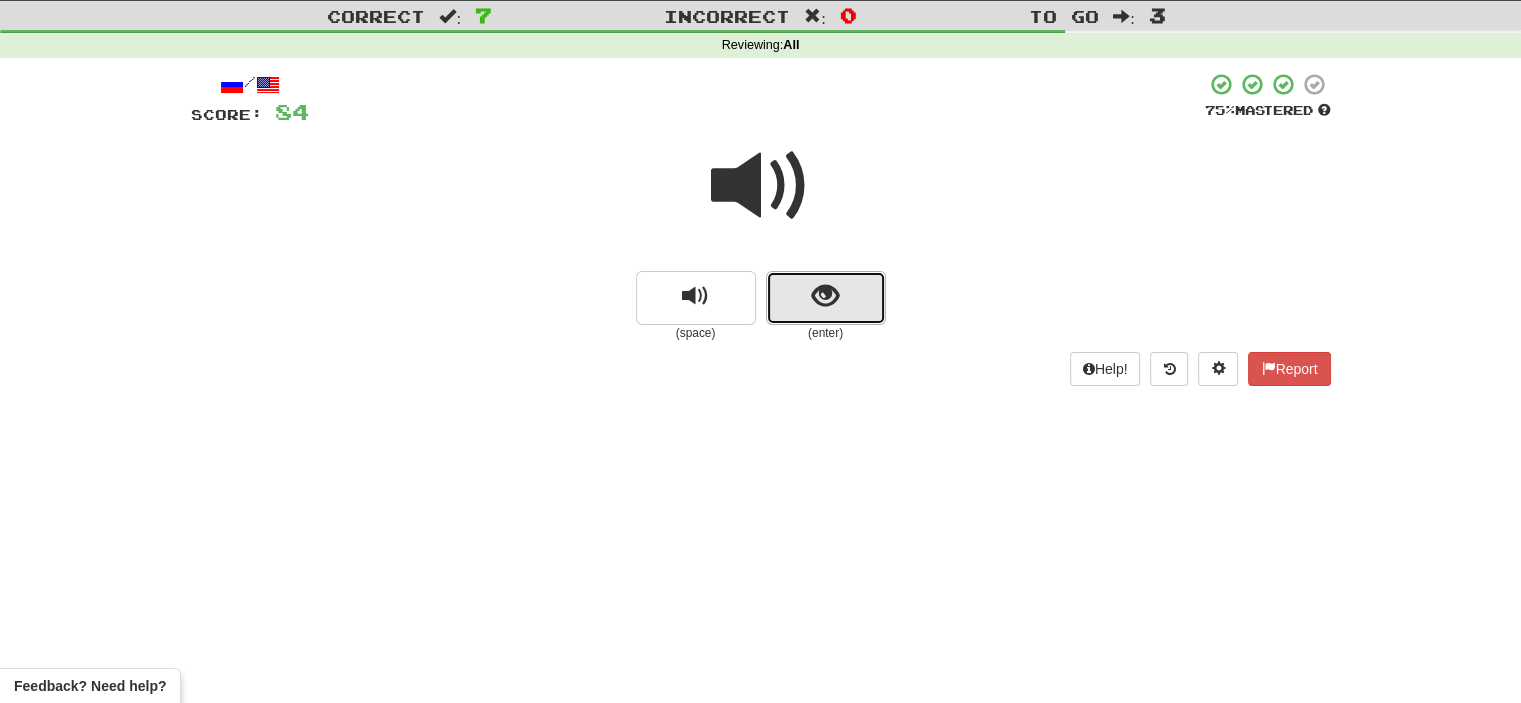 click at bounding box center (826, 298) 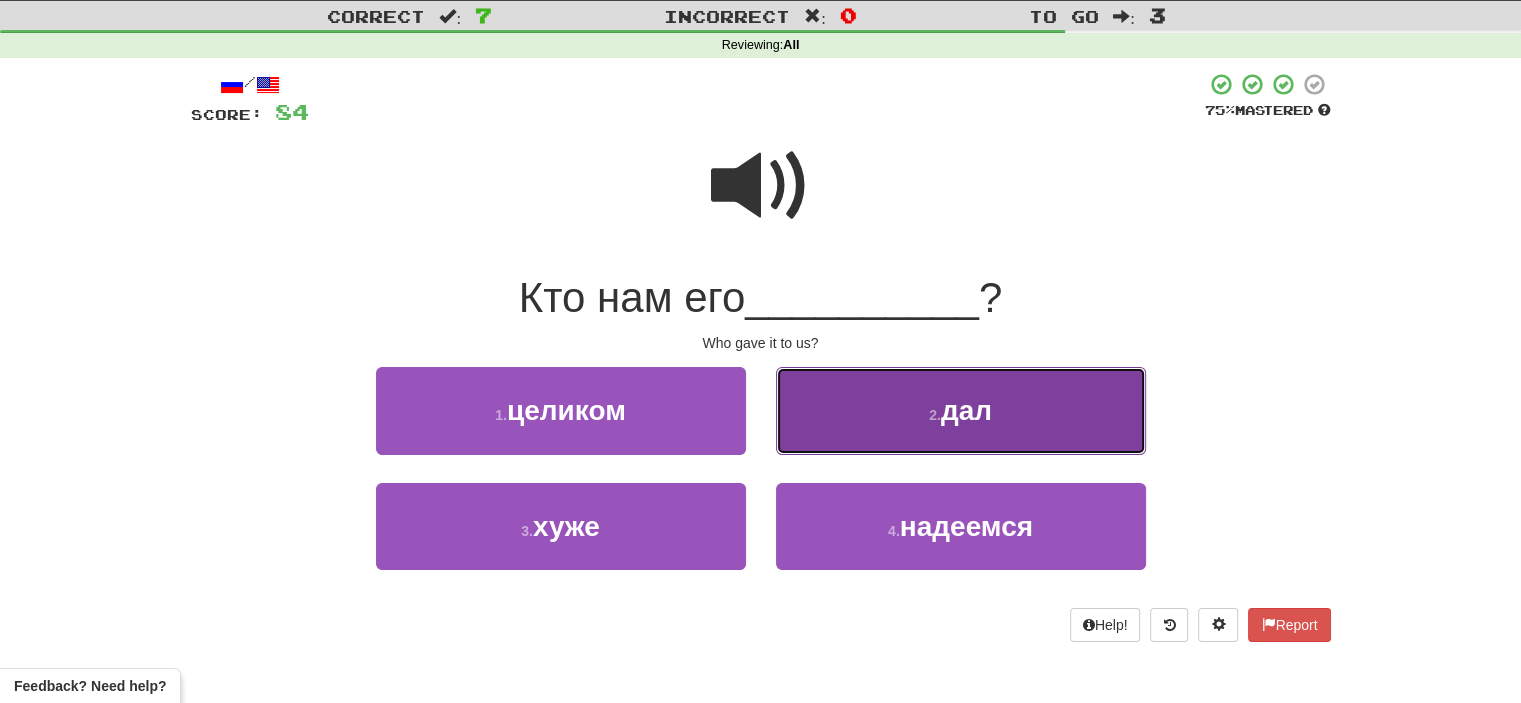 click on "2 .  дал" at bounding box center (961, 410) 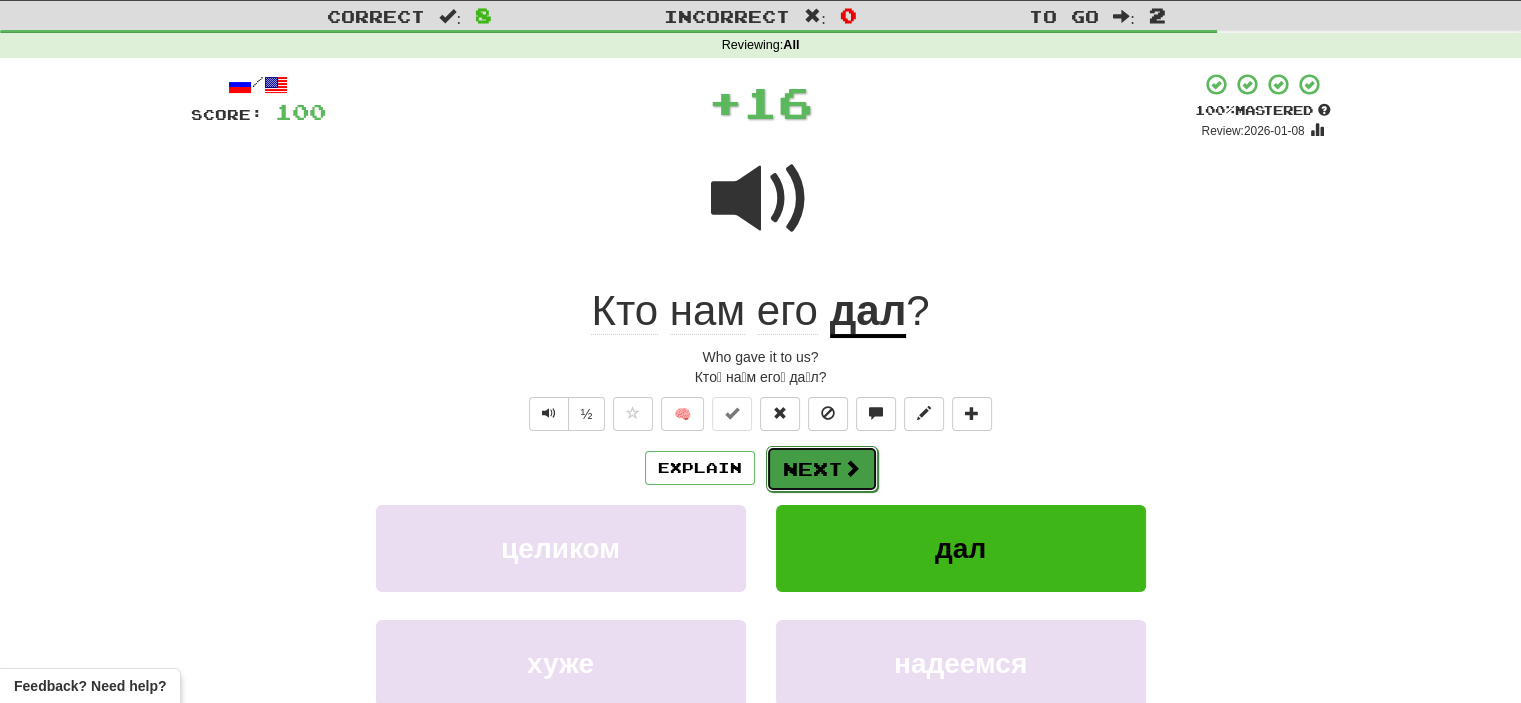 click on "Next" at bounding box center [822, 469] 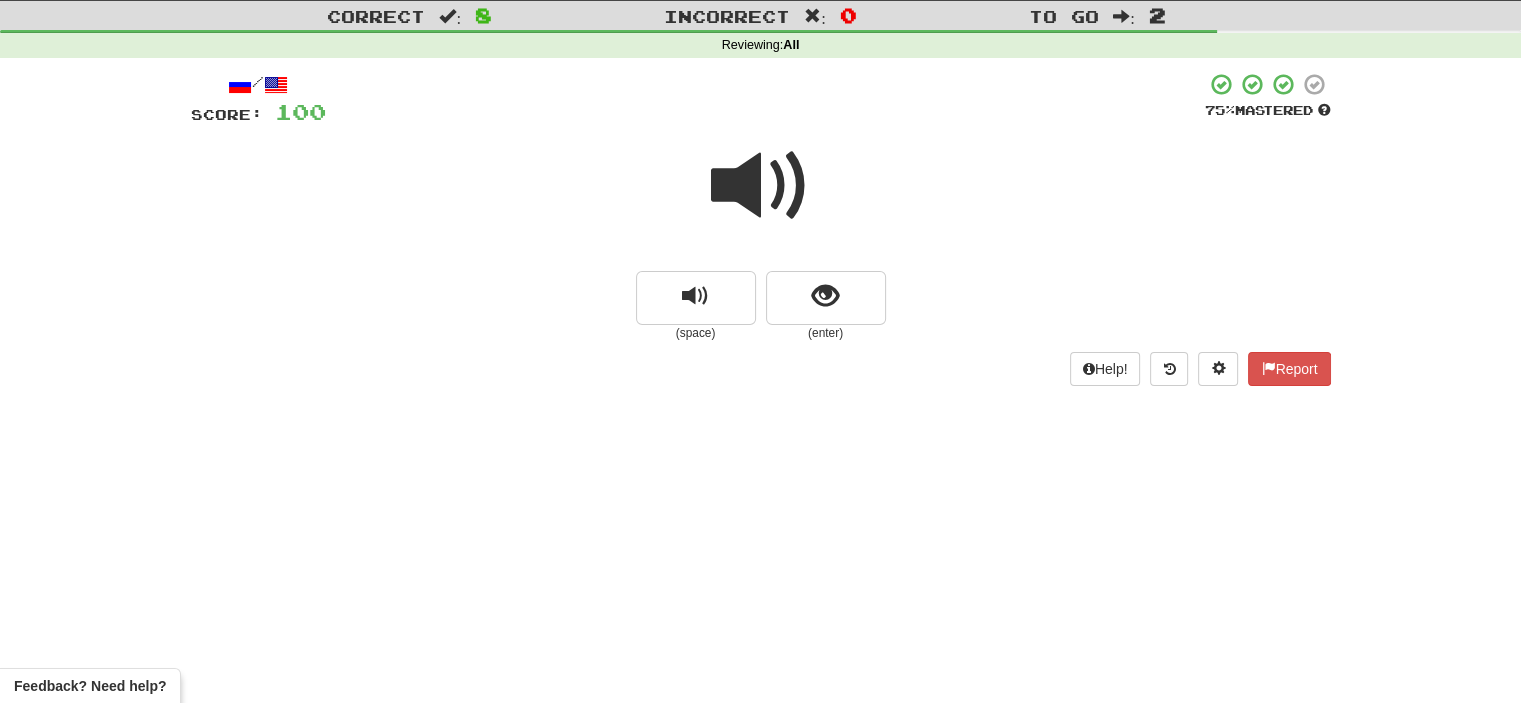 click at bounding box center (761, 186) 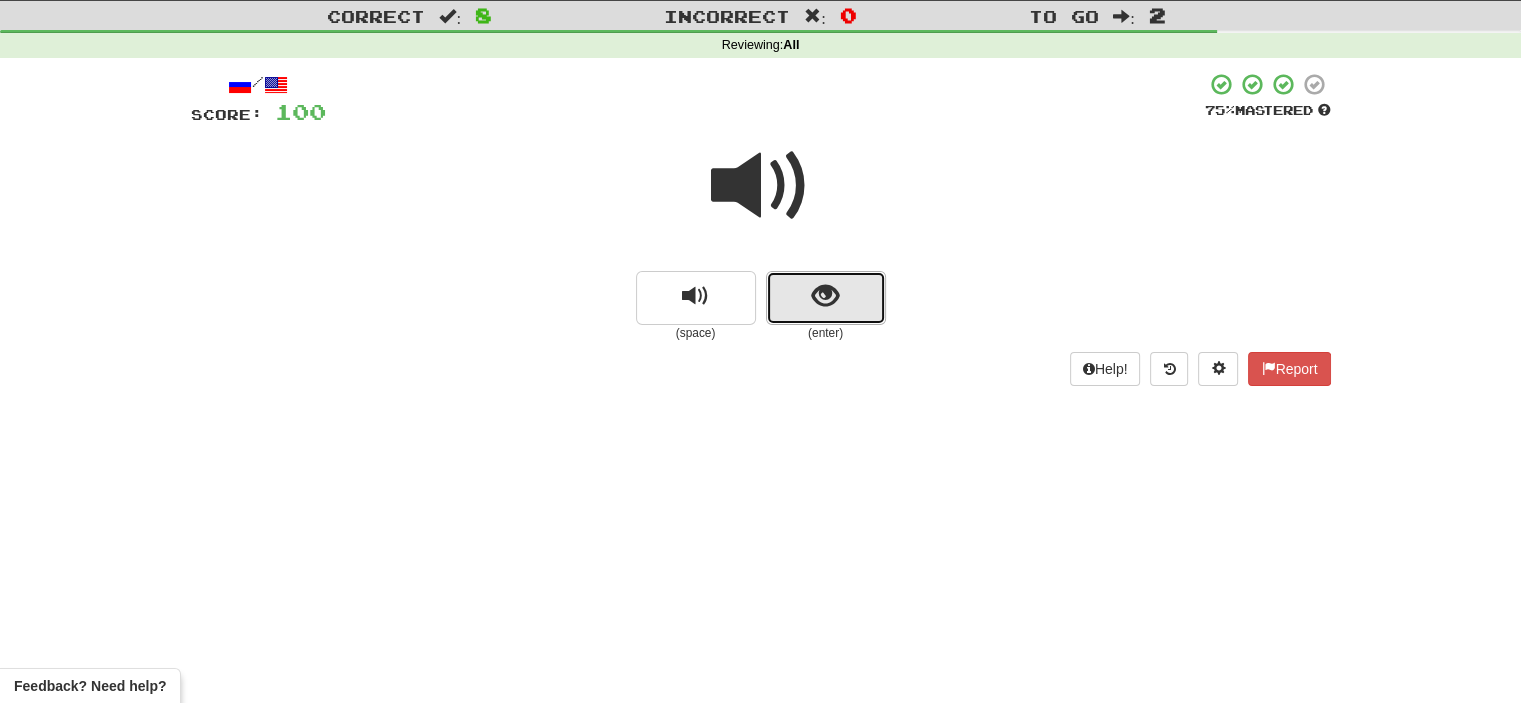 click at bounding box center [826, 298] 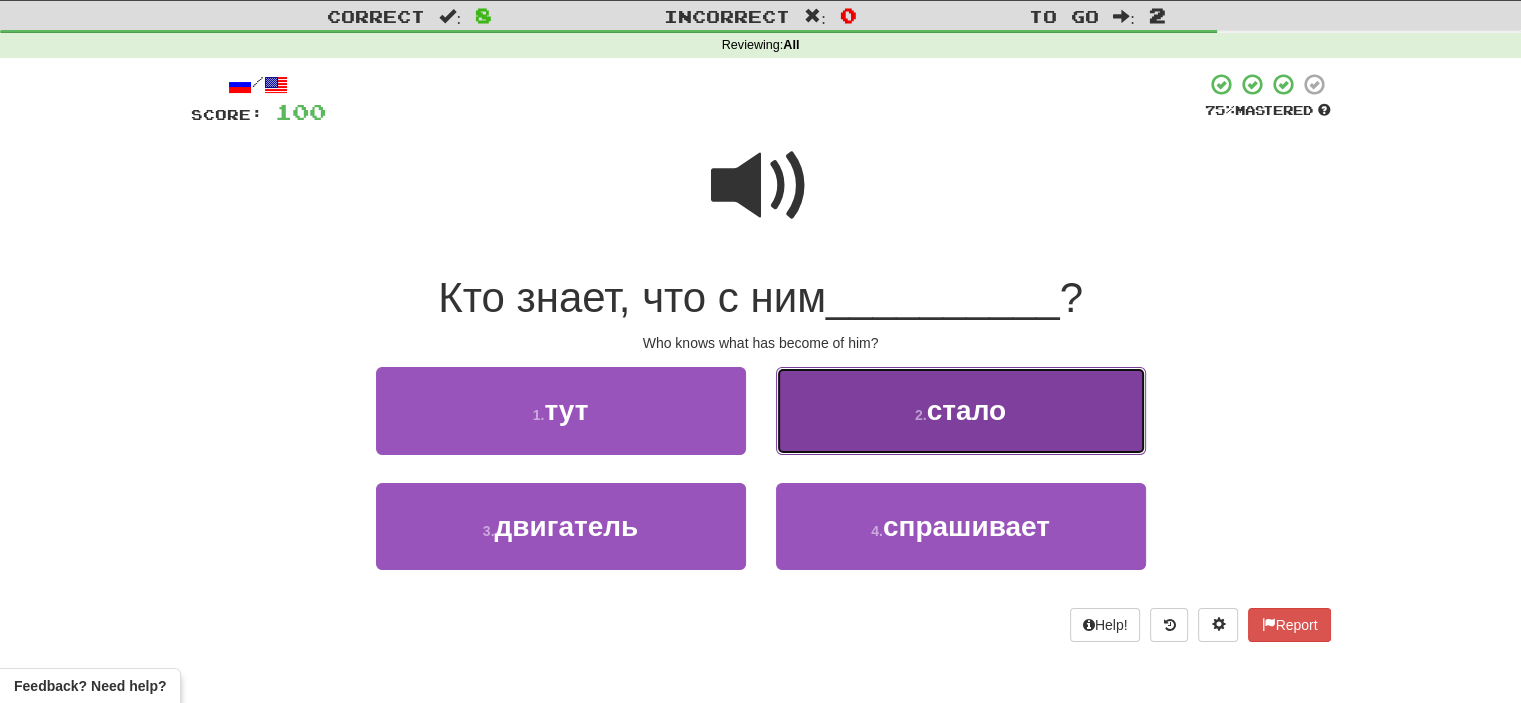 click on "2 ." at bounding box center (921, 415) 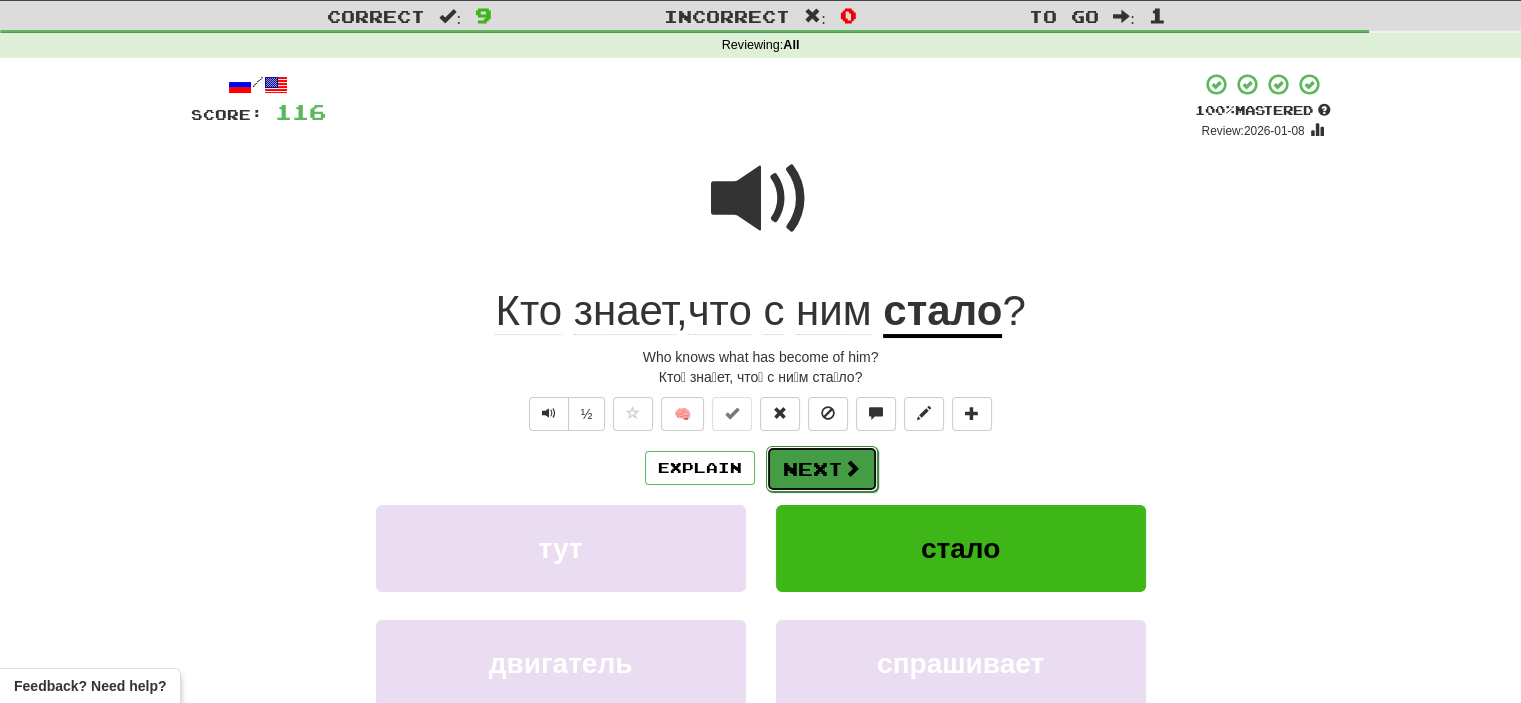 click on "Next" at bounding box center [822, 469] 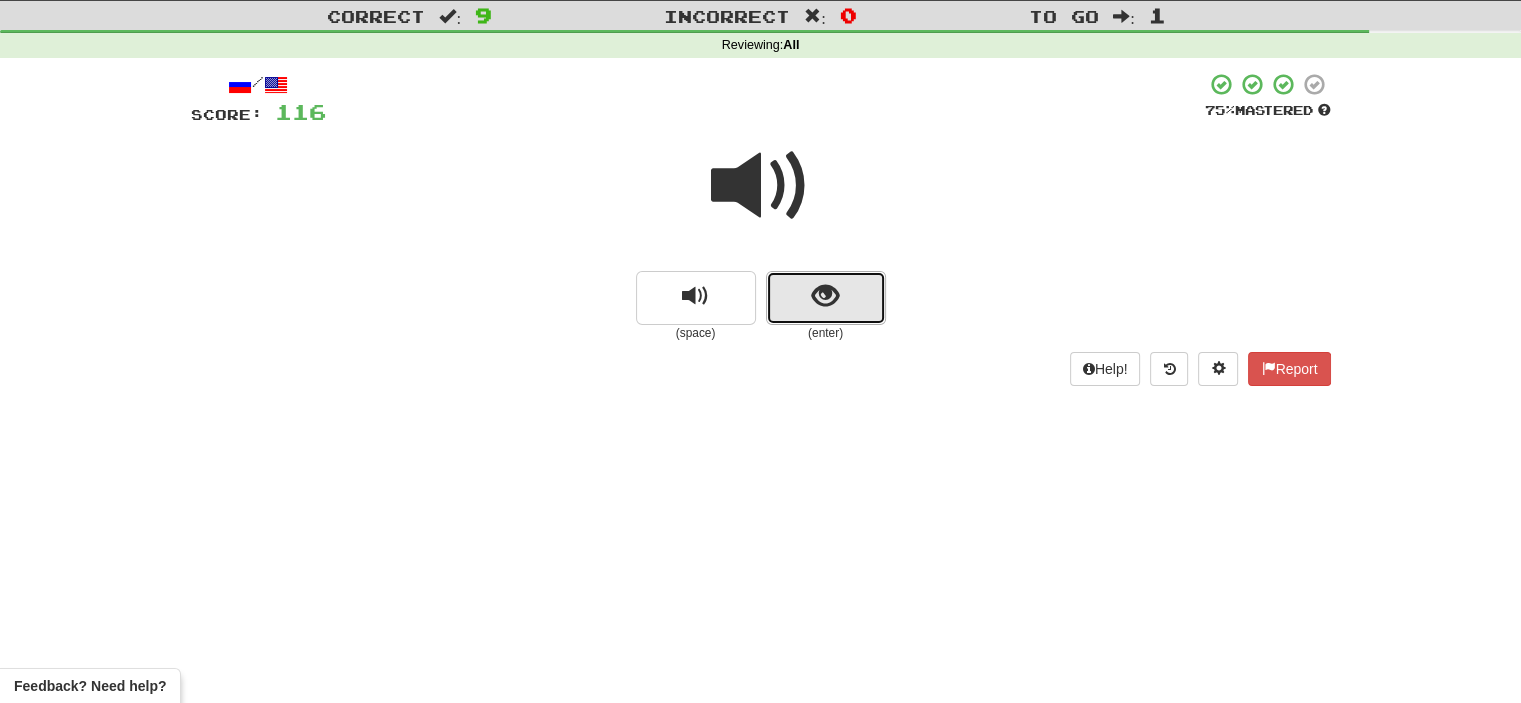 click at bounding box center (826, 298) 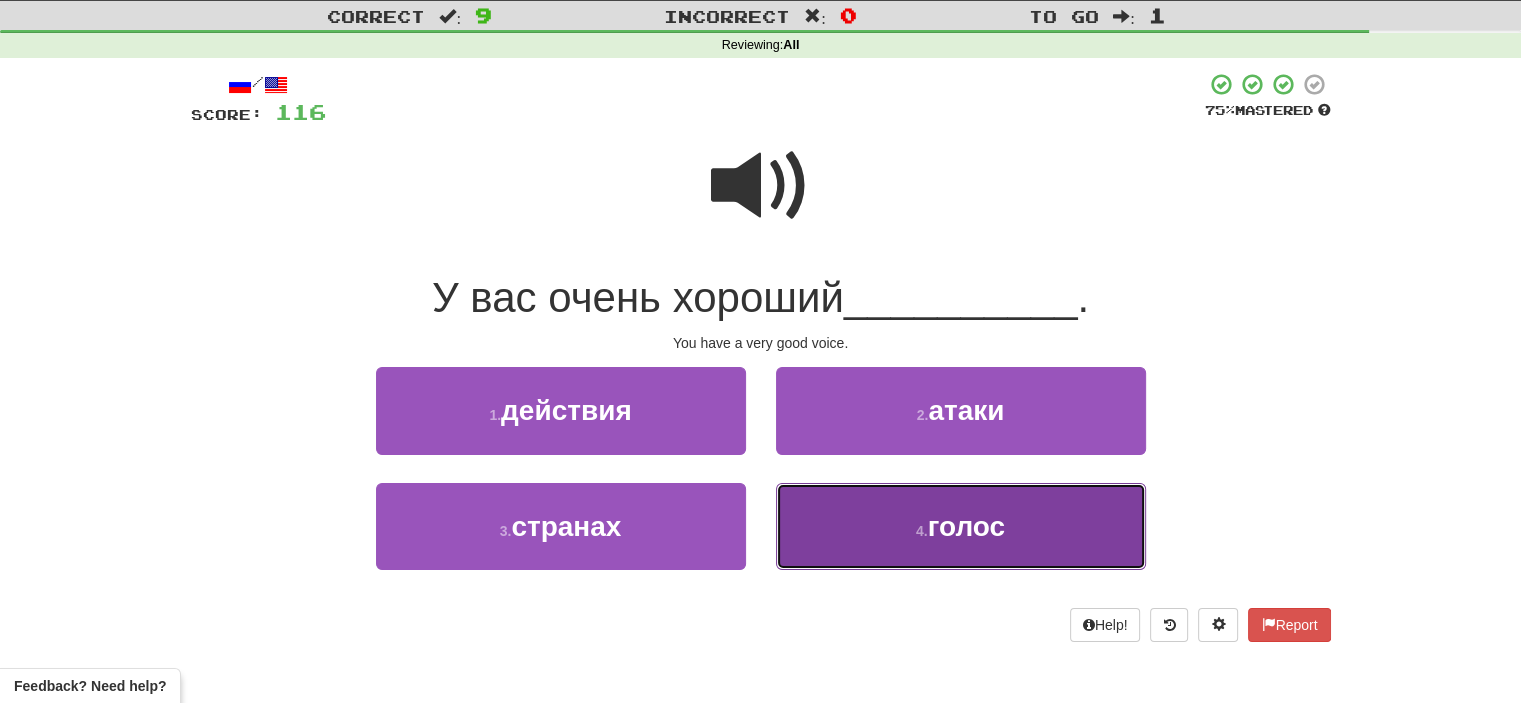 click on "4 ." at bounding box center [922, 531] 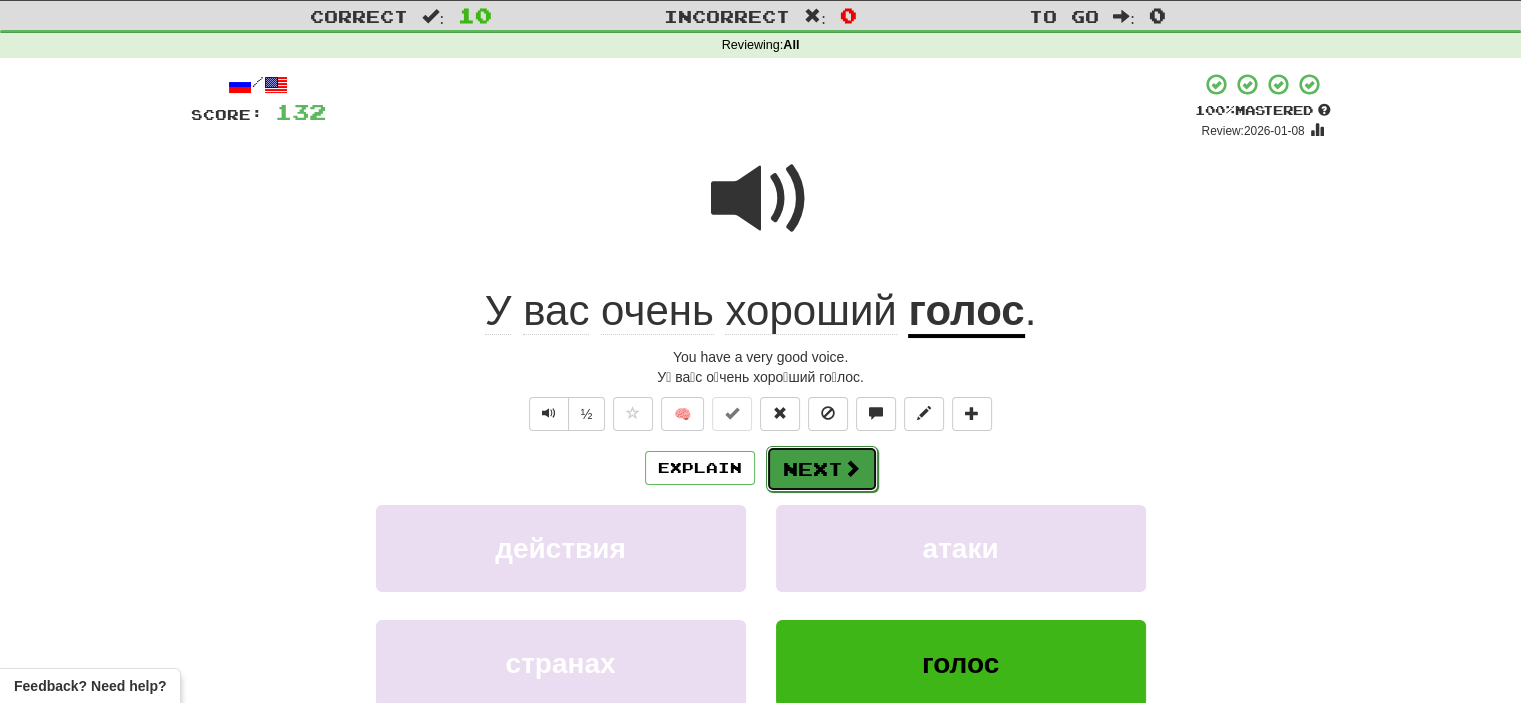 click on "Next" at bounding box center (822, 469) 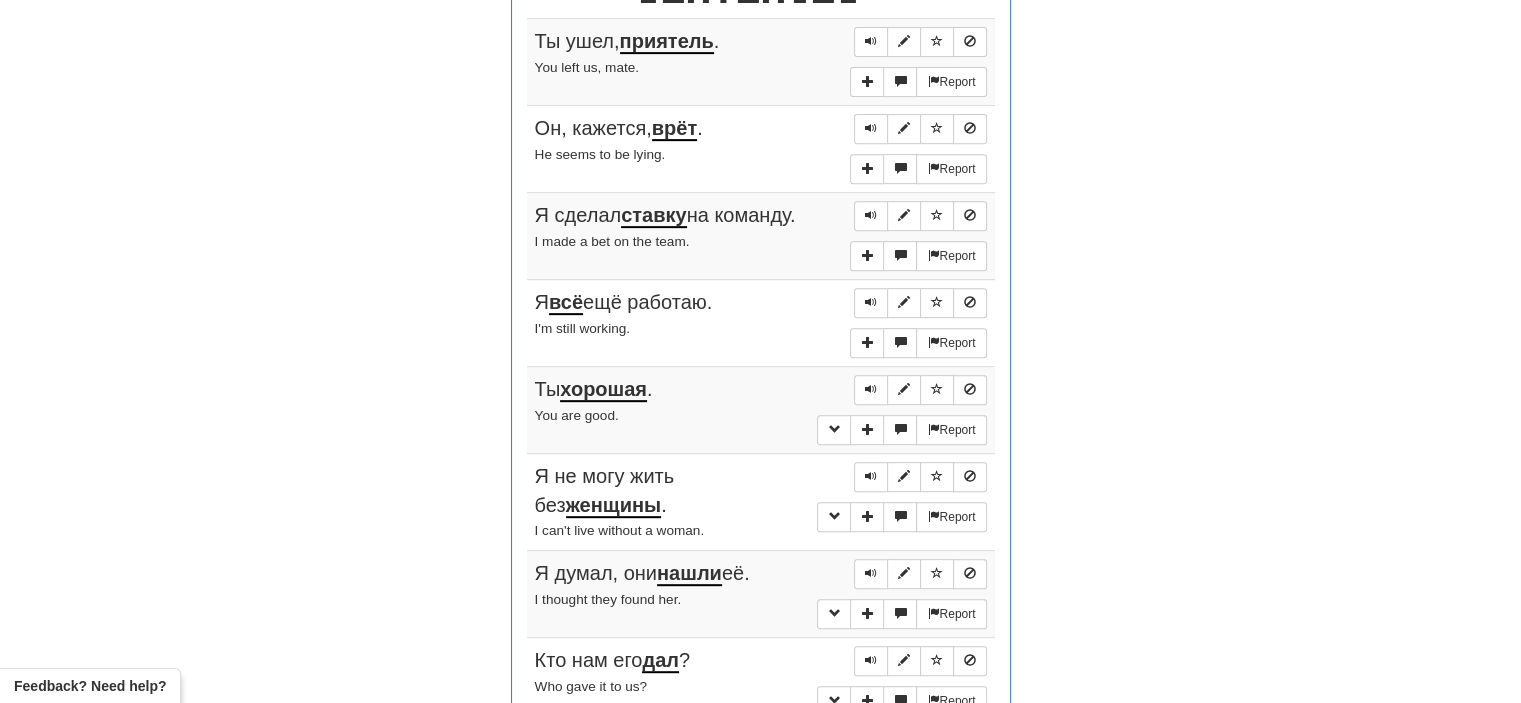 scroll, scrollTop: 812, scrollLeft: 0, axis: vertical 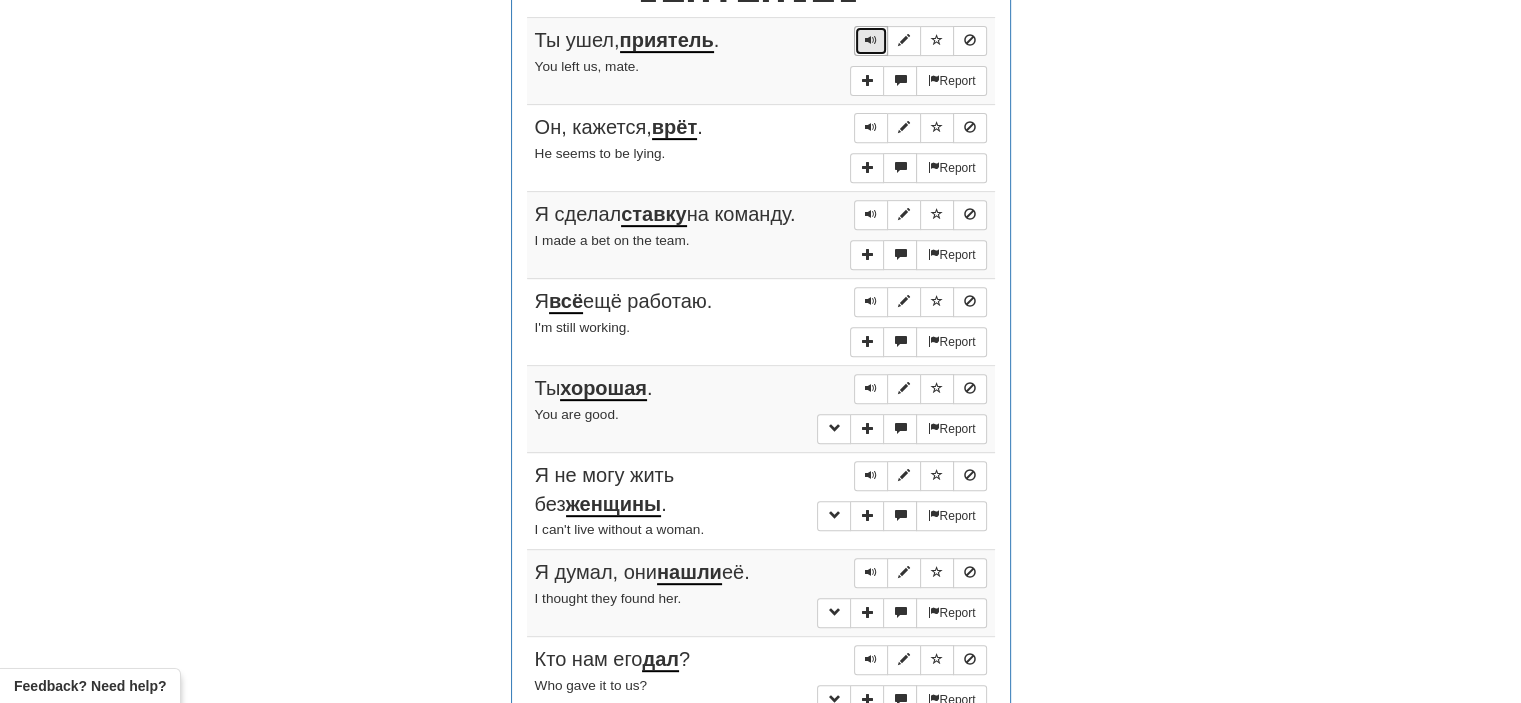 click at bounding box center [871, 40] 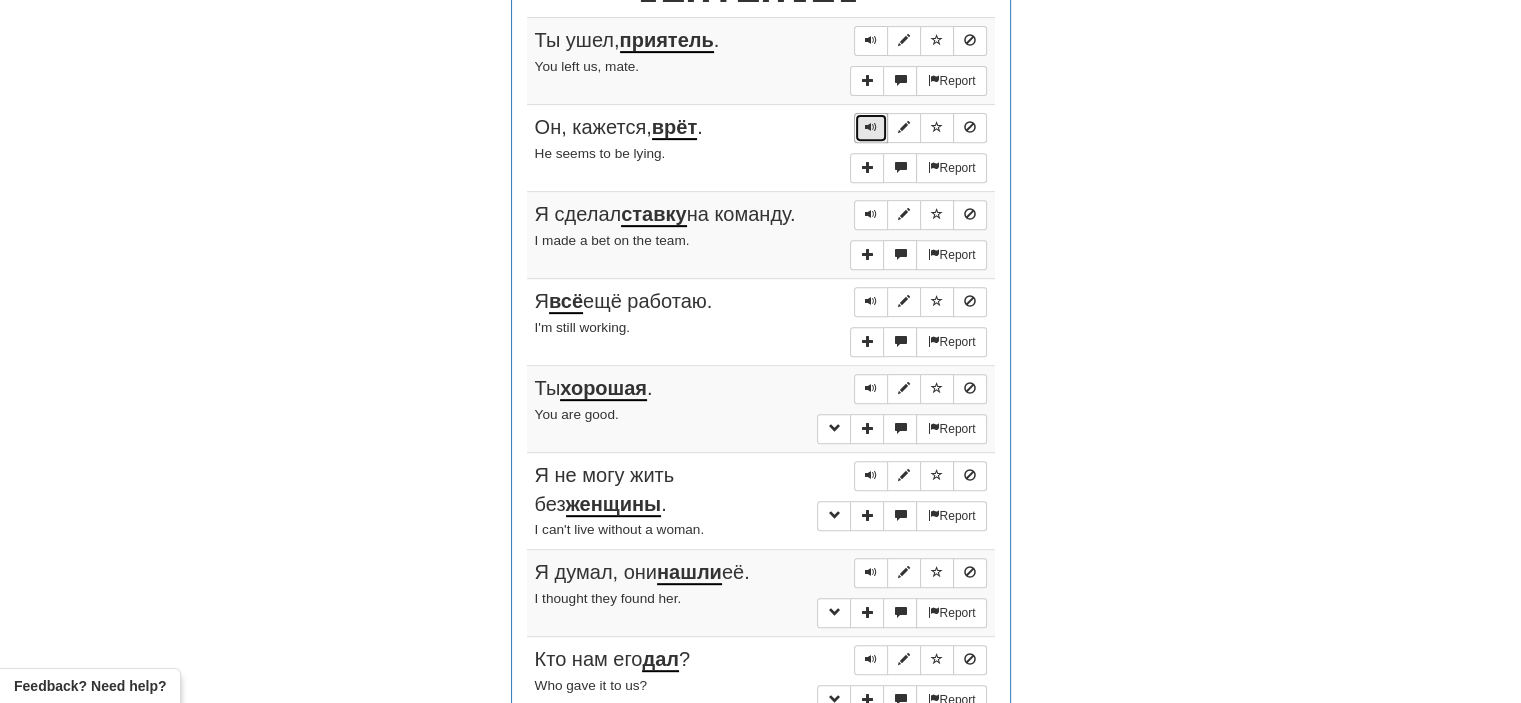 click at bounding box center (871, 127) 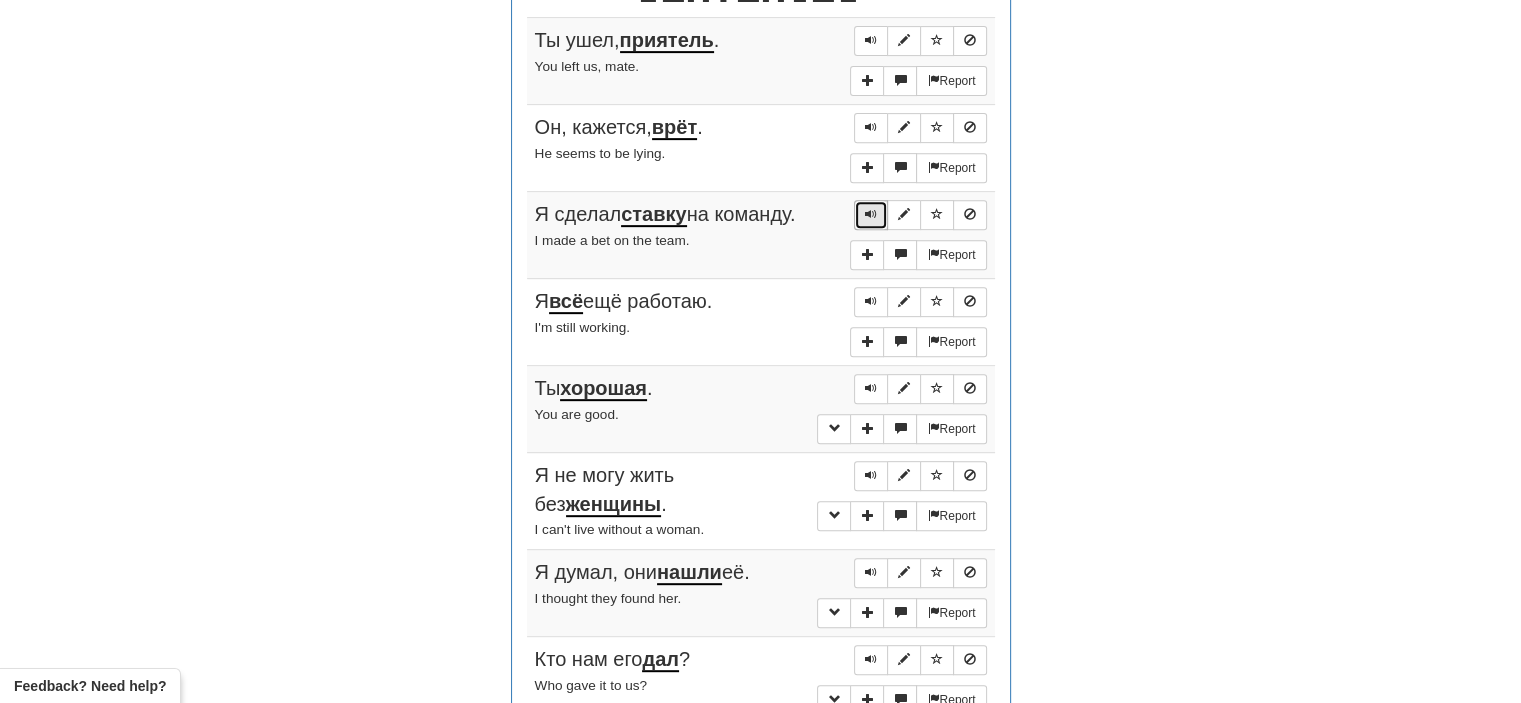 click at bounding box center [871, 214] 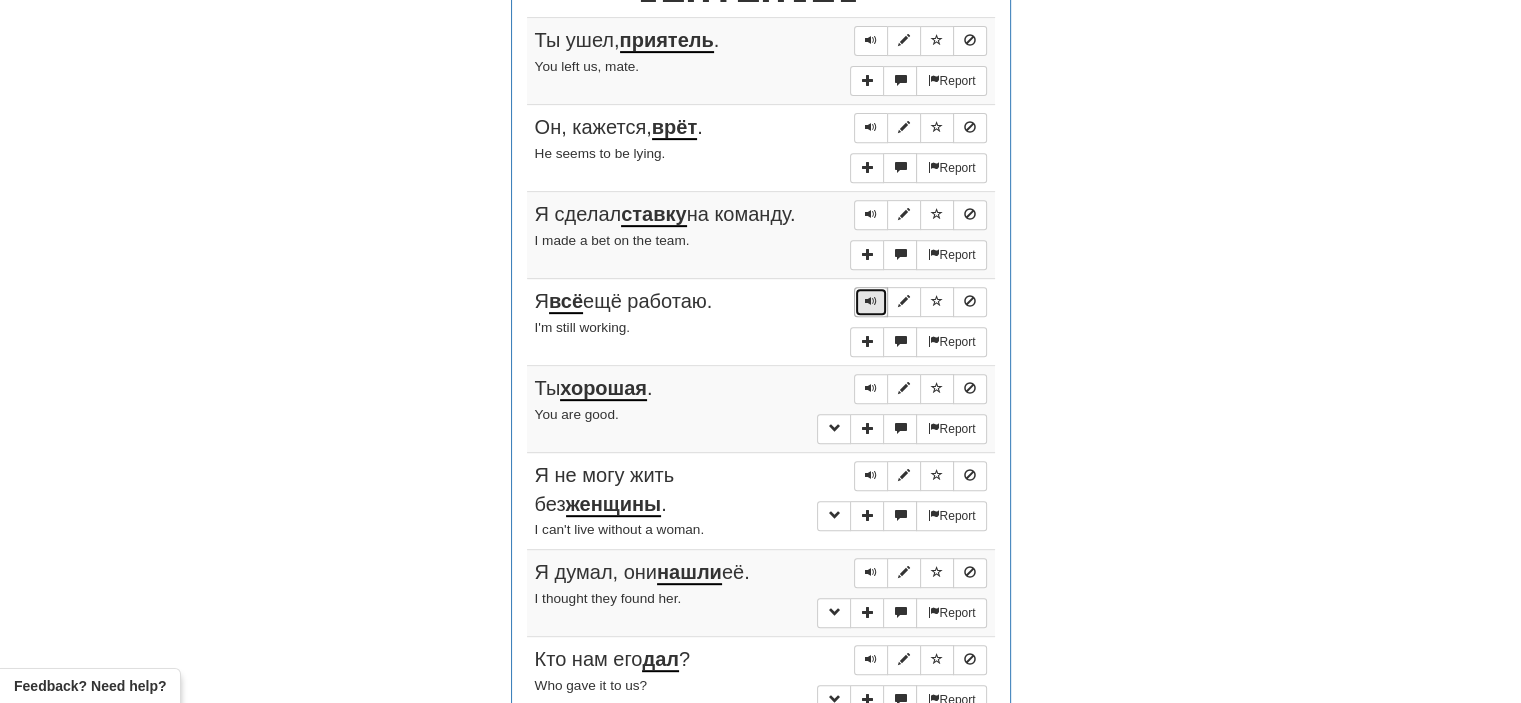 click at bounding box center (871, 301) 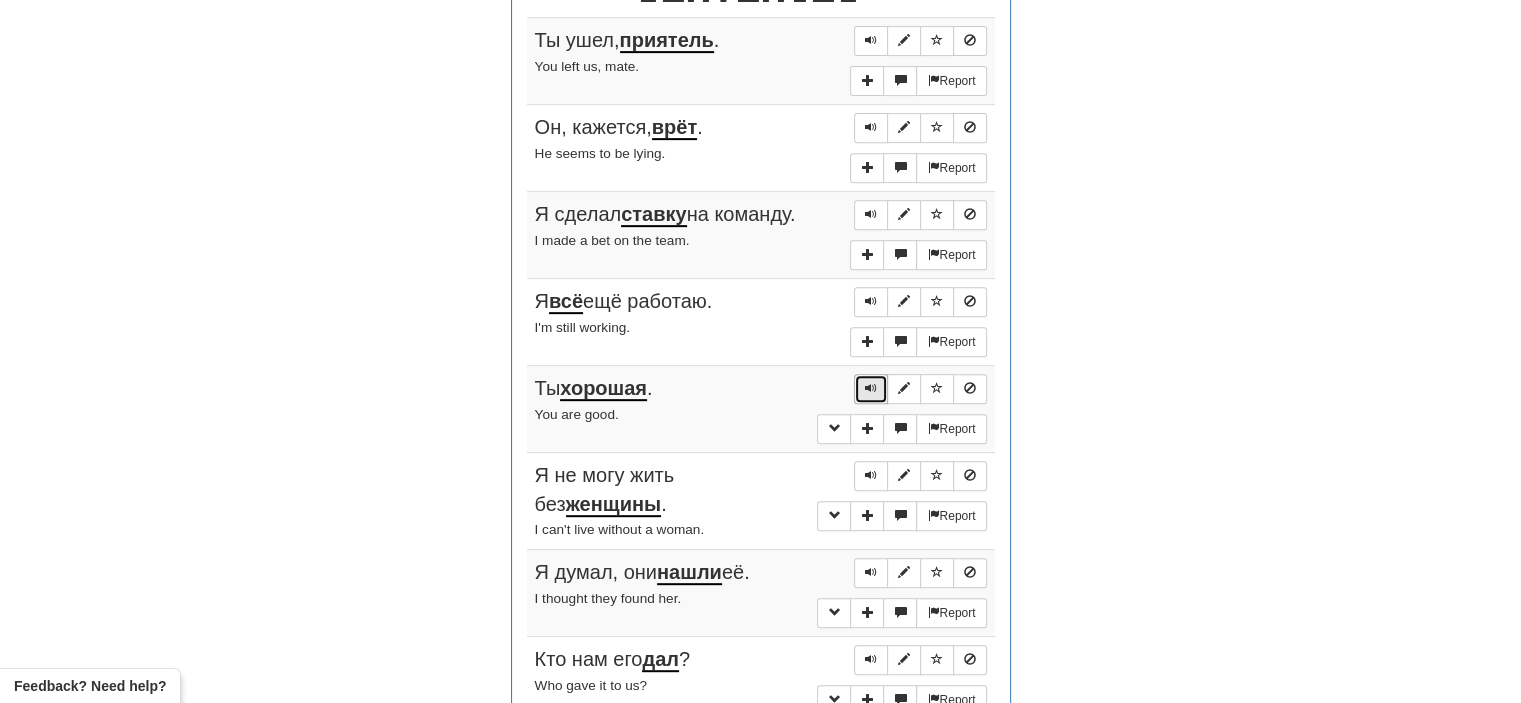 click at bounding box center [871, 388] 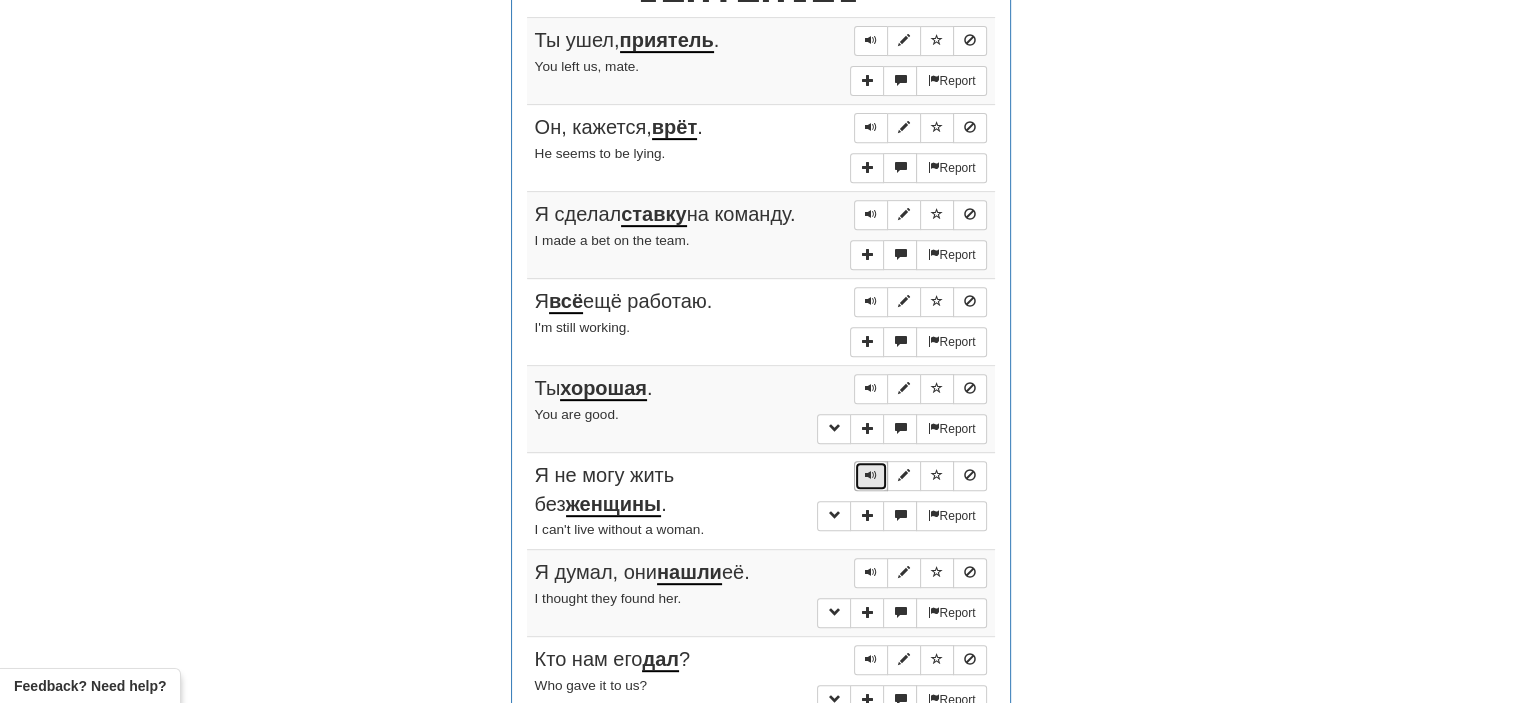 click at bounding box center [871, 475] 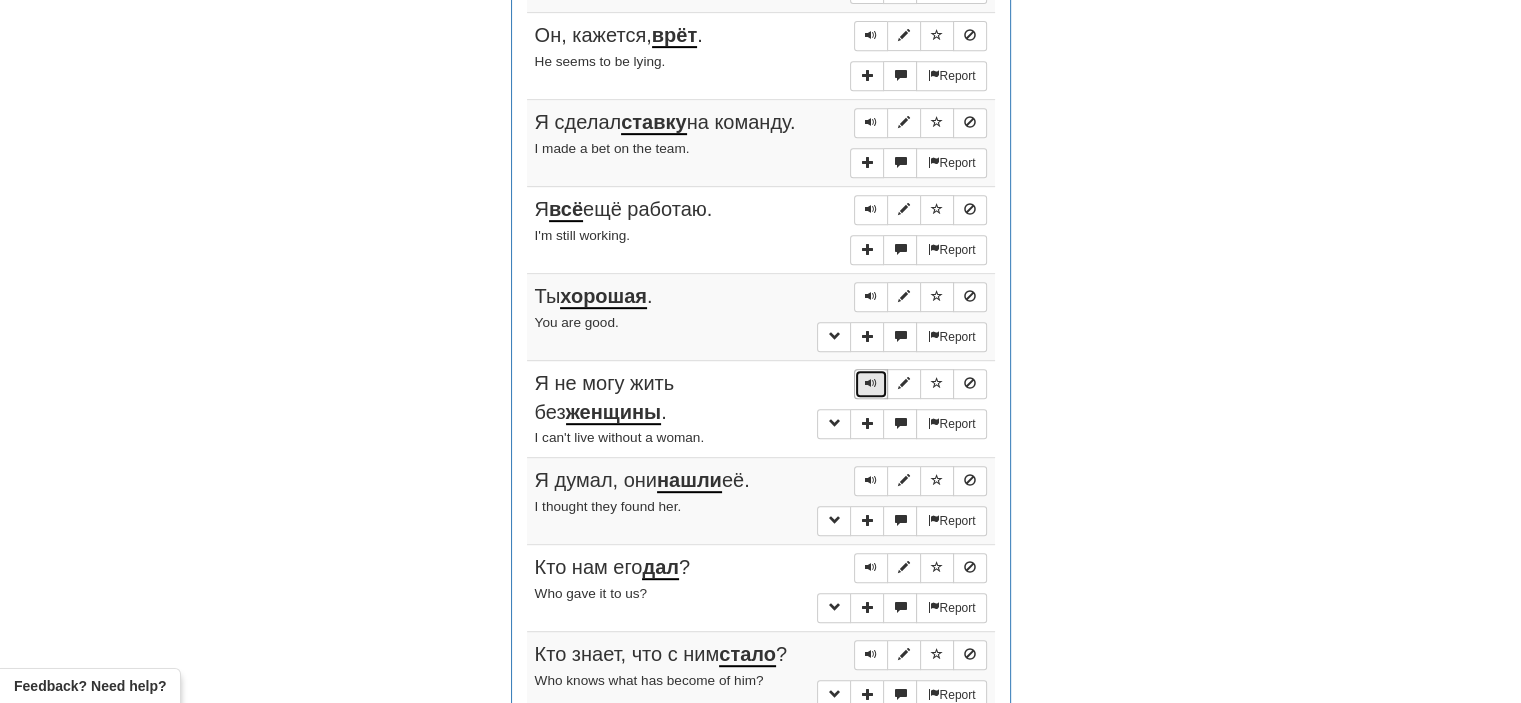 scroll, scrollTop: 934, scrollLeft: 0, axis: vertical 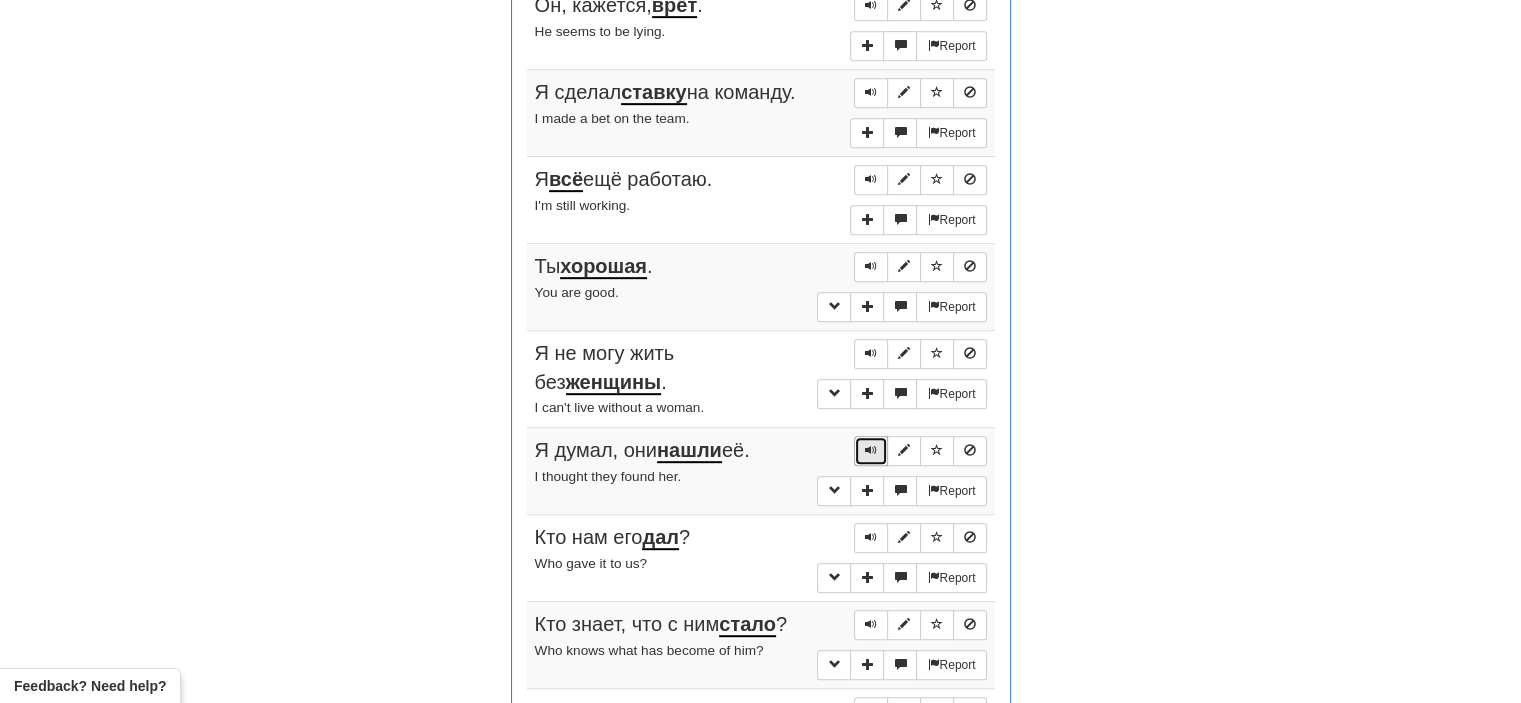 click at bounding box center (871, 450) 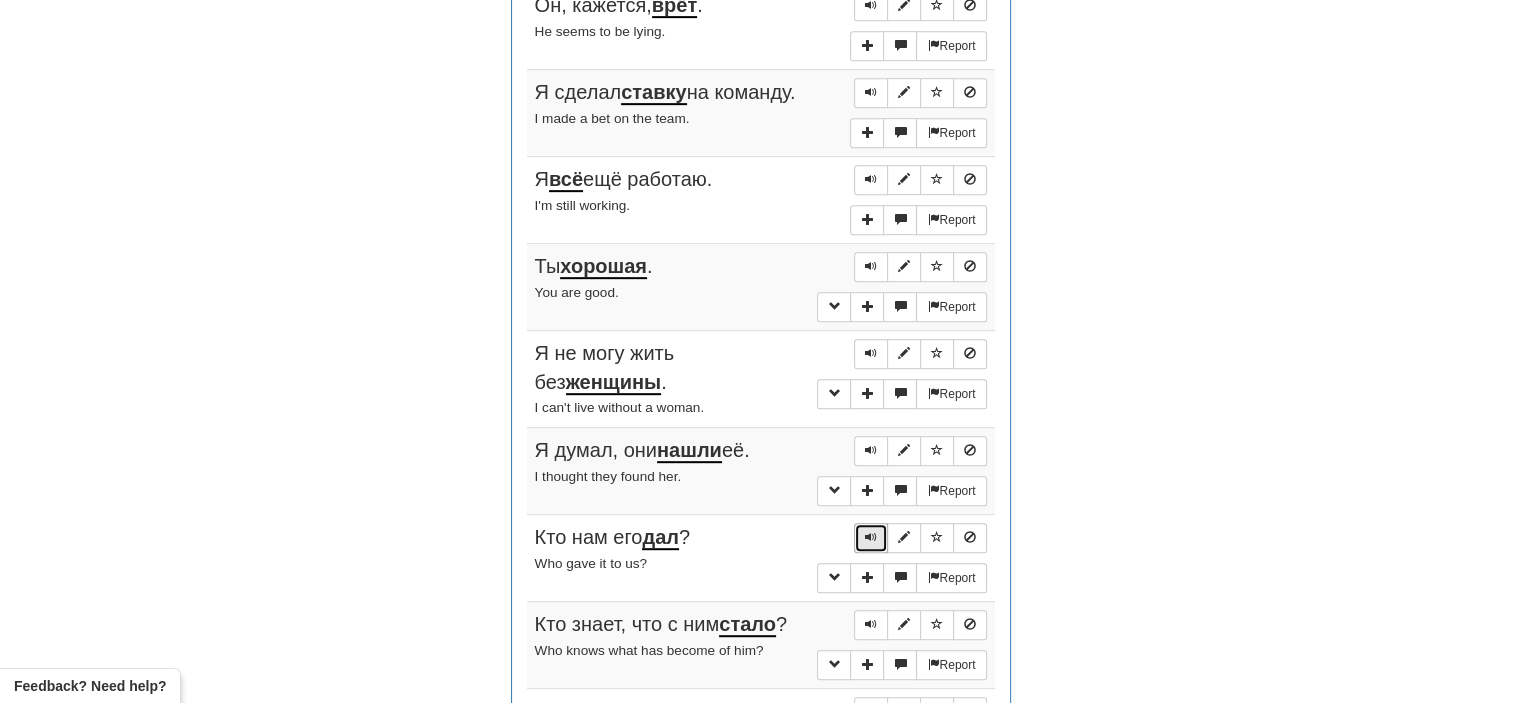 click at bounding box center [871, 537] 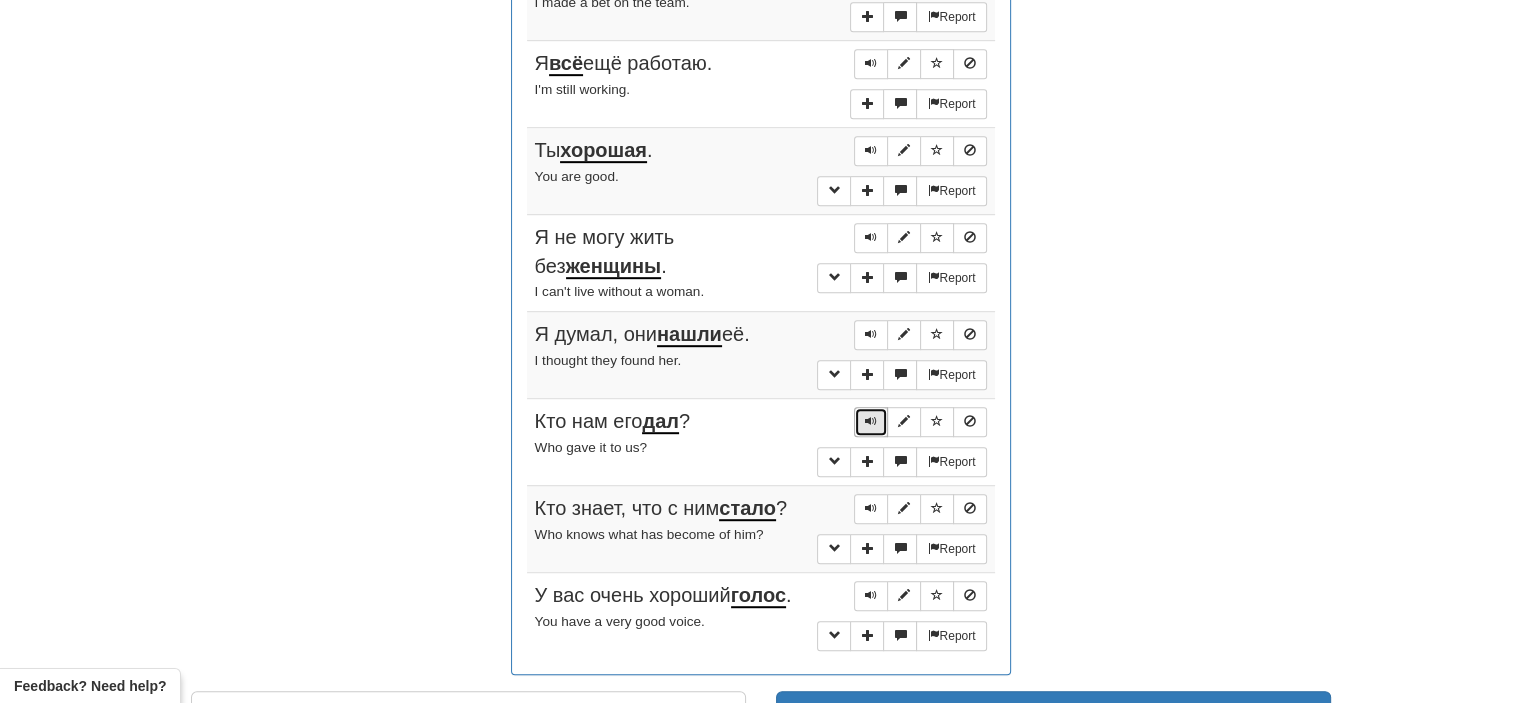 scroll, scrollTop: 1059, scrollLeft: 0, axis: vertical 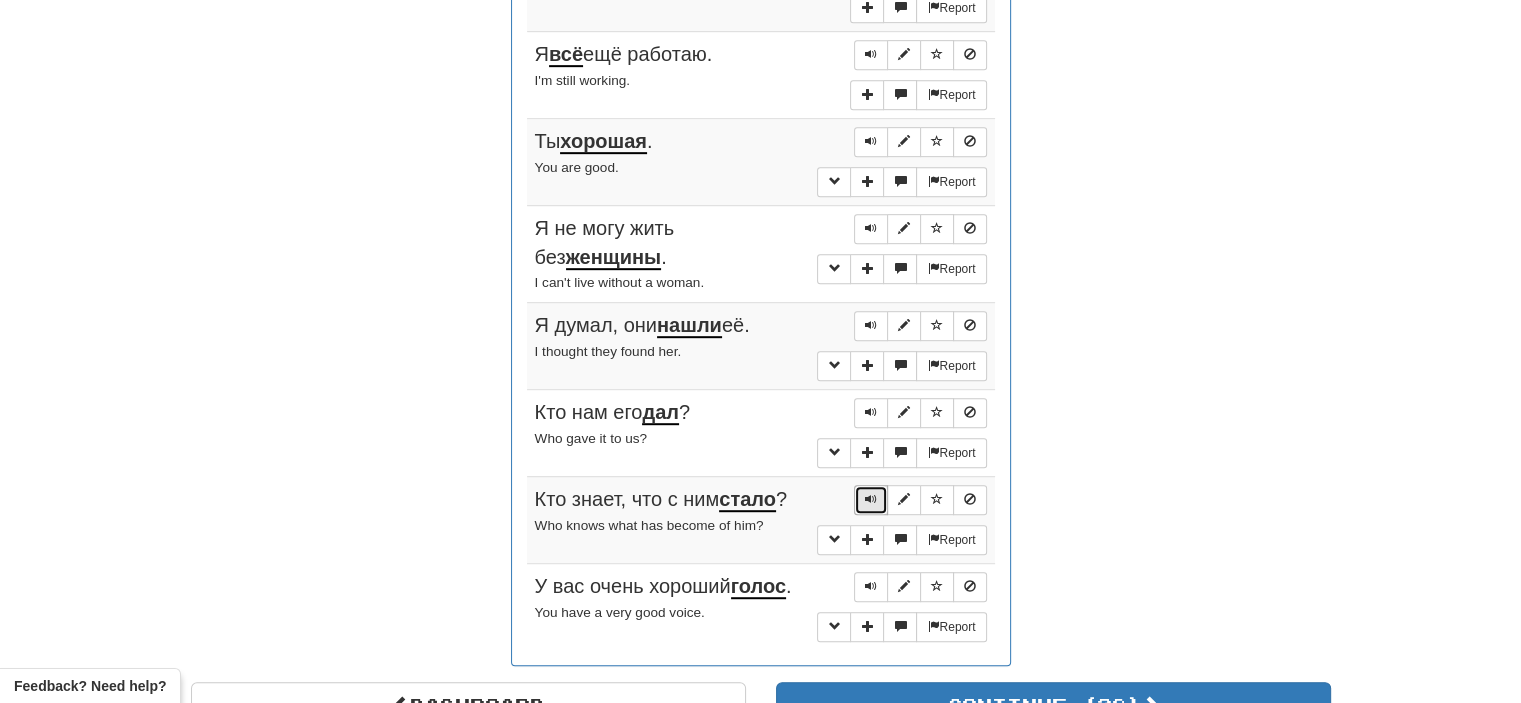 click at bounding box center [871, 499] 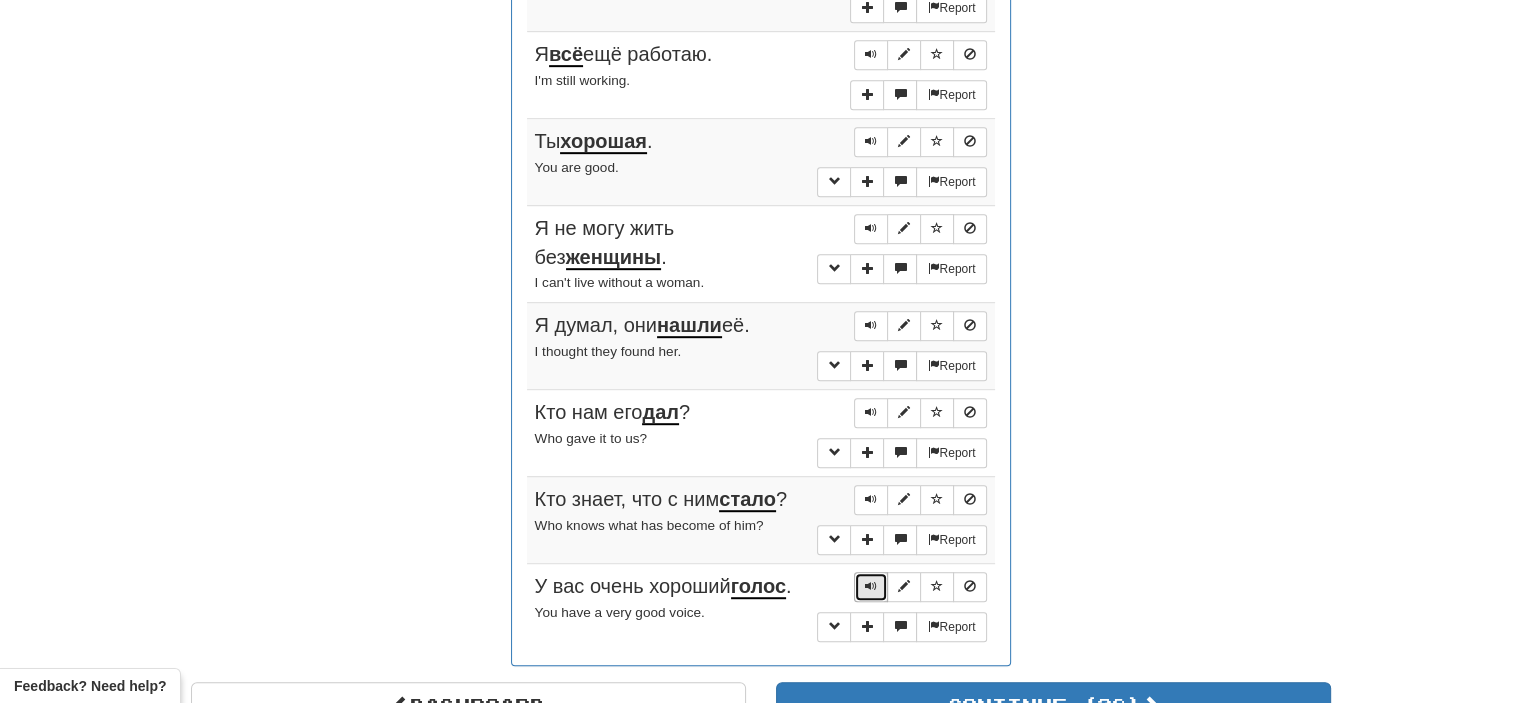 click at bounding box center (871, 586) 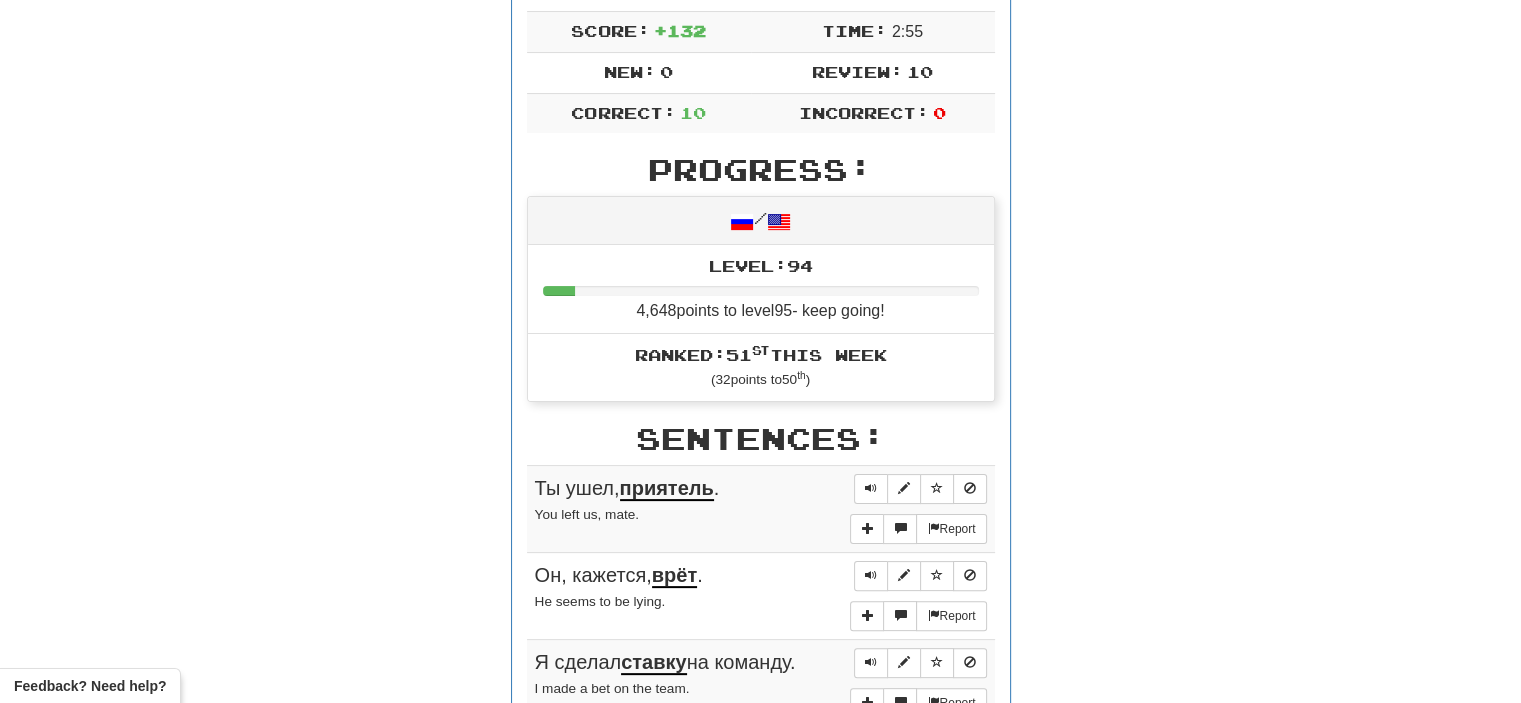 scroll, scrollTop: 355, scrollLeft: 0, axis: vertical 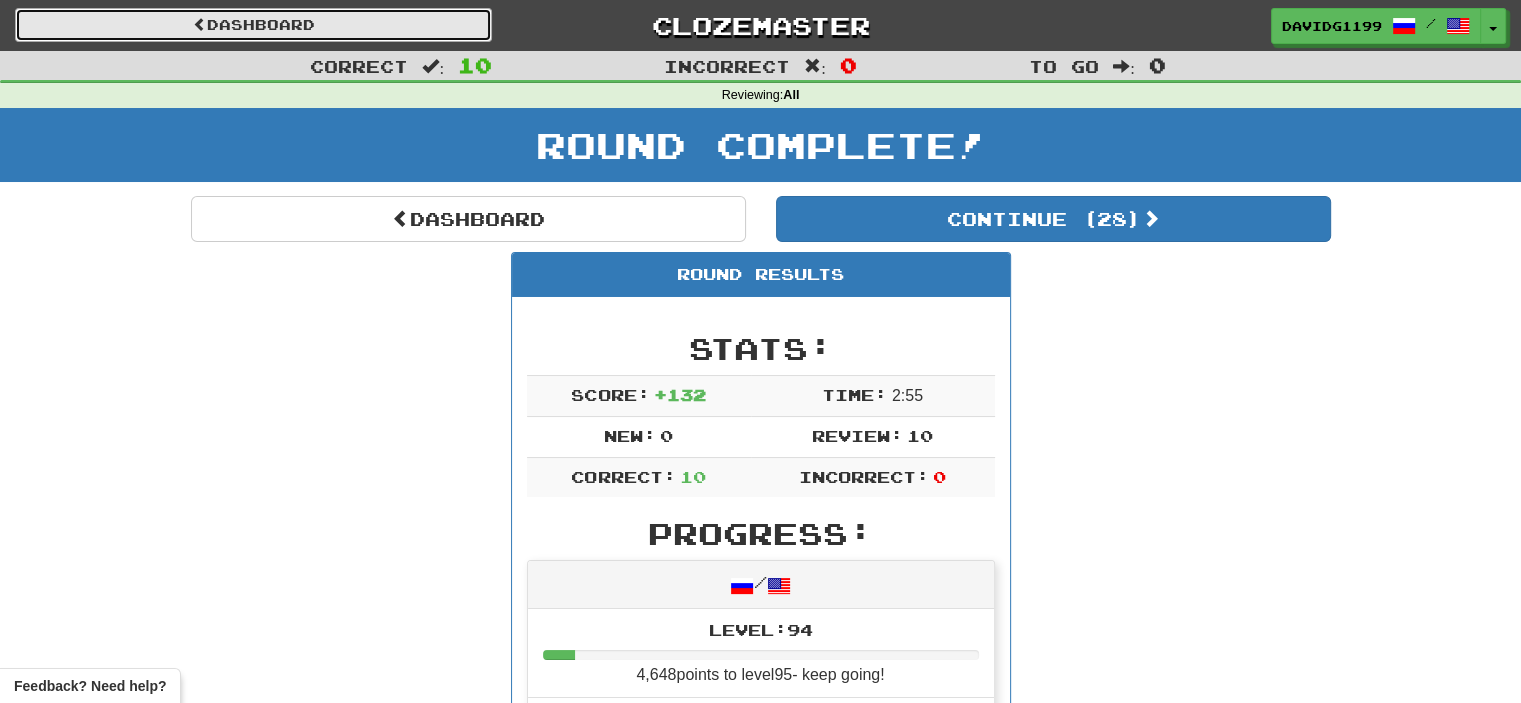 click on "Dashboard" at bounding box center (253, 25) 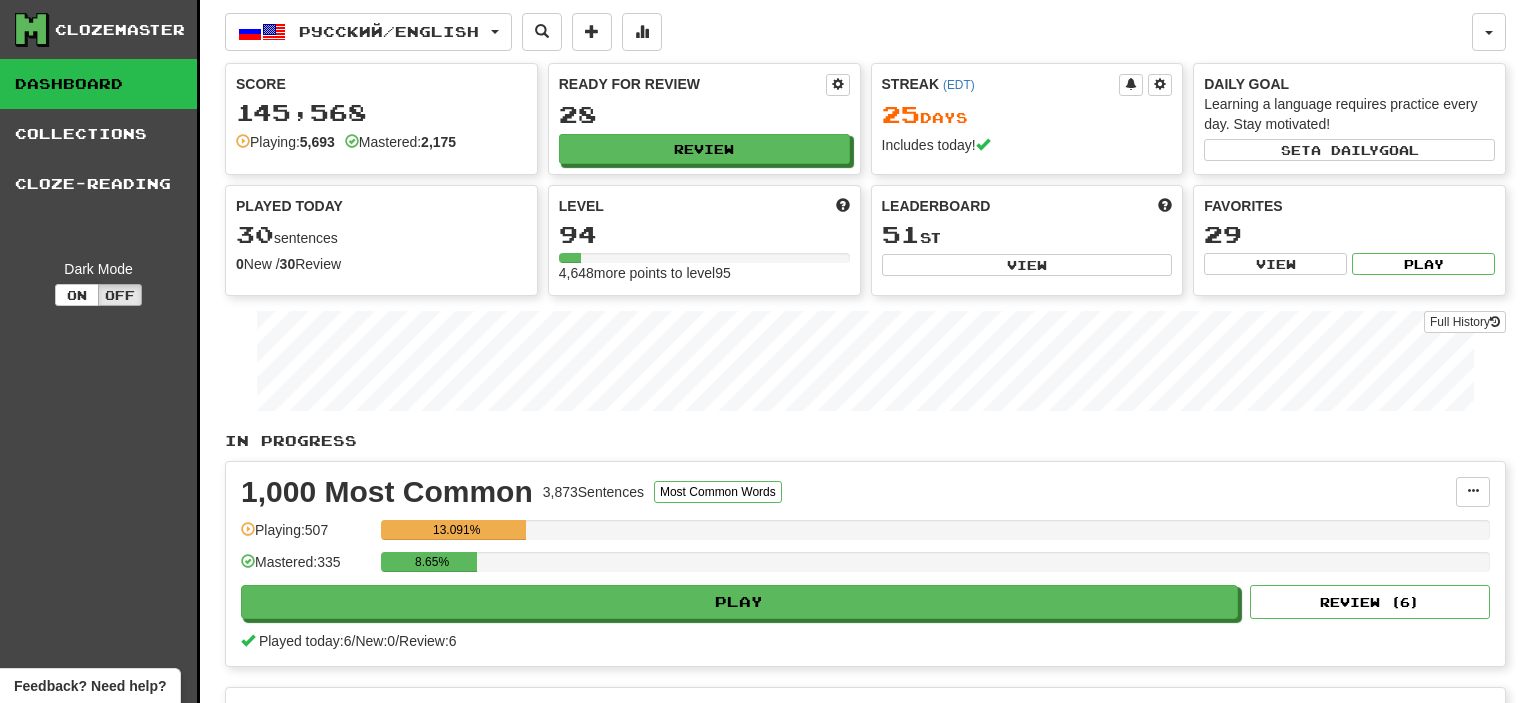 scroll, scrollTop: 0, scrollLeft: 0, axis: both 